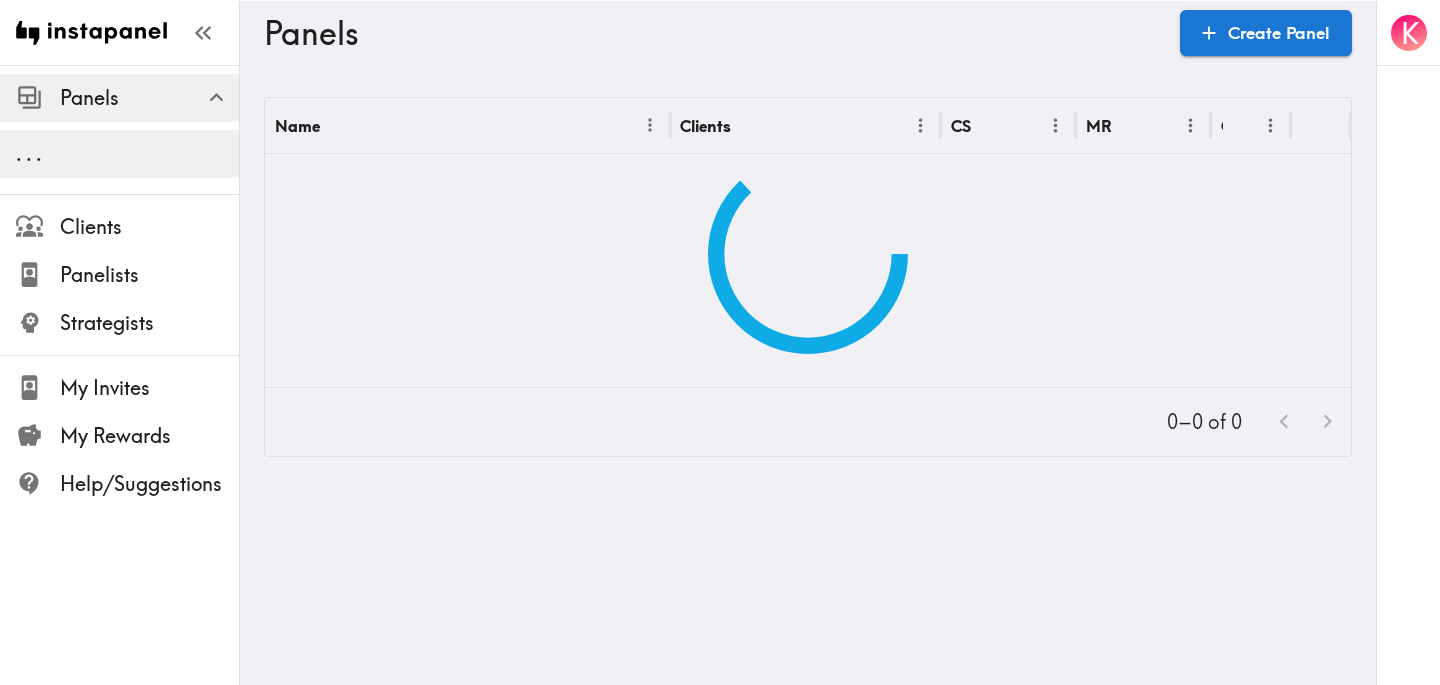 scroll, scrollTop: 0, scrollLeft: 0, axis: both 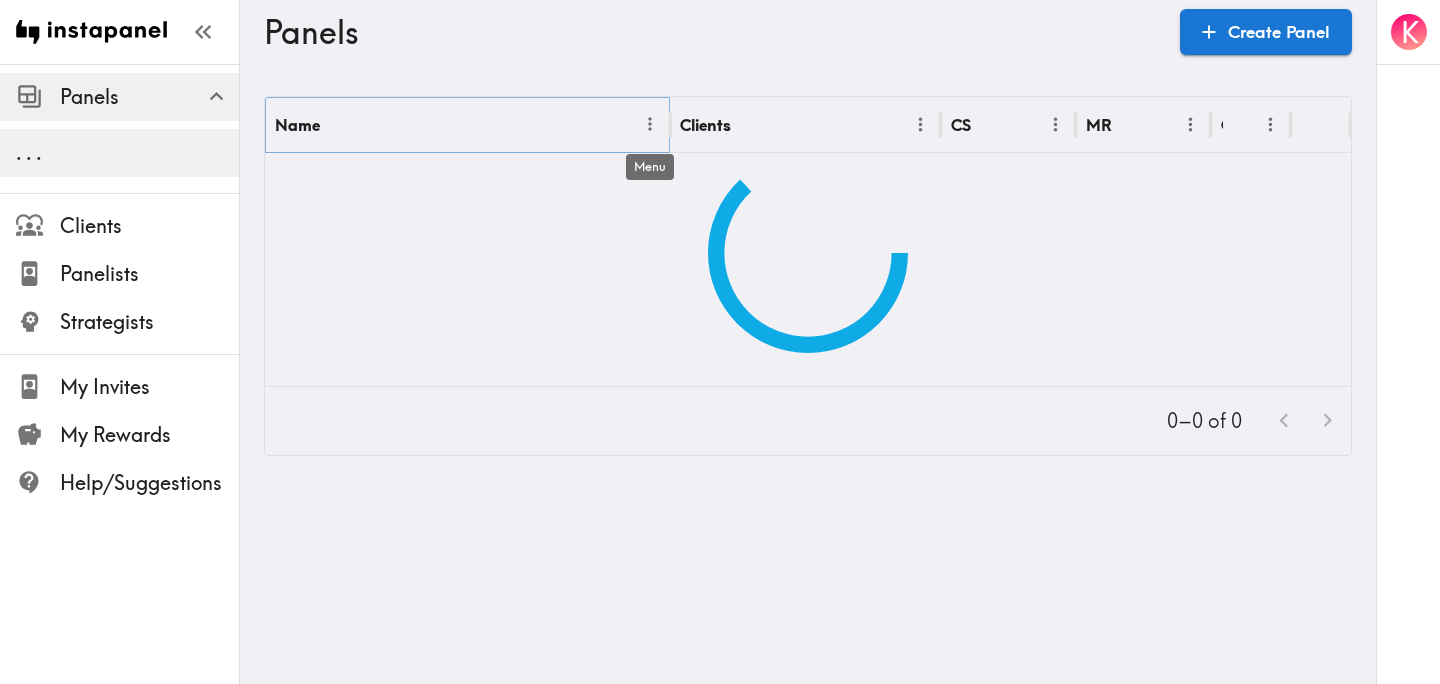 click 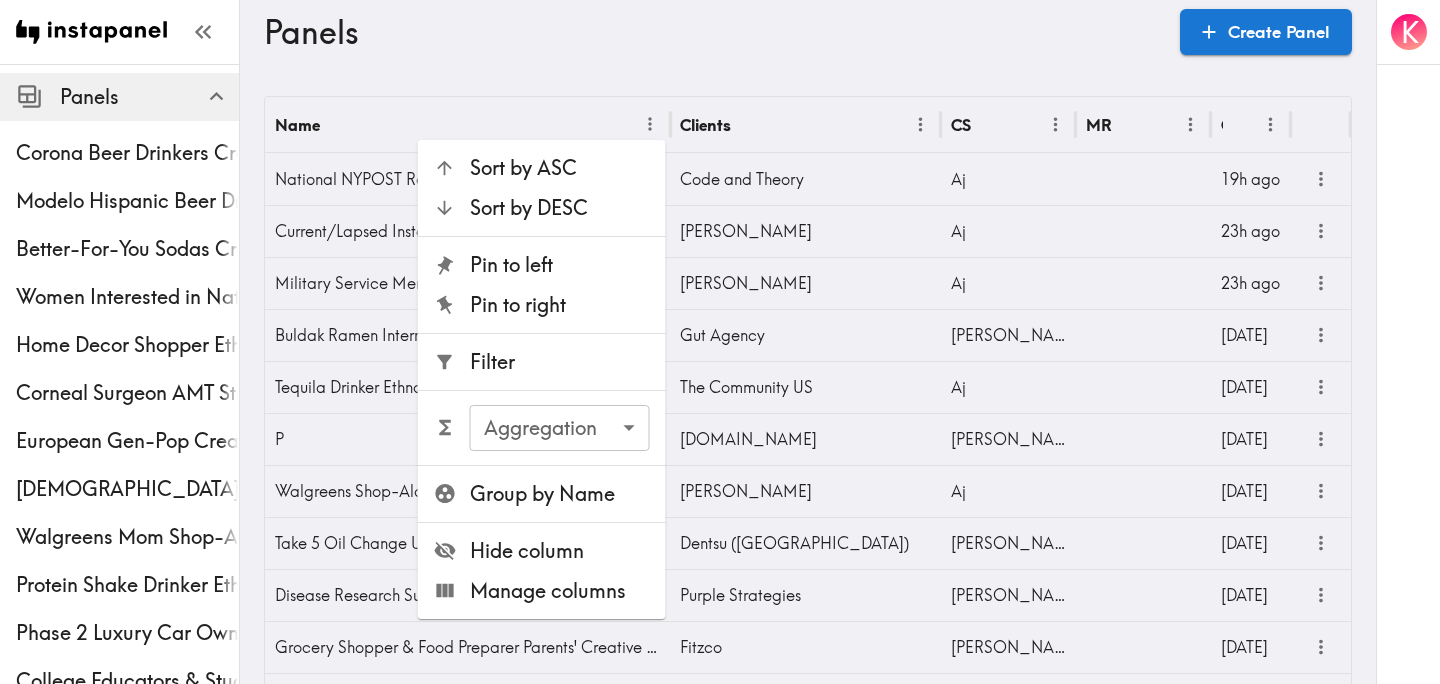 click on "Filter" at bounding box center [560, 362] 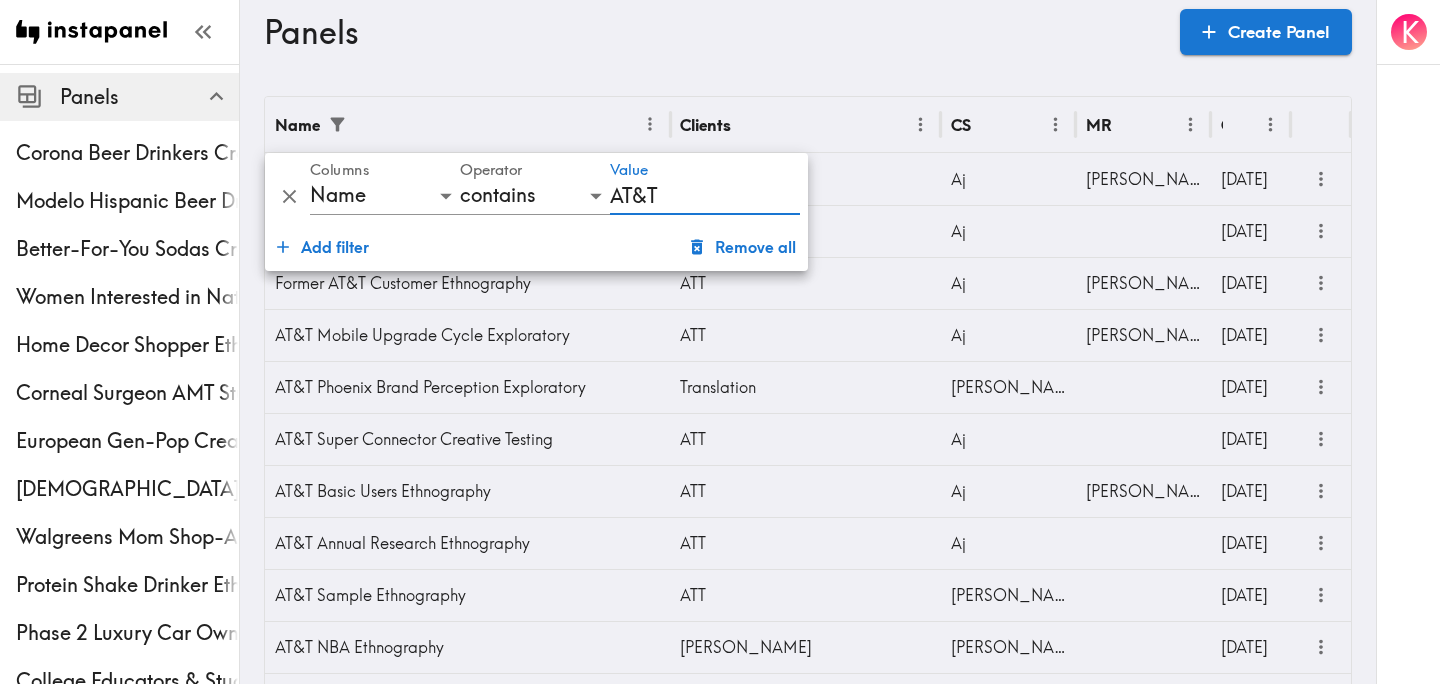 type on "AT&T" 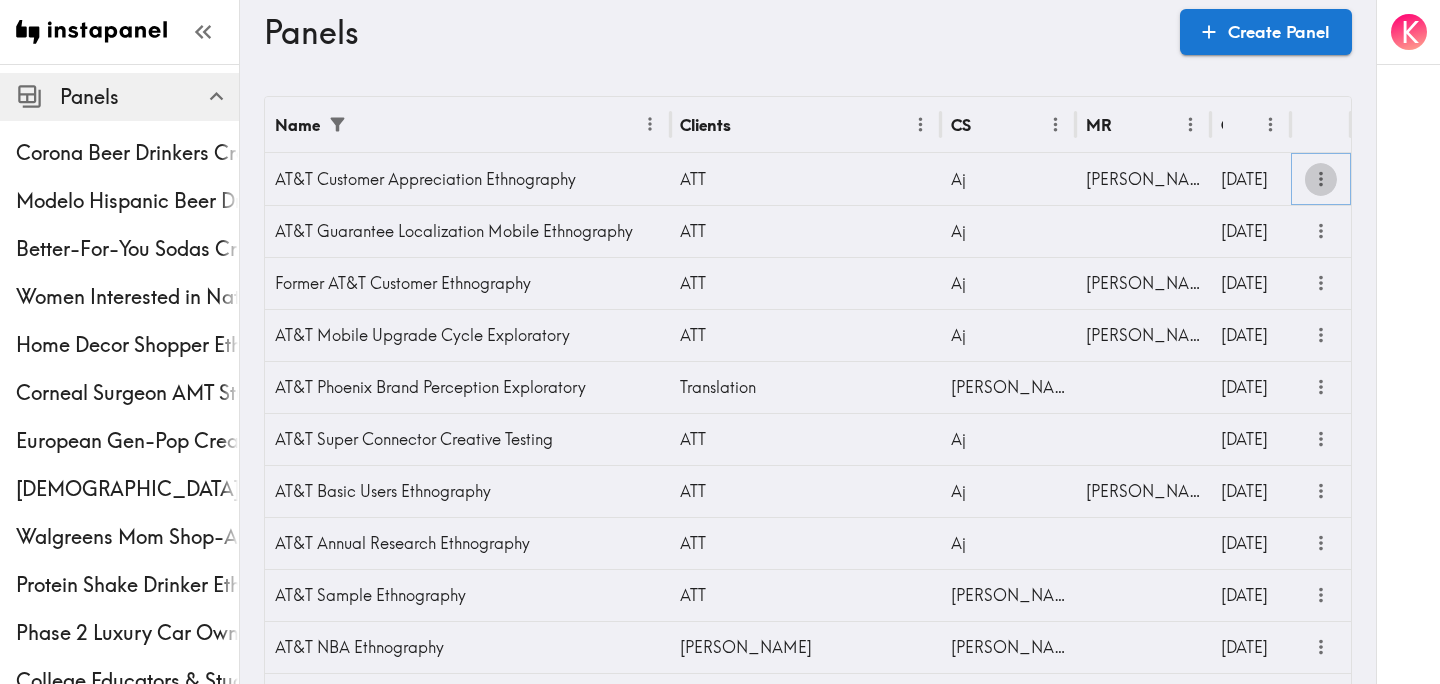 click 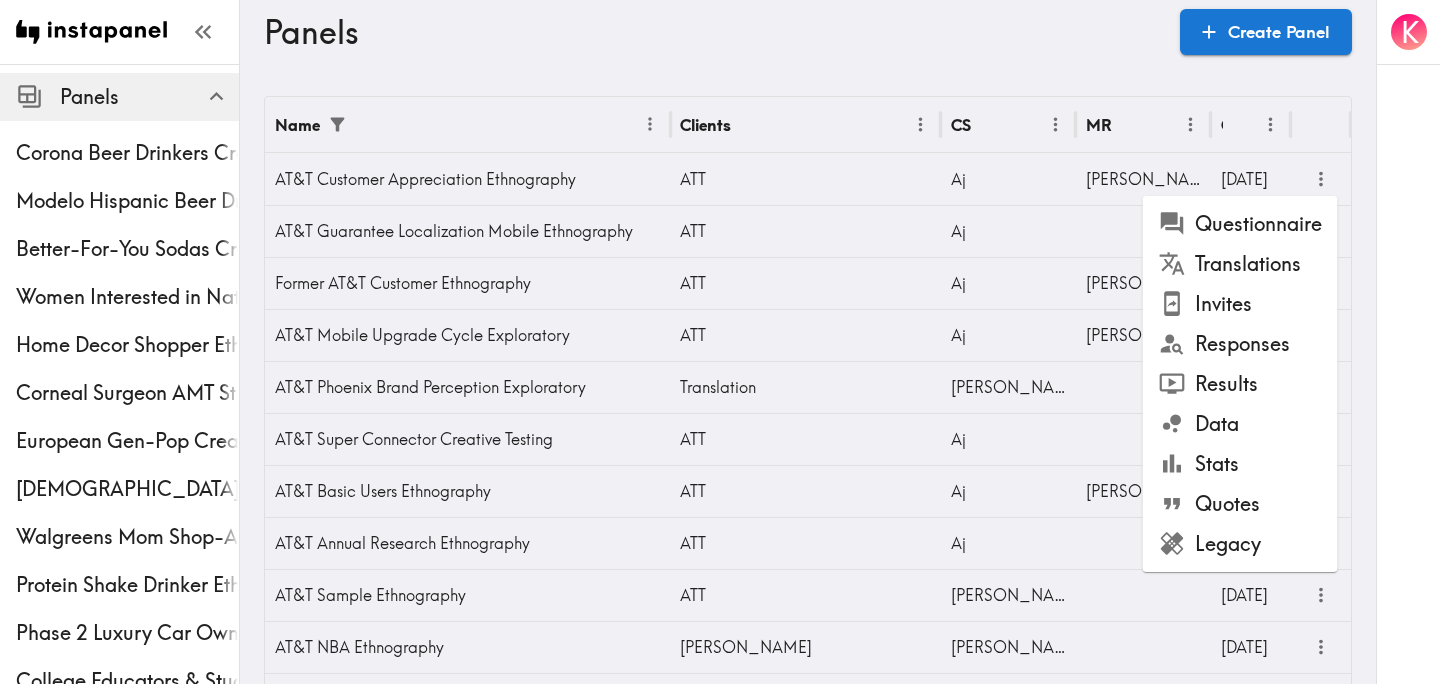 click on "Results" at bounding box center (1240, 384) 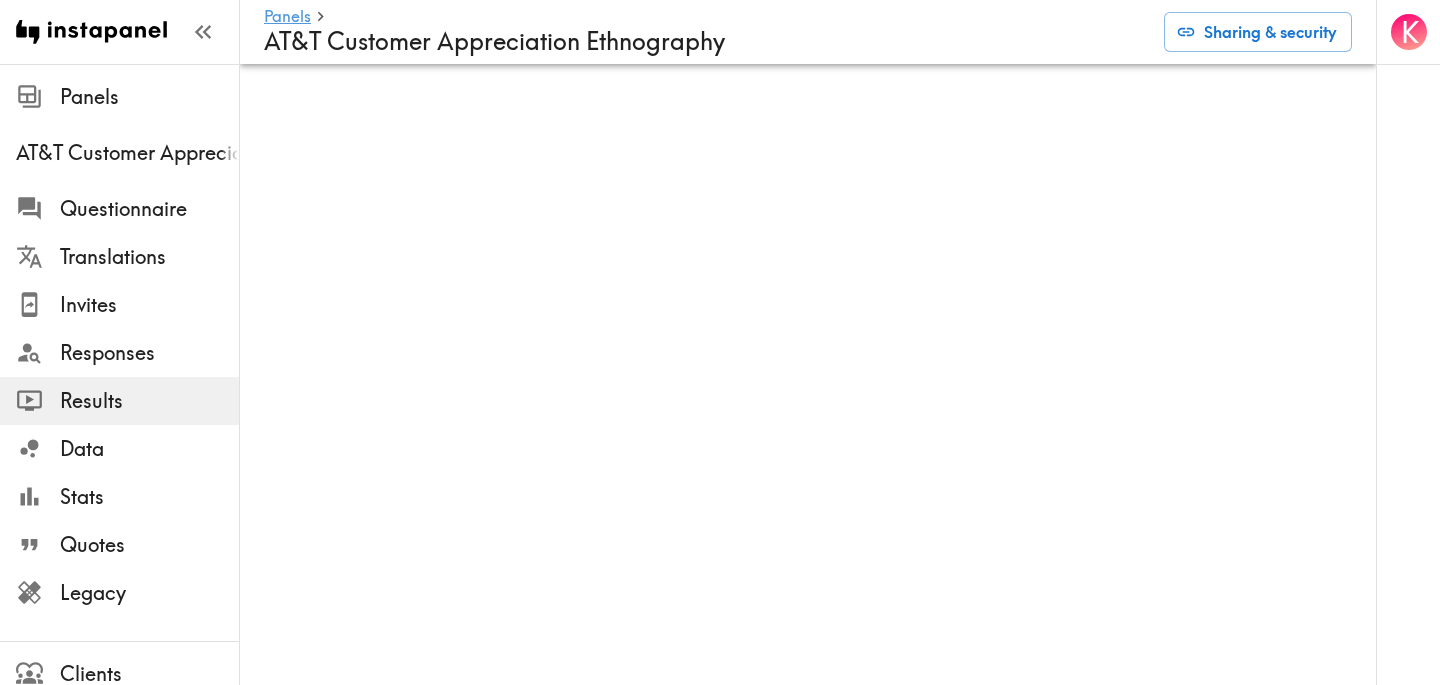 click on "K" at bounding box center (1408, 342) 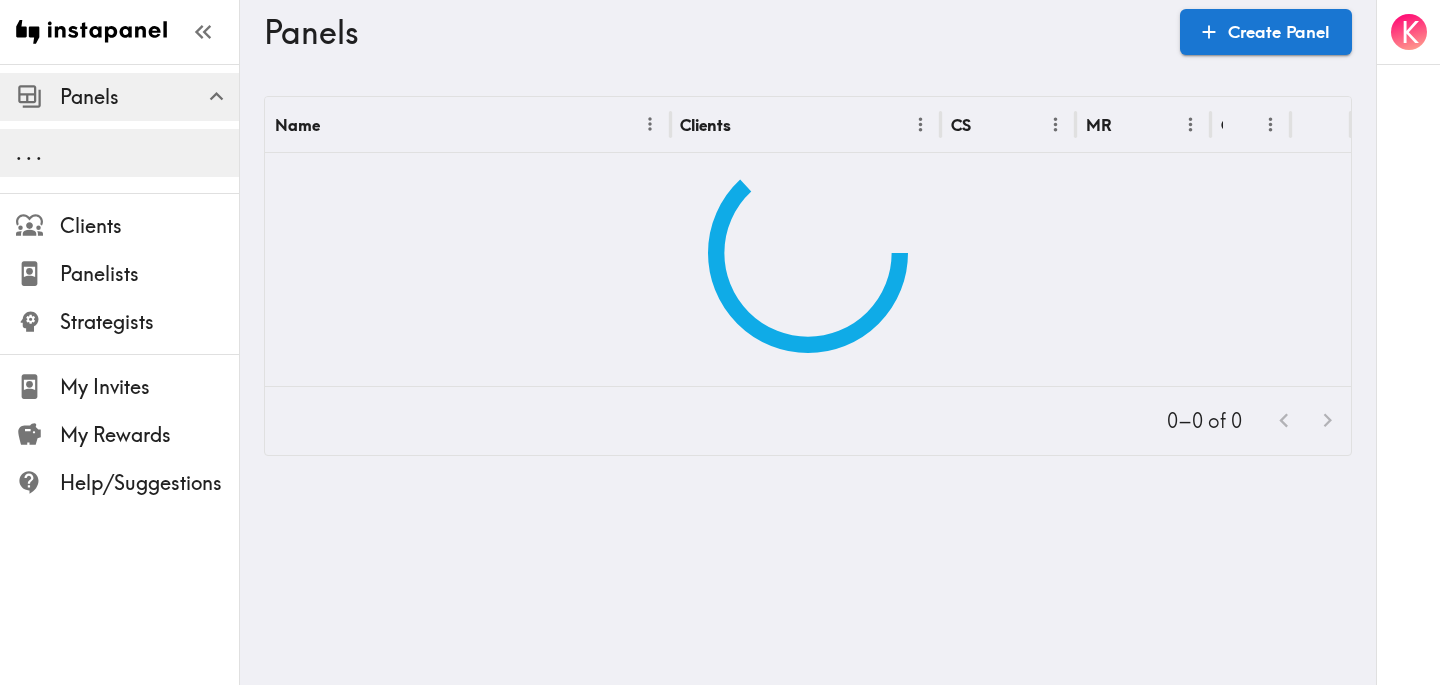 scroll, scrollTop: 0, scrollLeft: 0, axis: both 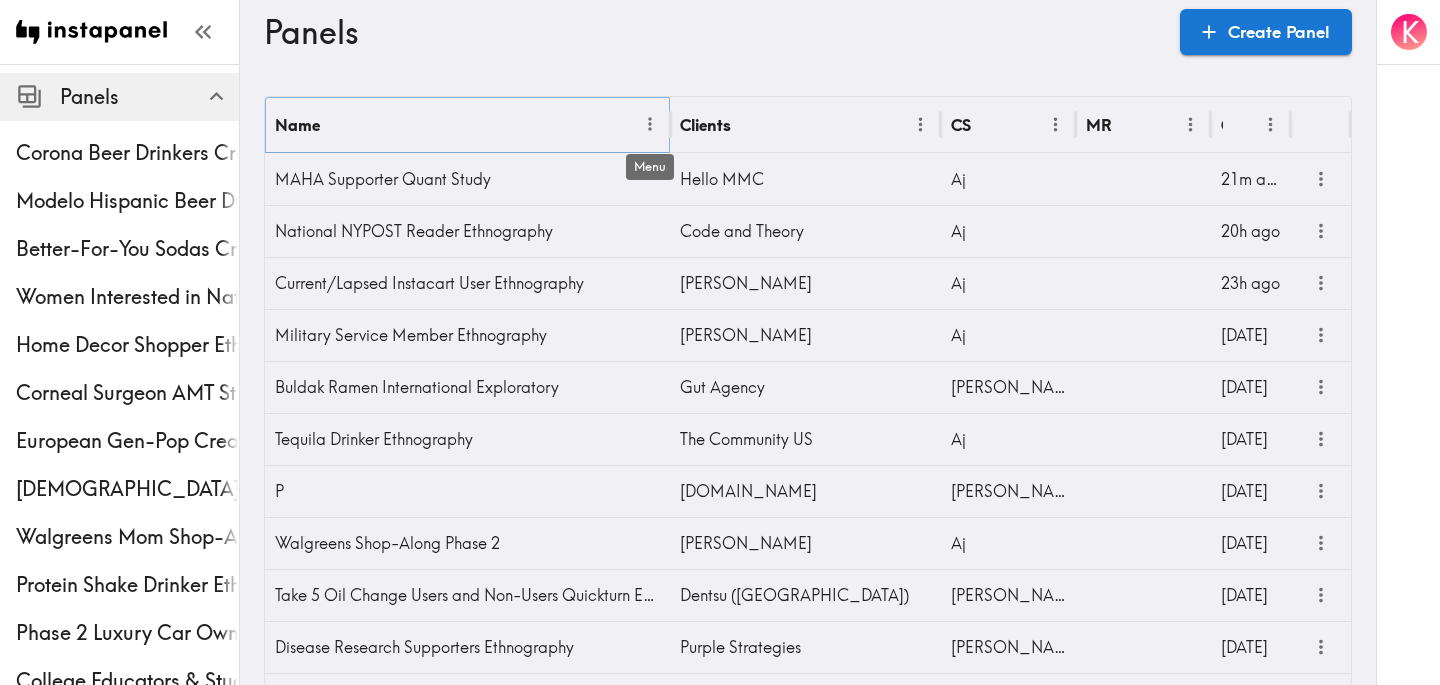 click 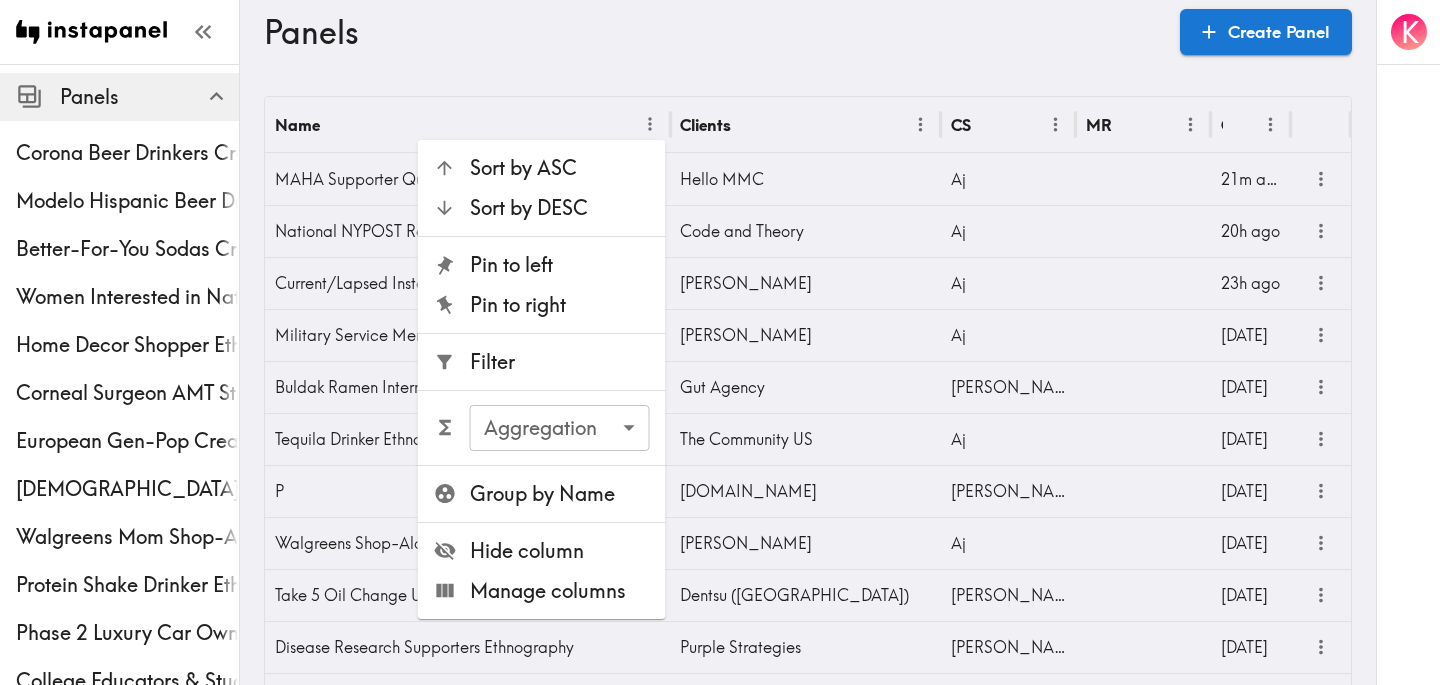 click on "Filter" at bounding box center [560, 362] 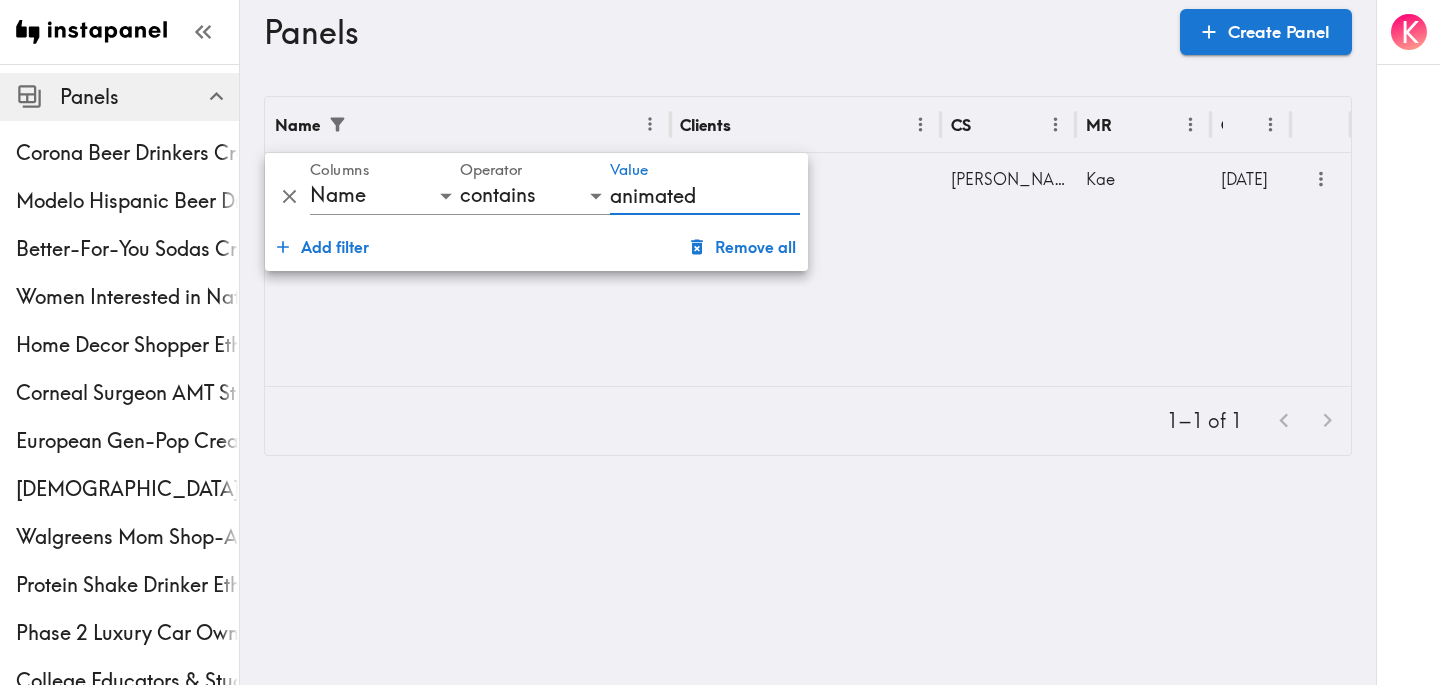 type on "animated" 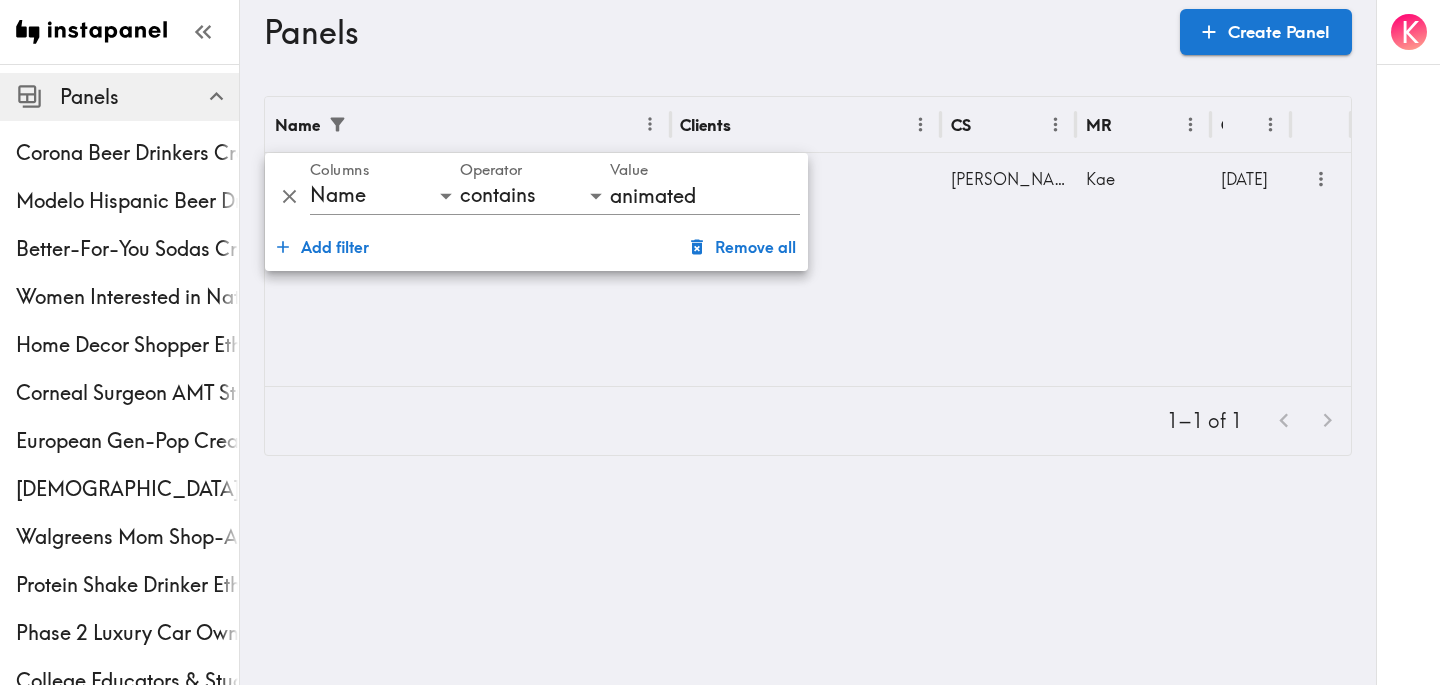 click on "Name Clients CS MR Created US Kids Animated Characters Creative Testing &Furthermore Stephanie Kae 350d ago" at bounding box center (808, 241) 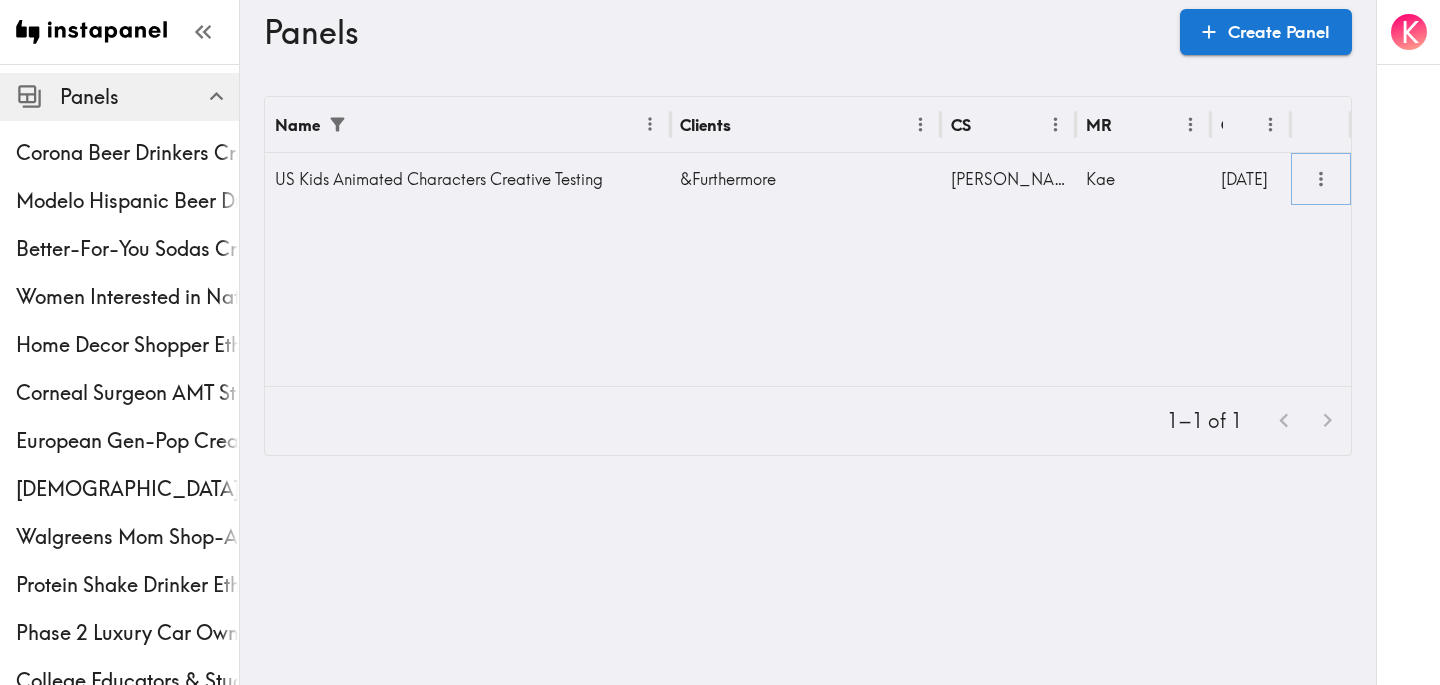 click 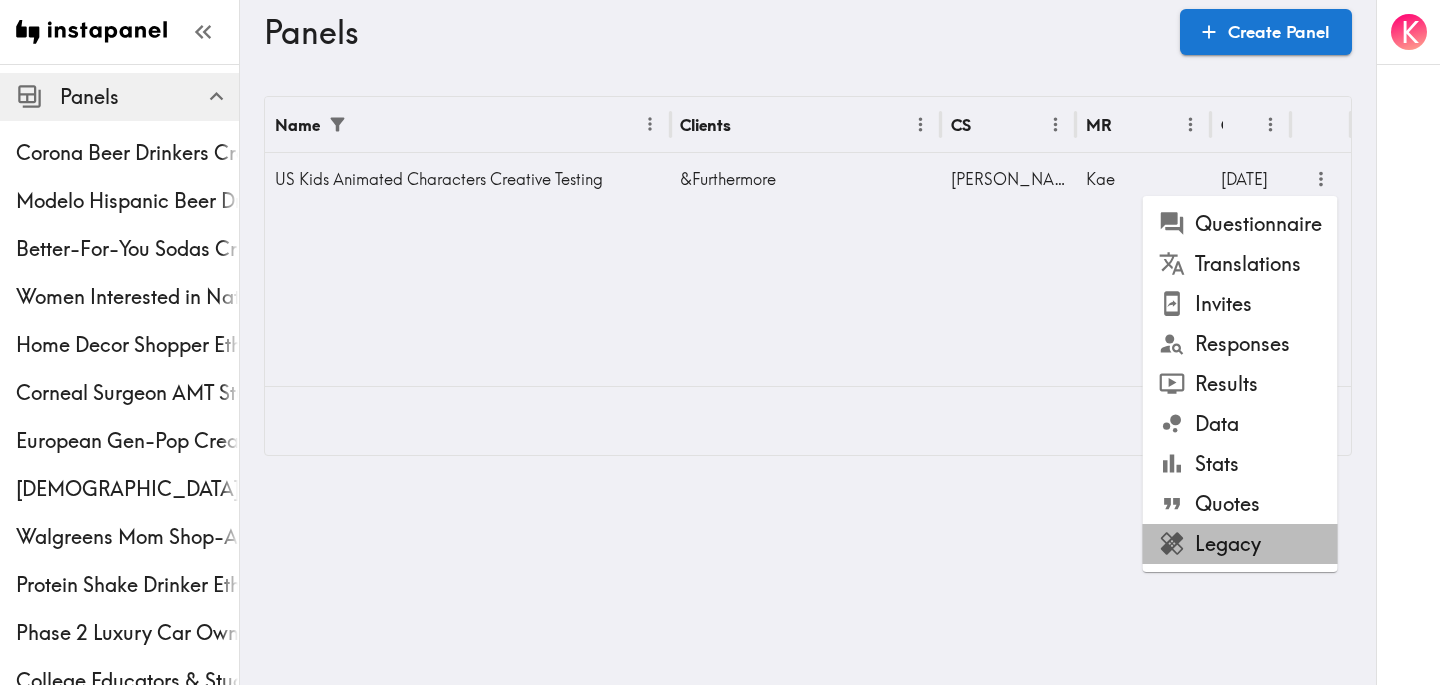 click on "Legacy" at bounding box center [1240, 544] 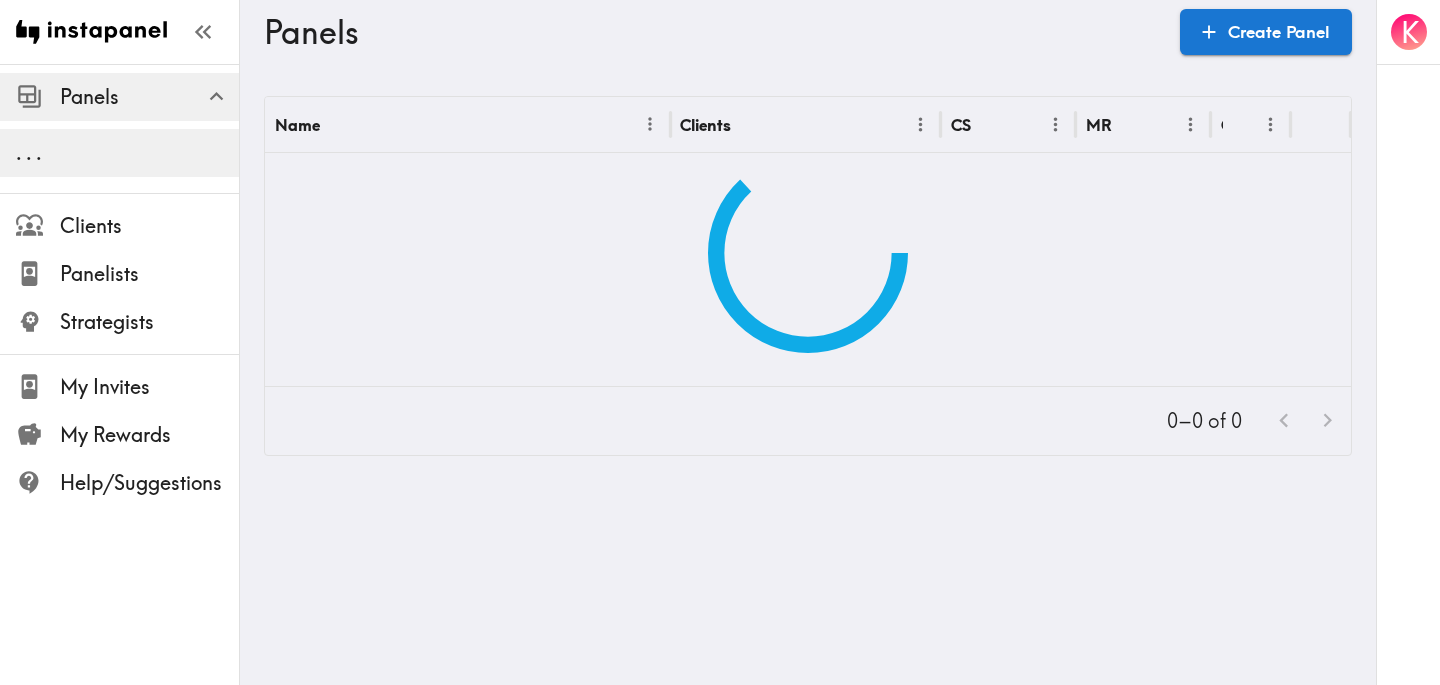 scroll, scrollTop: 0, scrollLeft: 0, axis: both 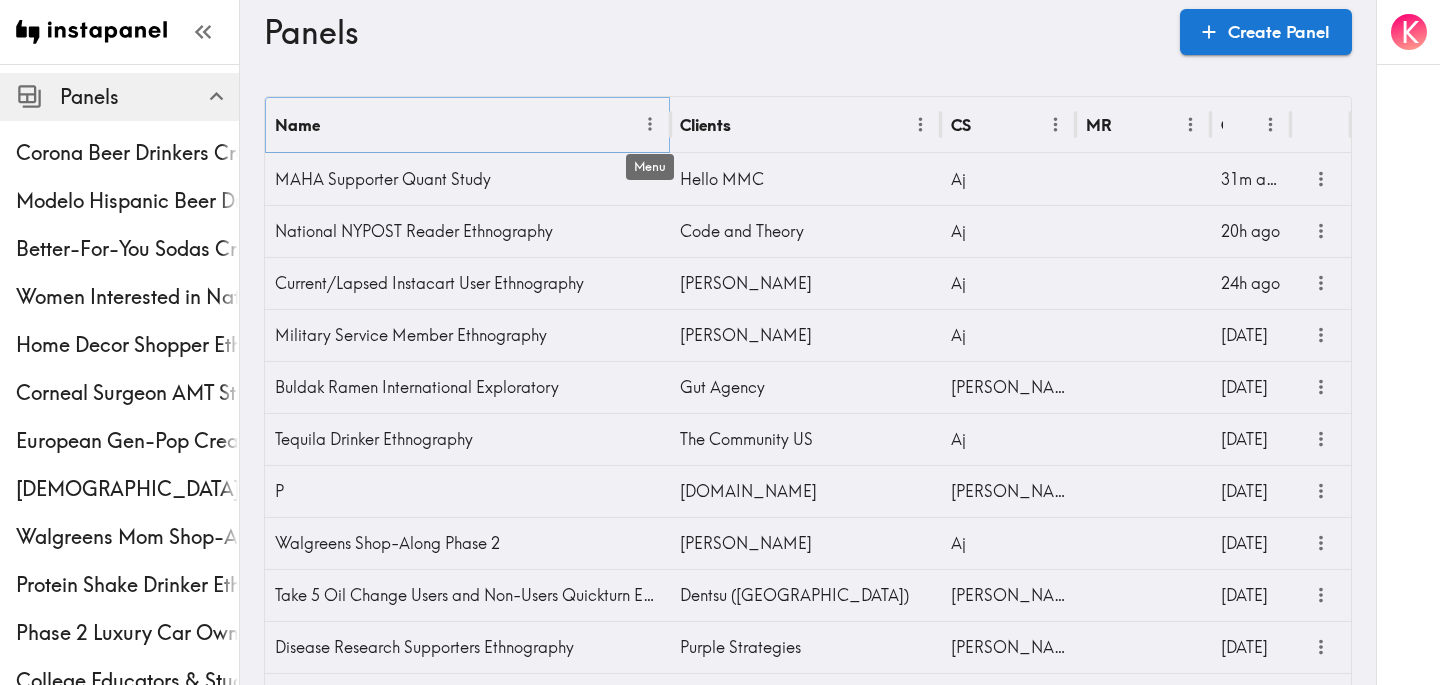 click 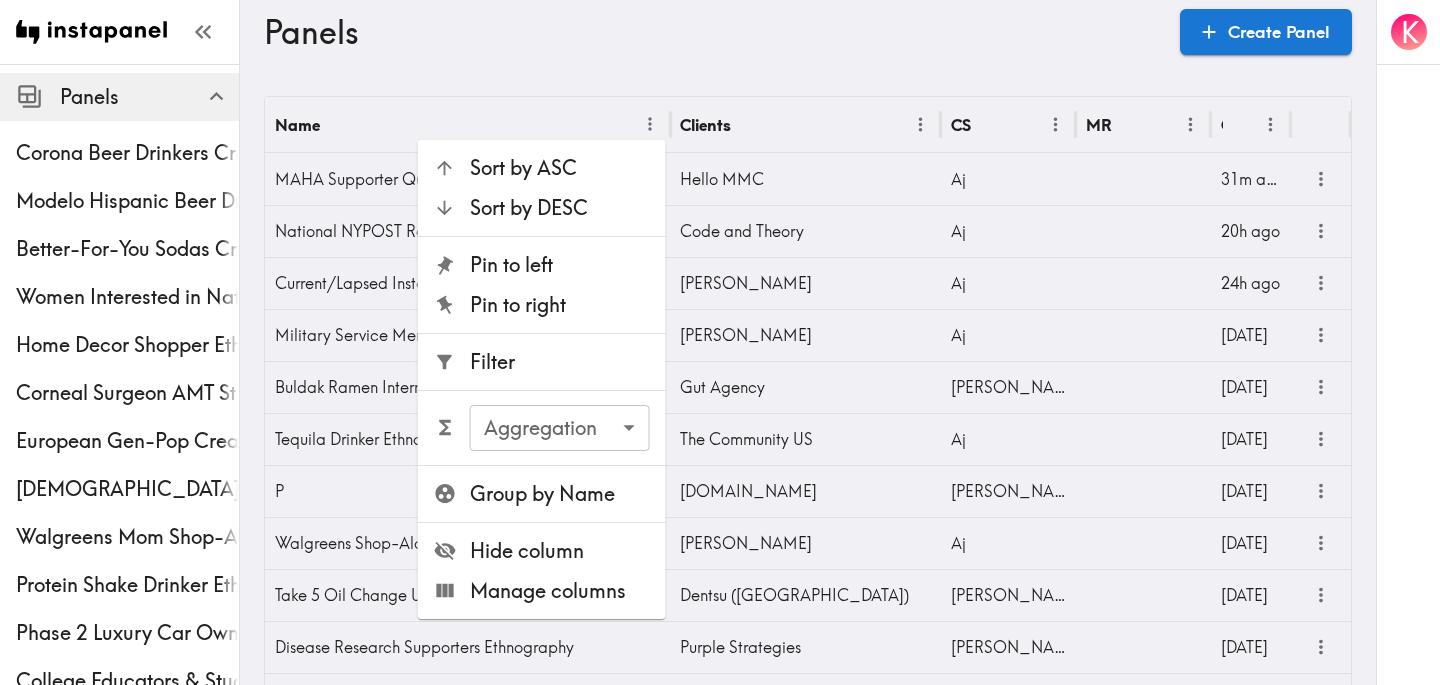 click on "Filter" at bounding box center (560, 362) 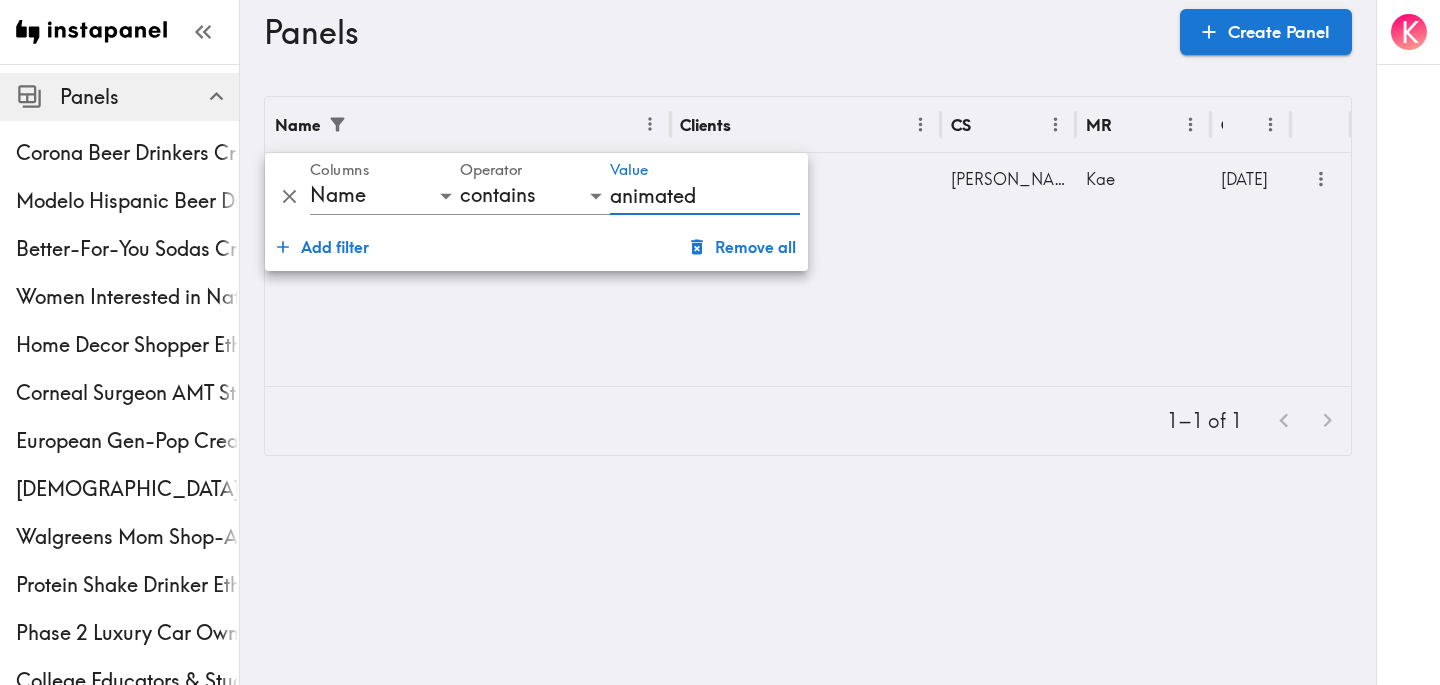 type on "animated" 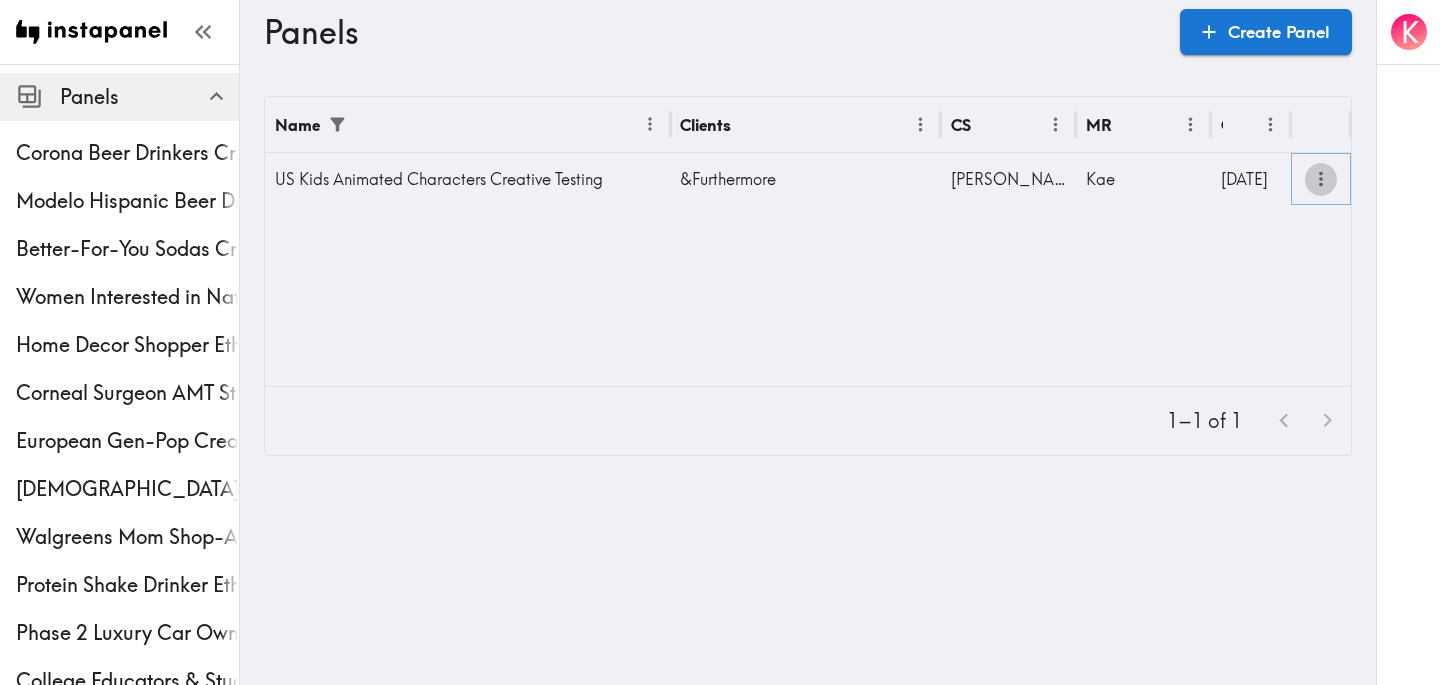 click 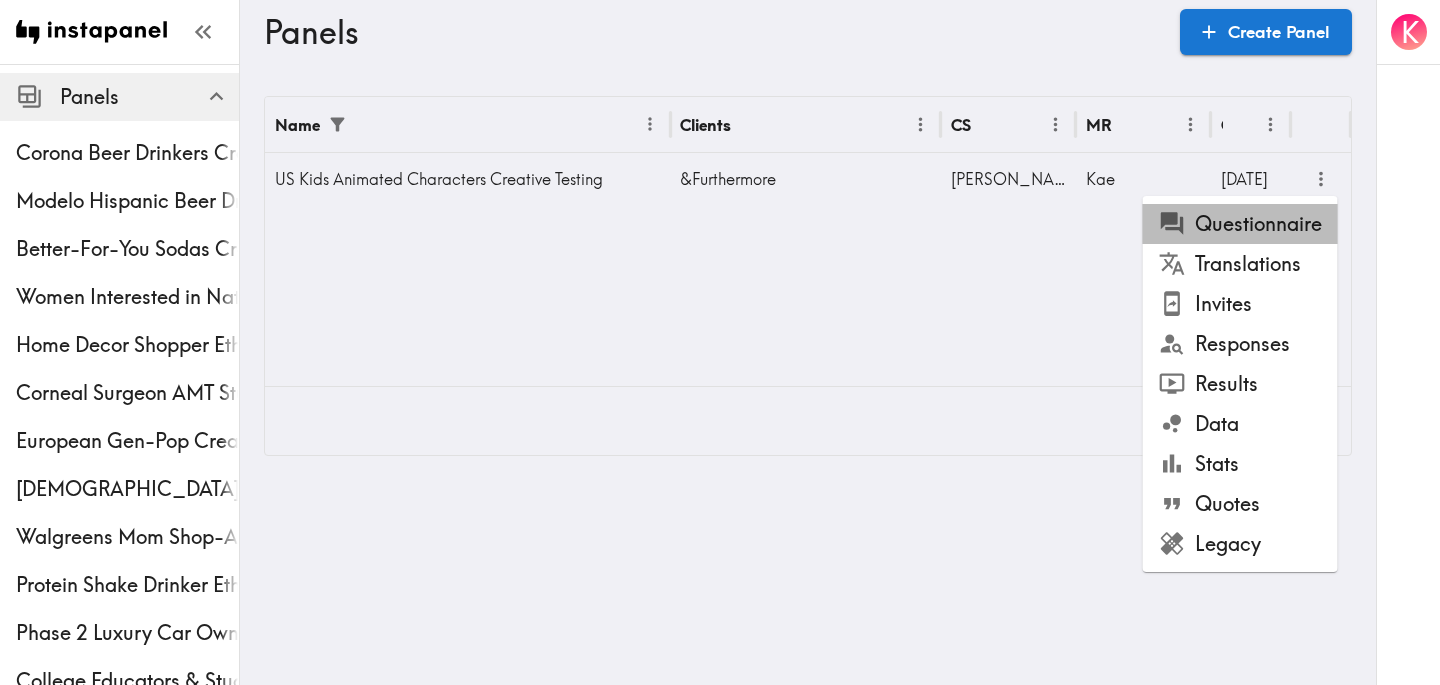 click on "Questionnaire" at bounding box center (1240, 224) 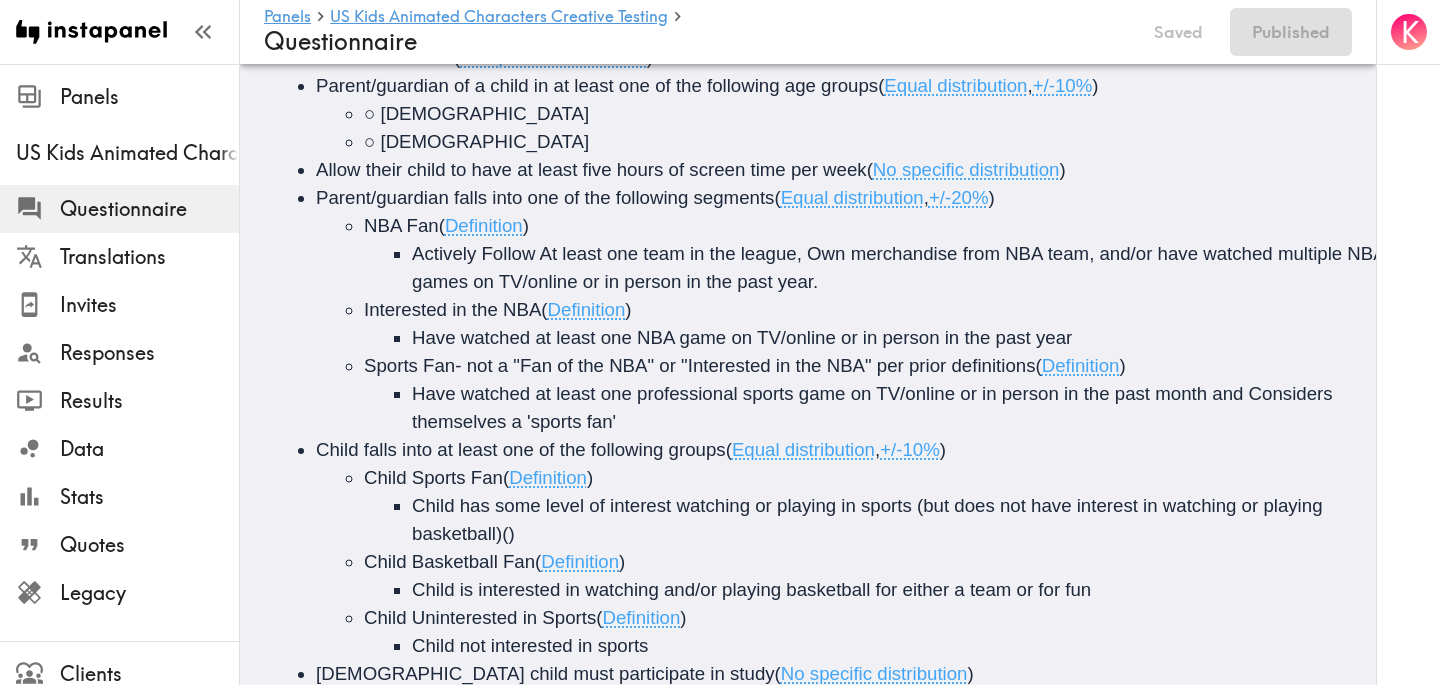 scroll, scrollTop: 0, scrollLeft: 0, axis: both 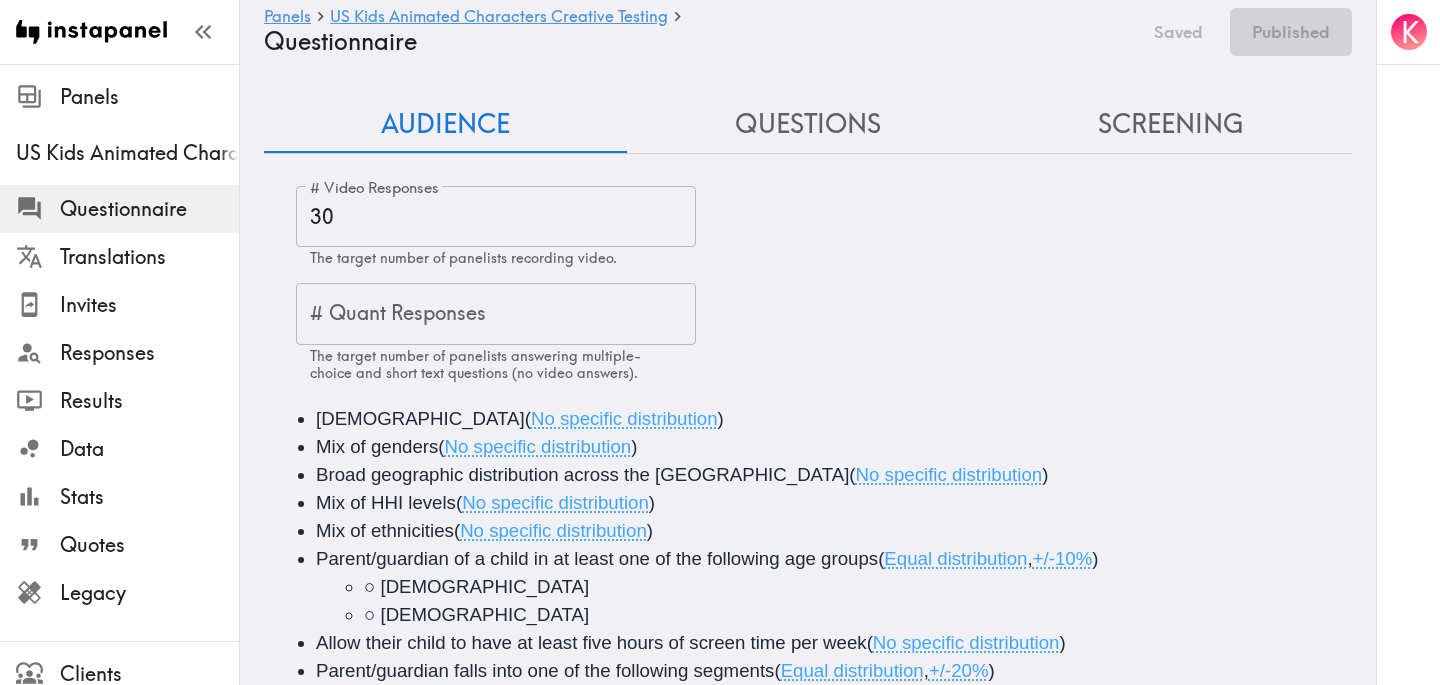 click on "Questions" at bounding box center (808, 124) 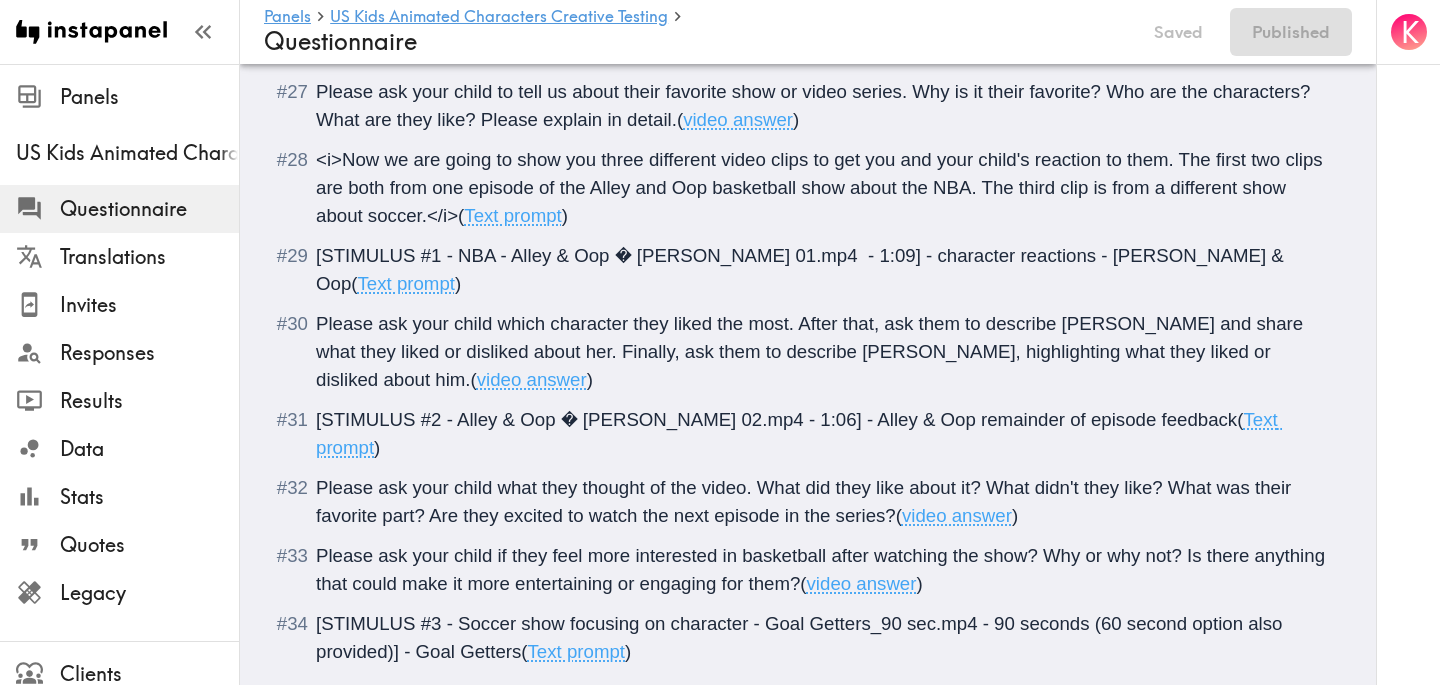 scroll, scrollTop: 6776, scrollLeft: 0, axis: vertical 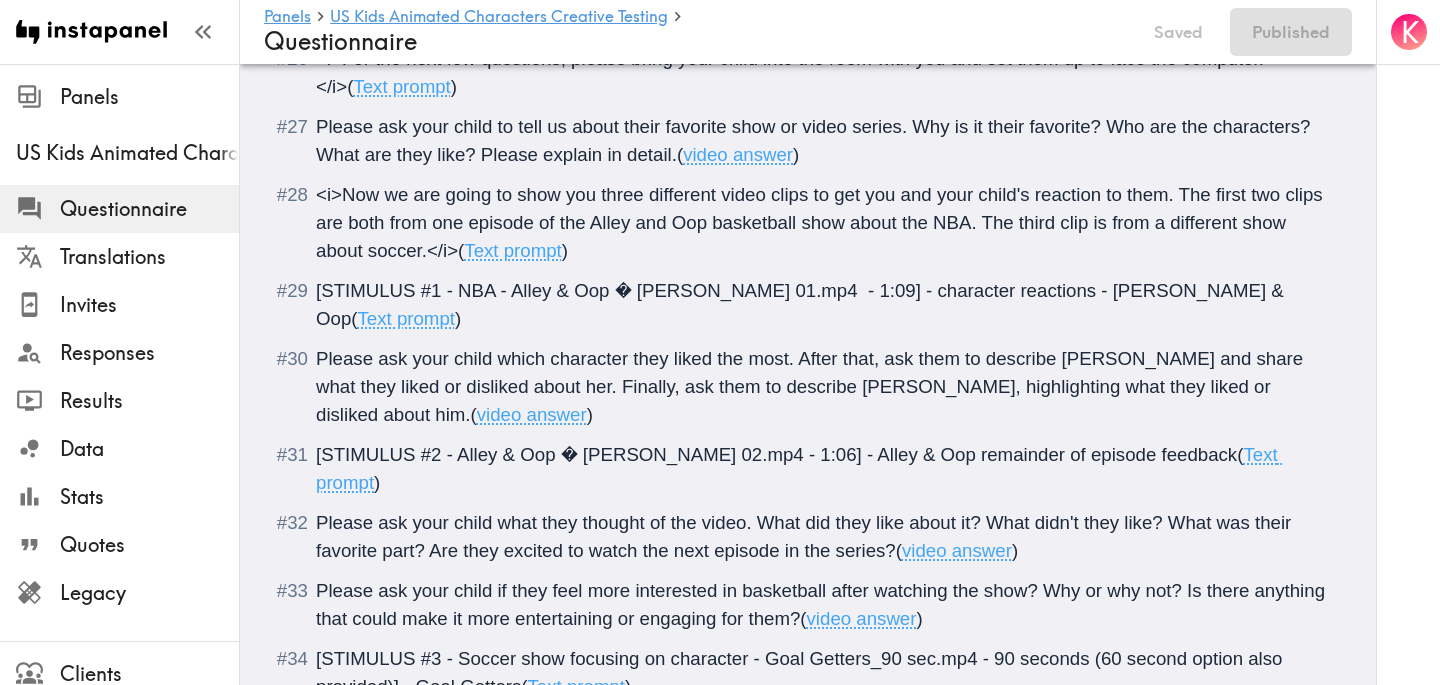 click on "[STIMULUS #1 - NBA - Alley & Oop � Tyrese Haliburton 01.mp4  - 1:09] - character reactions - Alley & Oop  ( Text prompt )" at bounding box center [822, 305] 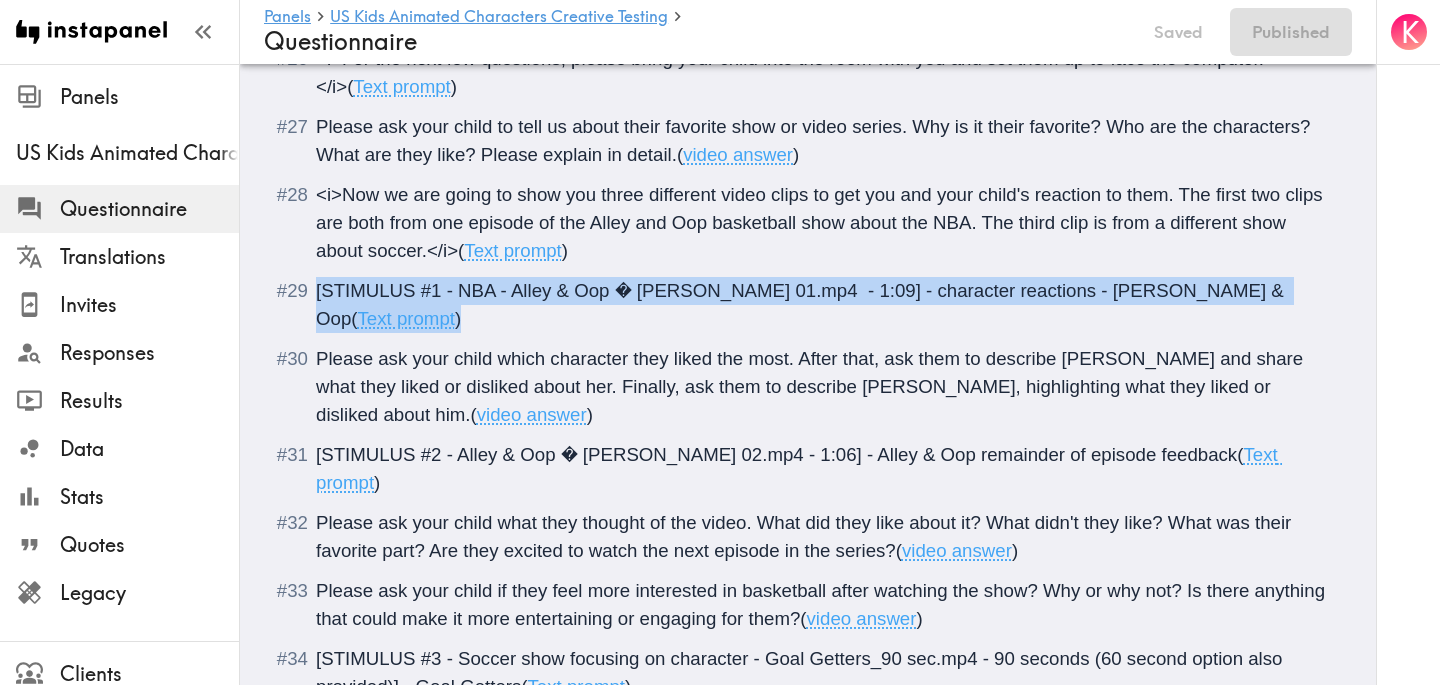 drag, startPoint x: 1322, startPoint y: 294, endPoint x: 305, endPoint y: 294, distance: 1017 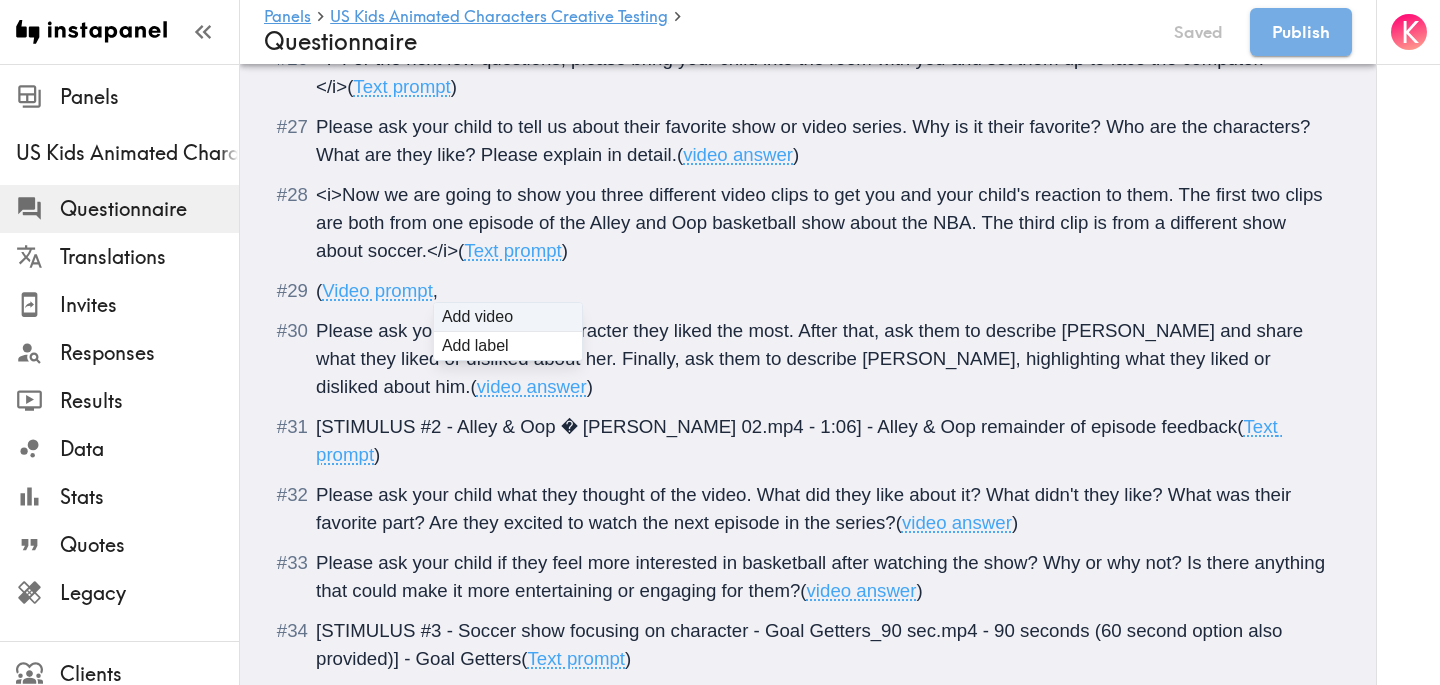 type on "C:\fakepath\Alley & Oop � Tyrese Haliburton 01.mp4" 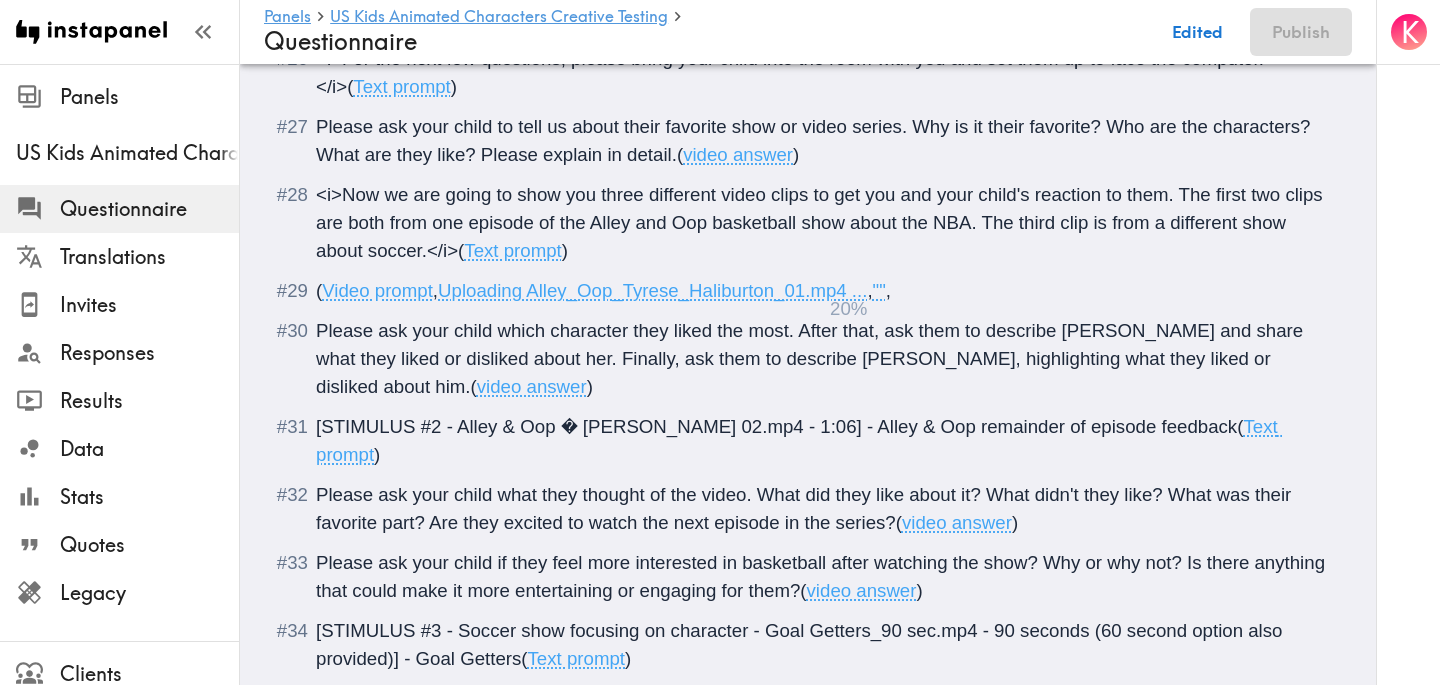 type 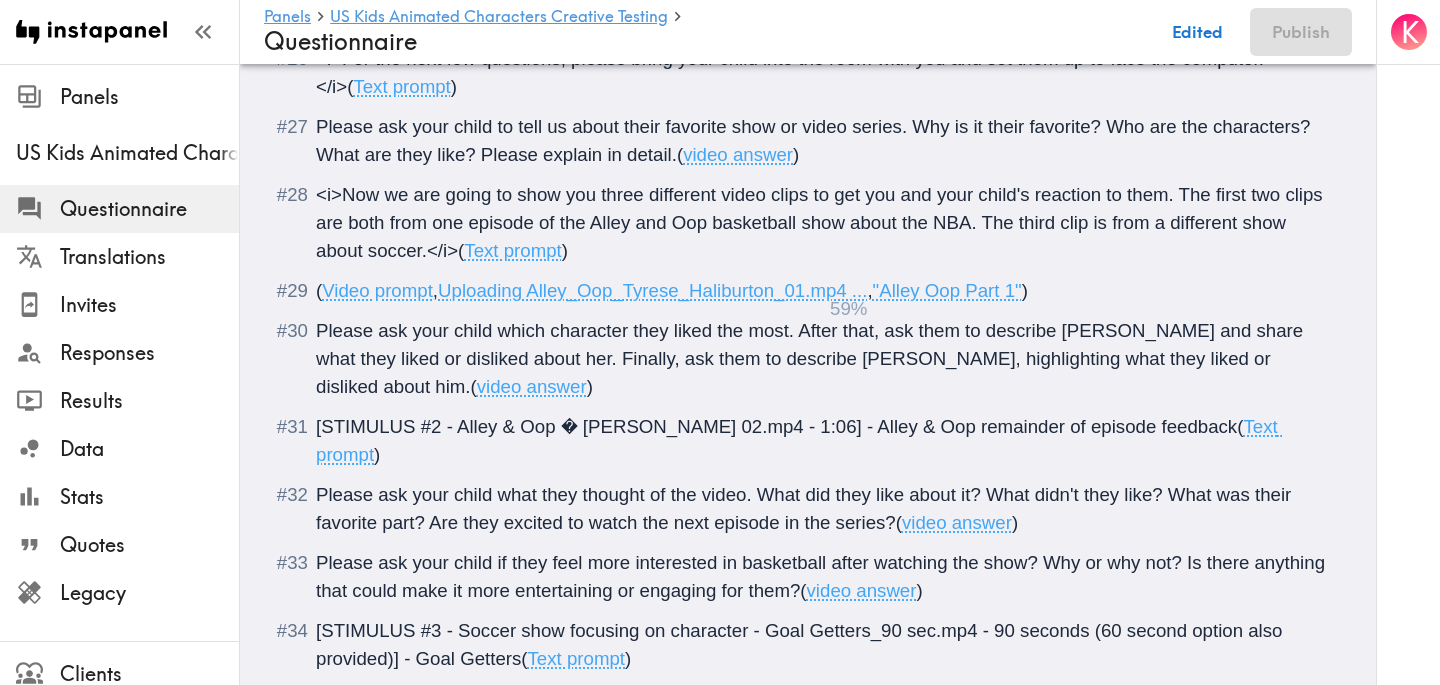 click on "[STIMULUS #2 - Alley & Oop � Tyrese Haliburton 02.mp4 - 1:06] - Alley & Oop remainder of episode feedback  ( Text prompt )" at bounding box center [822, 441] 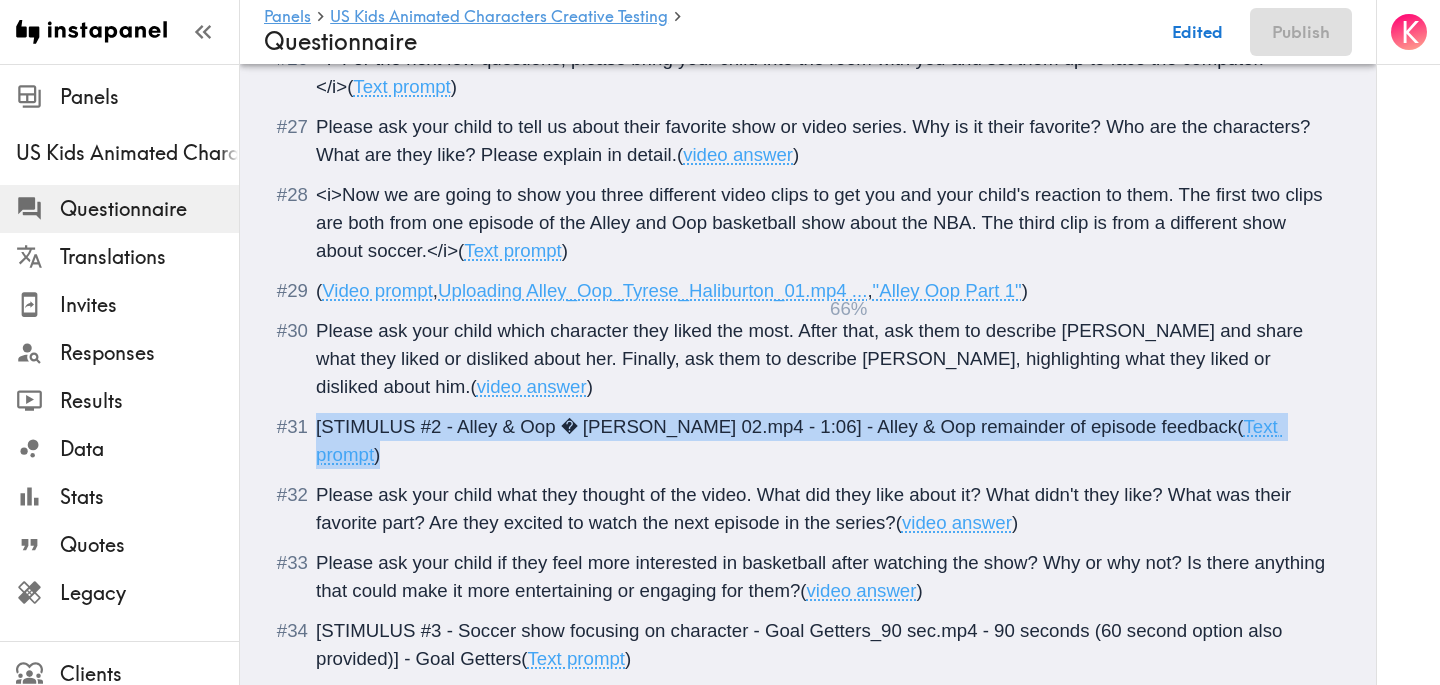 drag, startPoint x: 387, startPoint y: 427, endPoint x: 307, endPoint y: 397, distance: 85.44004 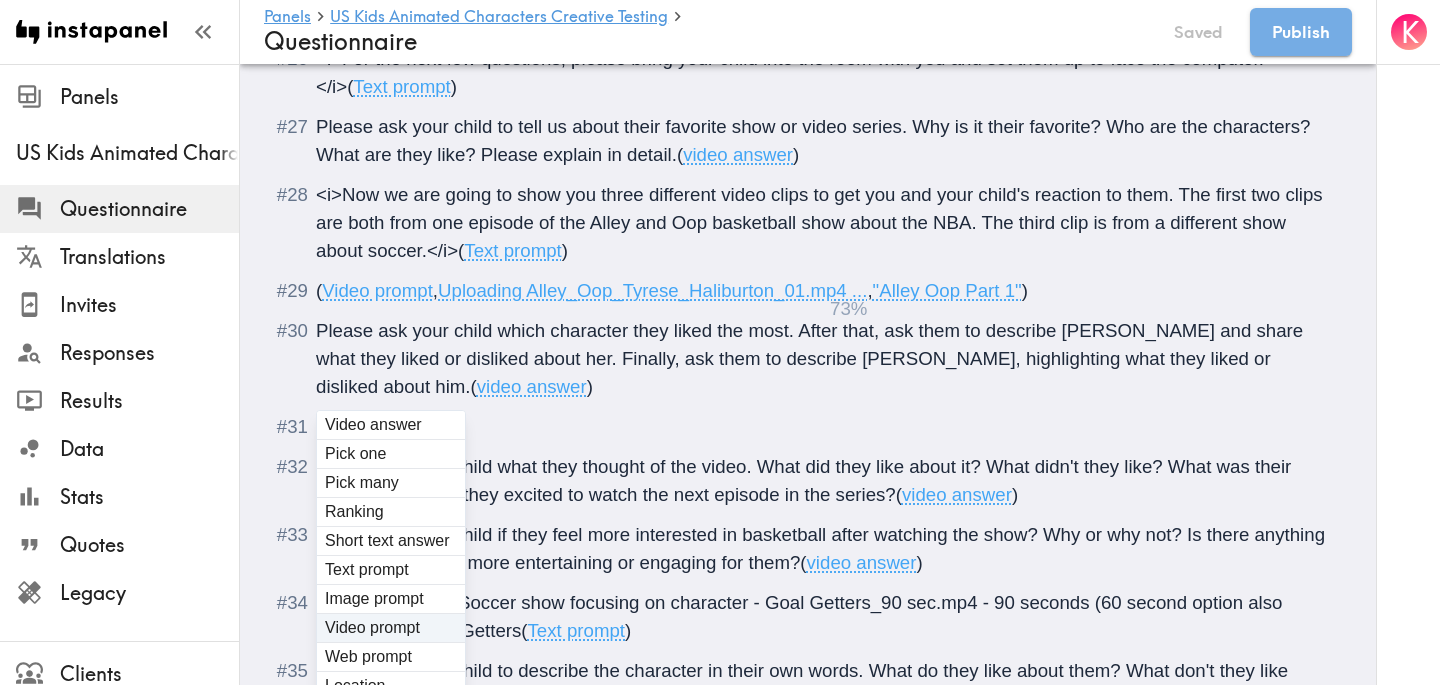 click on "There is a new instapanel!  ( Intro ) What is your age?  ( #age ,  Short text answer ,  Short texts are numbers ) What is your gender?  ( #gender ,  Pick one ) Male Female Transgender  ( Hide until show more ) Non-binary  ( Hide until show more ) Non-conforming  ( Hide until show more ) Prefer not to answer  ( Hide until show more ) ( Location ,  "Country & postcode/zip" ) What is your ethnicity?  ( #ethnicity_US ,  "US-only" ,  Pick many ) White/Caucasian African American/Black Hispanic Asian/Asian American Native American/Alaska Native Native Hawaiian/Pacific Islander Latin American/Latino Mexican/Mexican American/Chicano Puerto Rican Caribbean/West Indian Japanese/Japanese American Korean/Korean American Filipino/Filipino American Chinese/Chinese American Vietnamese/Vietnamese American South Asian/Indian/Pakistani Arab/Middle Eastern/North African Other  ( Other ) Prefer not to answer  ( None of the above ) What is your annual household income?  ( #income ,  Short text answer ,  Short texts are numbers ) (" at bounding box center [808, -2459] 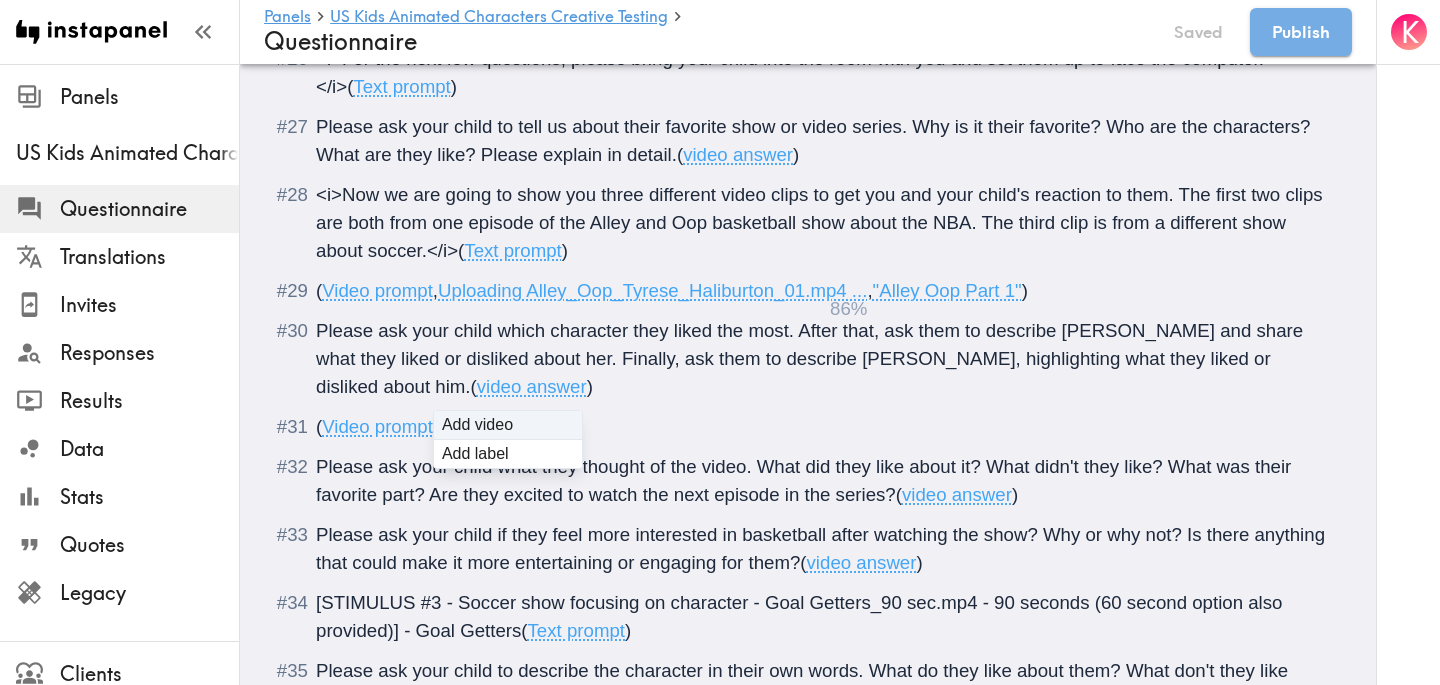 type on "C:\fakepath\Alley & Oop � Tyrese Haliburton 02.mp4" 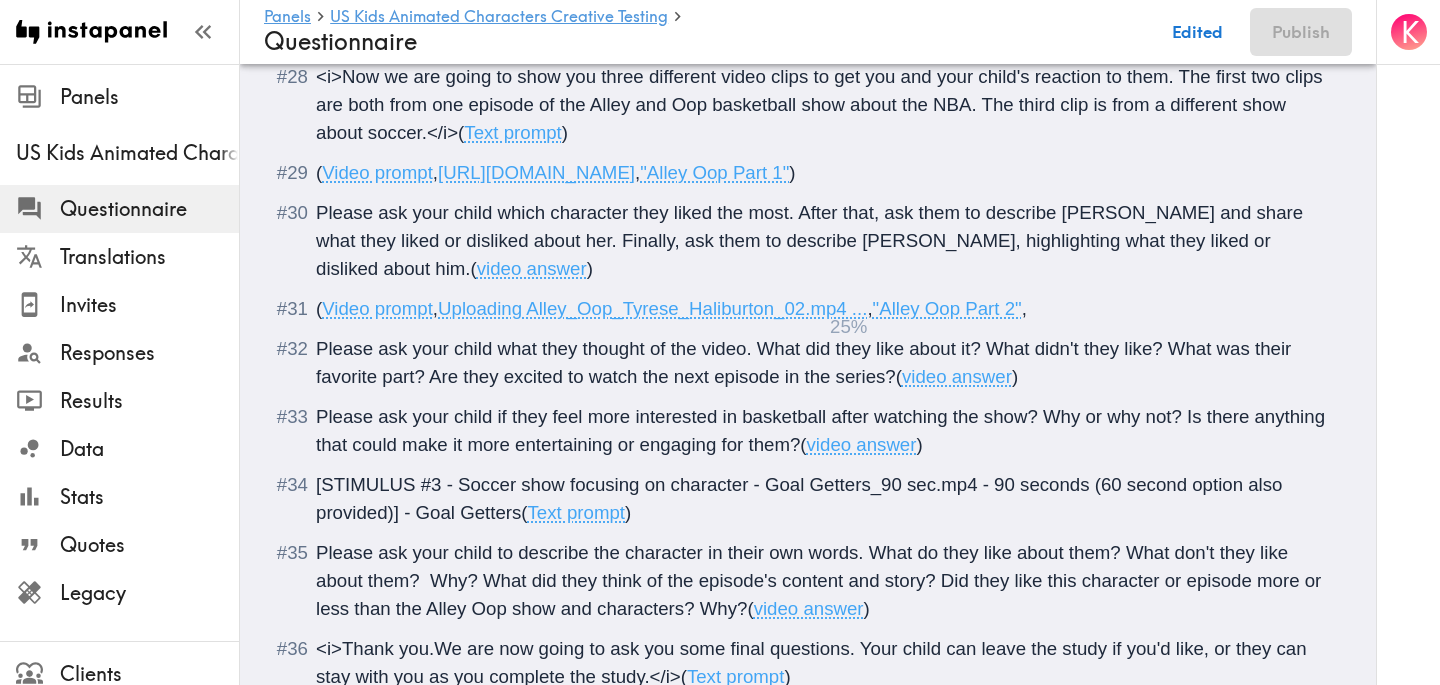 scroll, scrollTop: 6811, scrollLeft: 0, axis: vertical 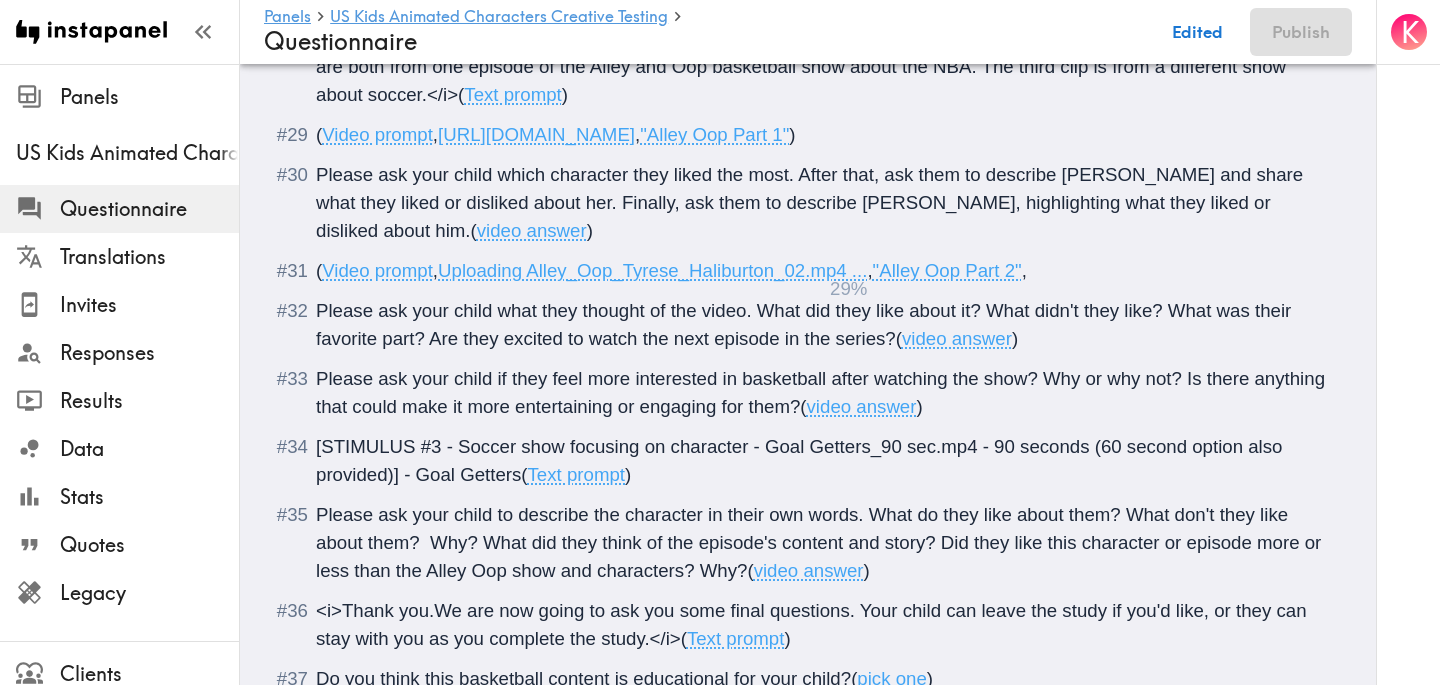click on "[STIMULUS #3 - Soccer show focusing on character - Goal Getters_90 sec.mp4 - 90 seconds (60 second option also provided)] - Goal Getters  ( Text prompt )" at bounding box center [822, 461] 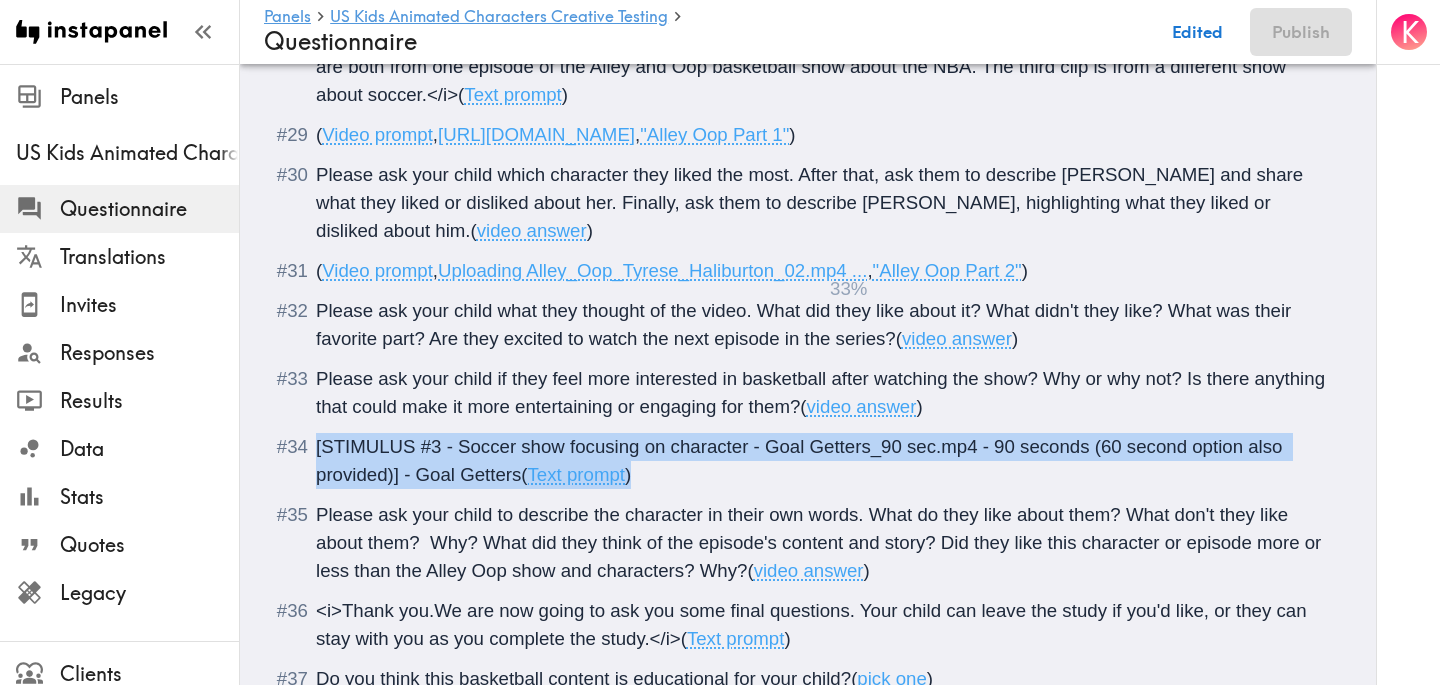 drag, startPoint x: 649, startPoint y: 472, endPoint x: 304, endPoint y: 447, distance: 345.9046 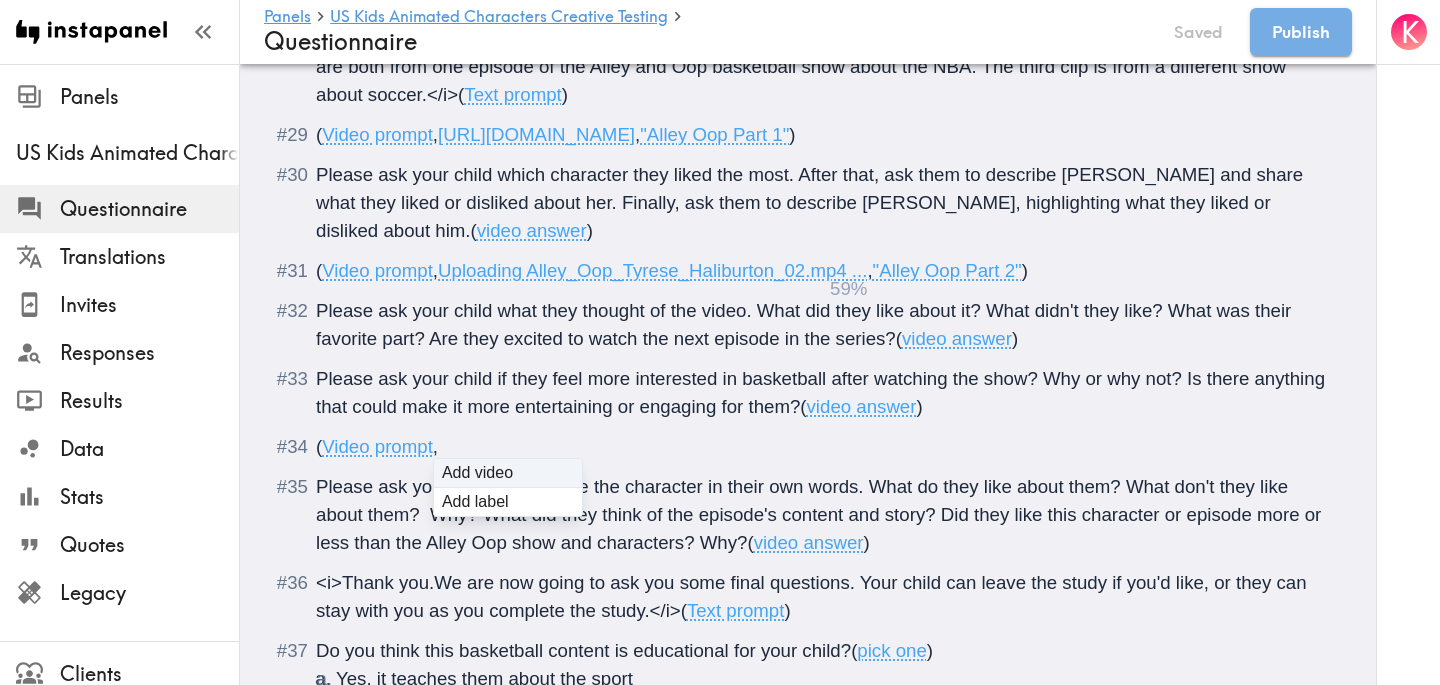 type on "C:\fakepath\Goal Getters_90 sec.mp4" 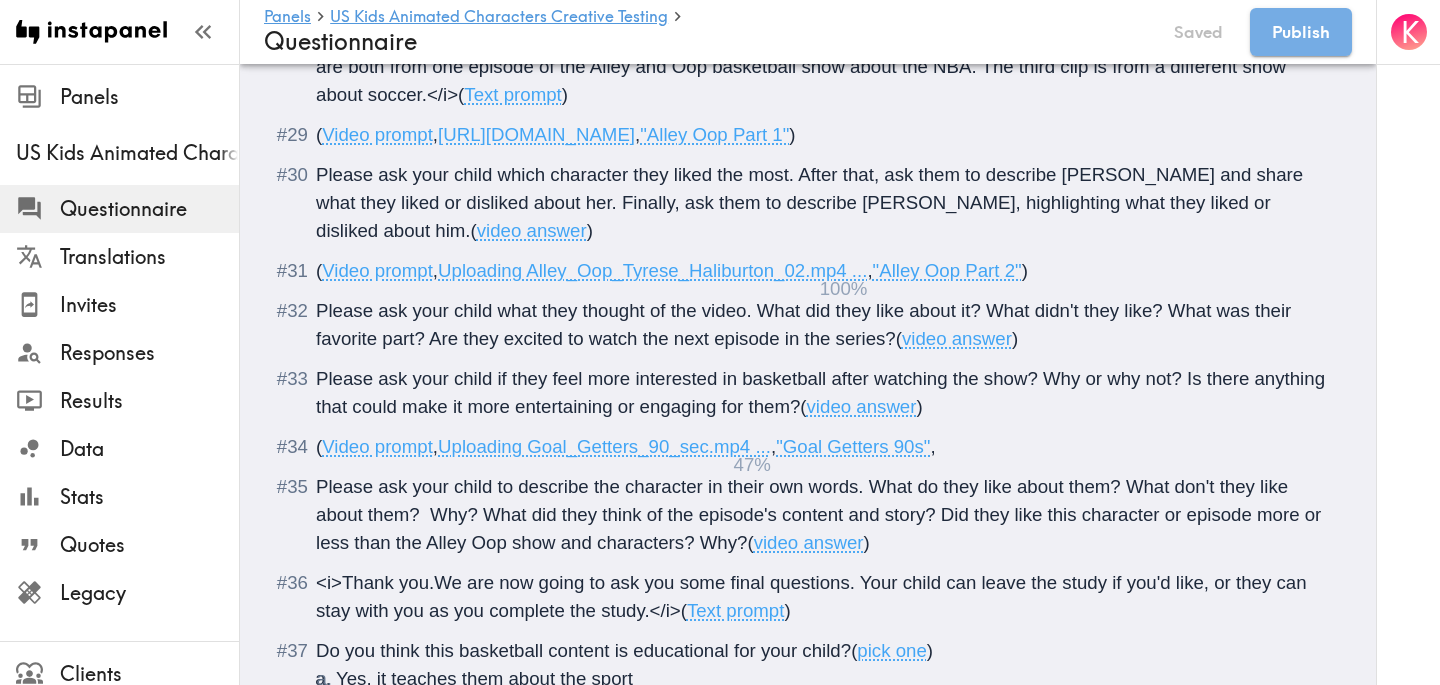type 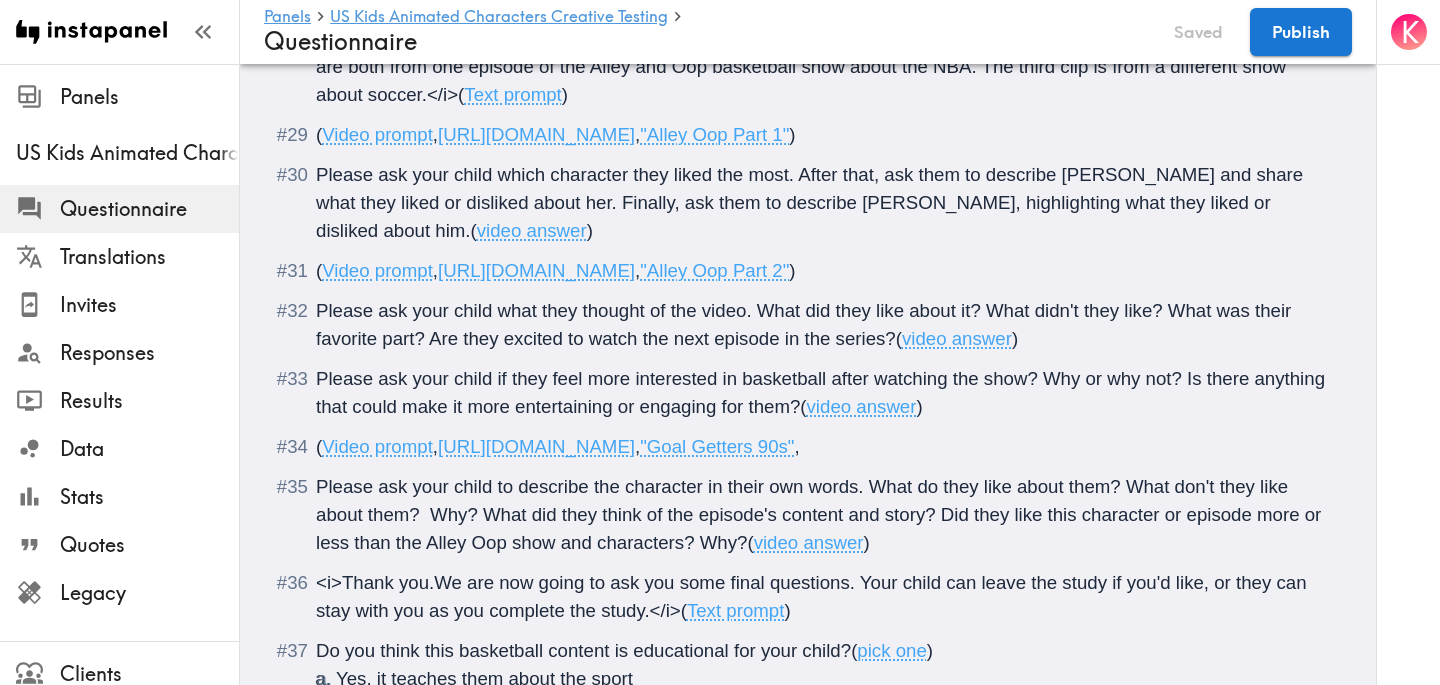 click on "( Video prompt ,  https://prompts.instapanel.com/IYzgMXQw2FGS1ouv/Goal_Getters_90_sec.mp4 ,  "Goal Getters 90s" ," at bounding box center [822, 447] 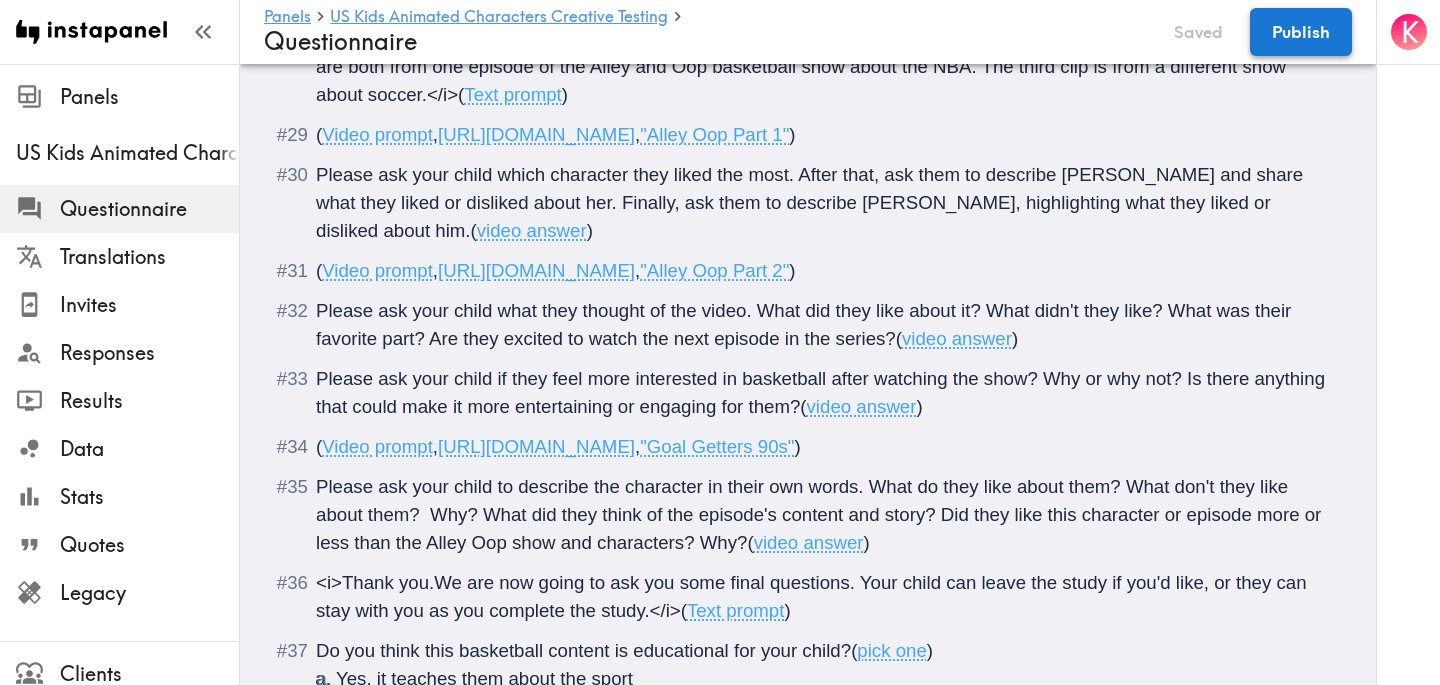 click on "Publish" at bounding box center [1301, 32] 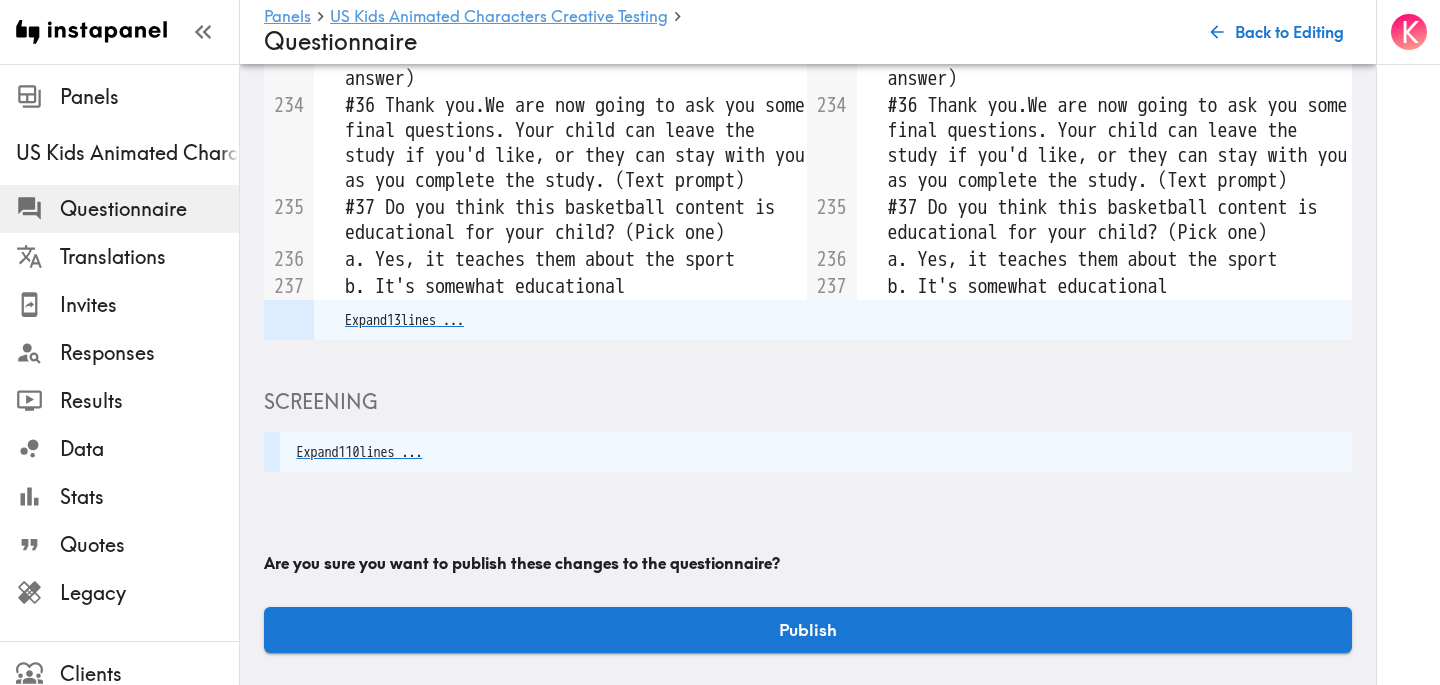 scroll, scrollTop: 2020, scrollLeft: 0, axis: vertical 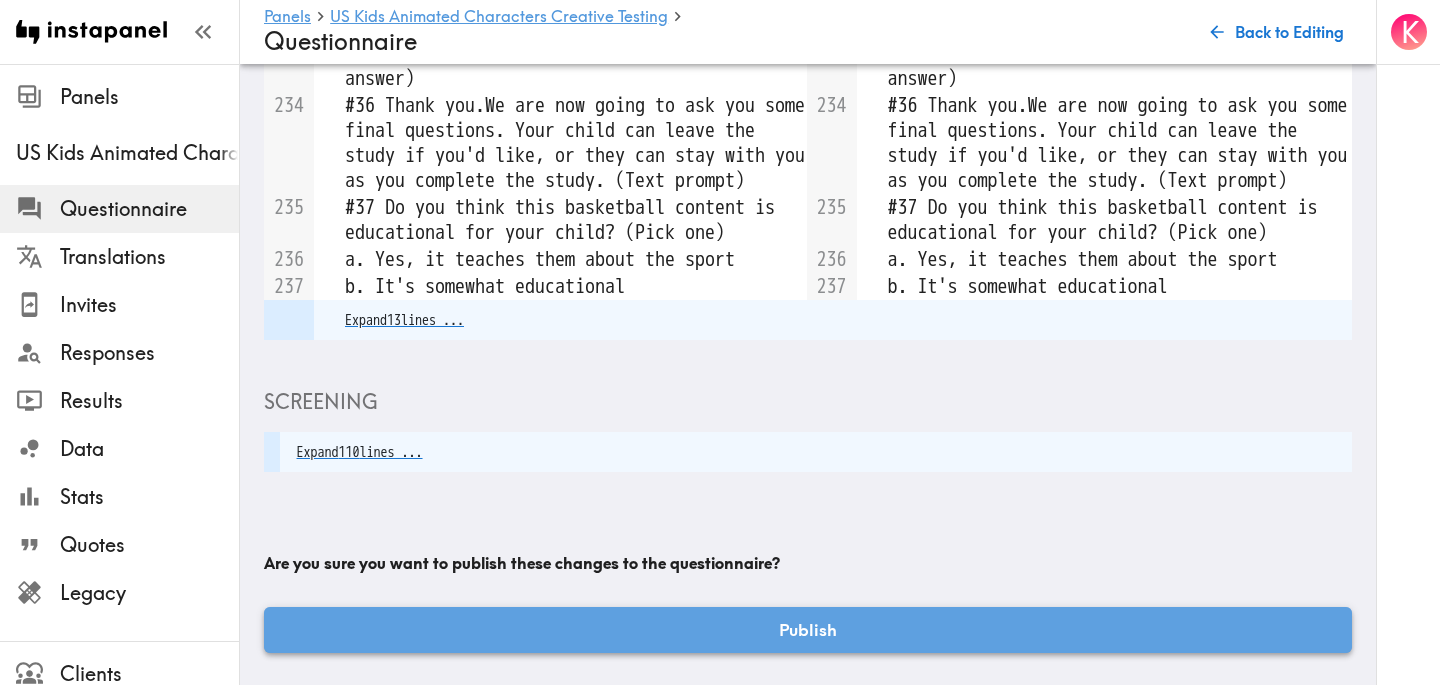 click on "Publish" at bounding box center [808, 630] 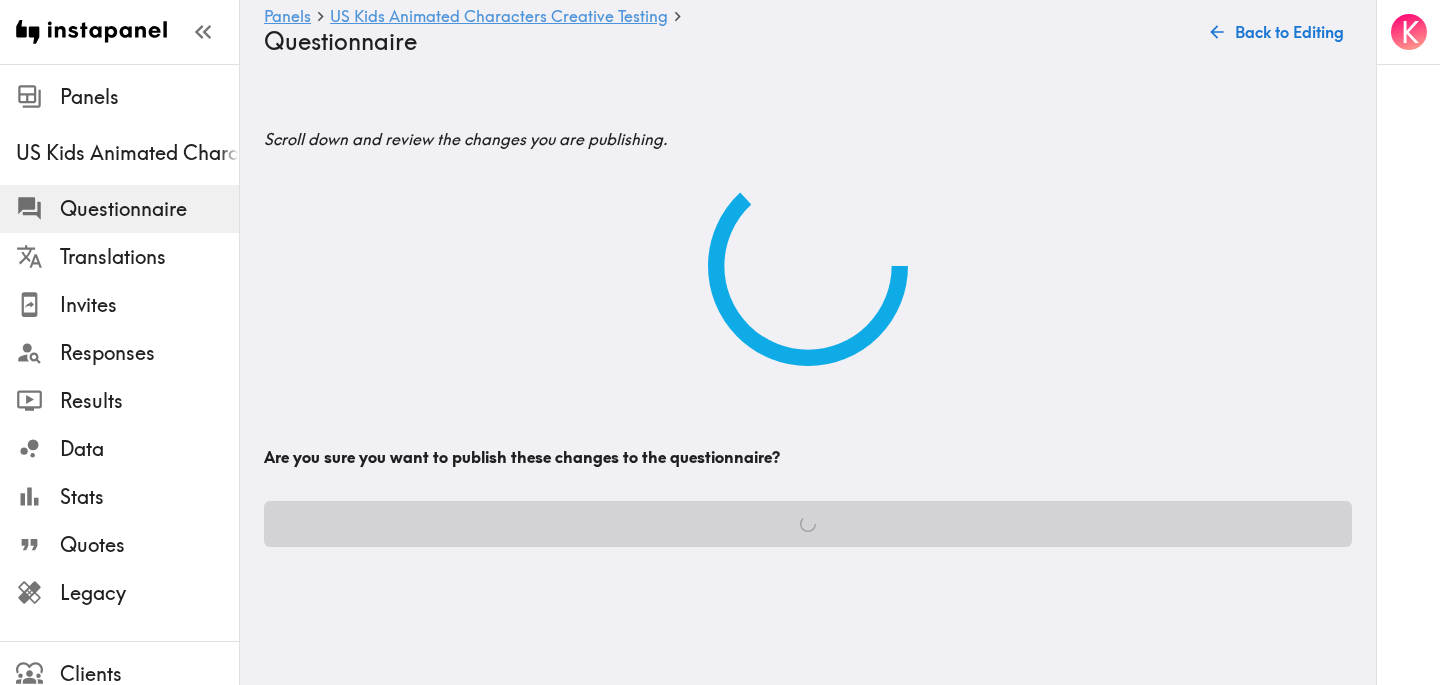 scroll, scrollTop: 0, scrollLeft: 0, axis: both 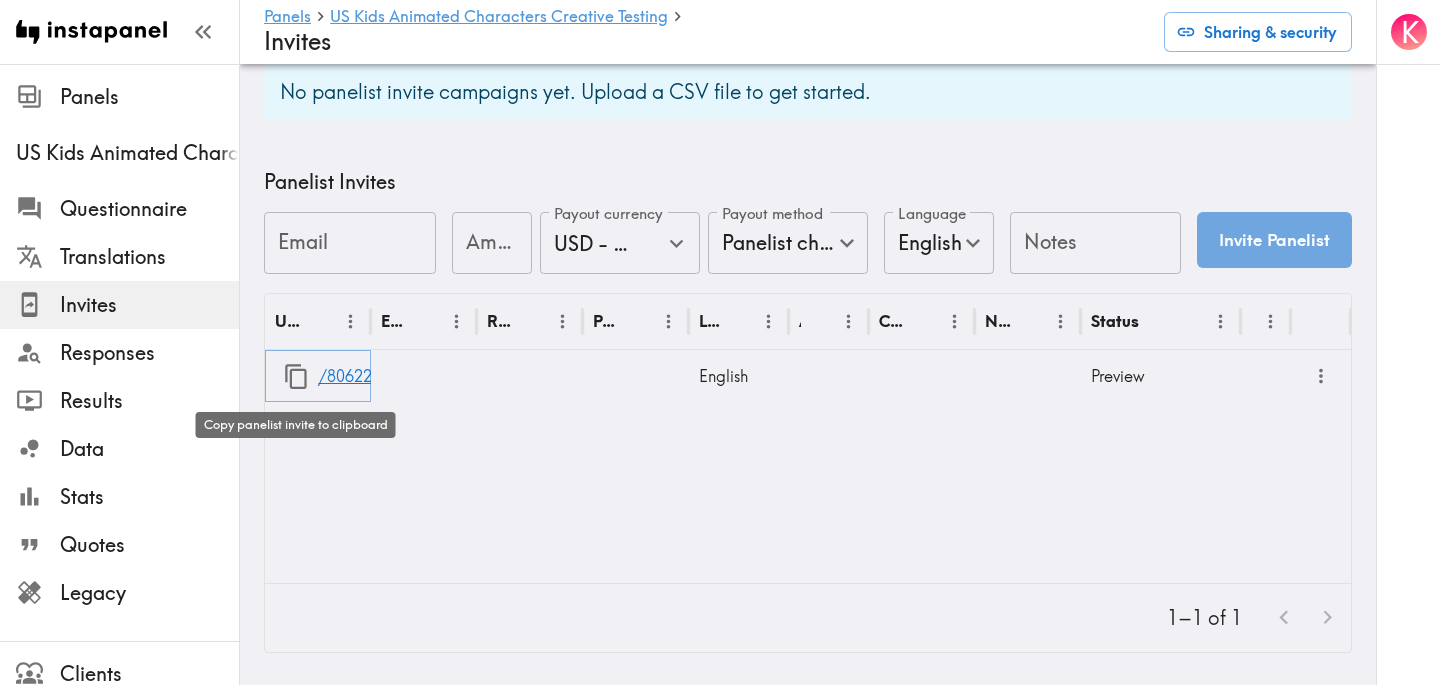 click at bounding box center [296, 376] 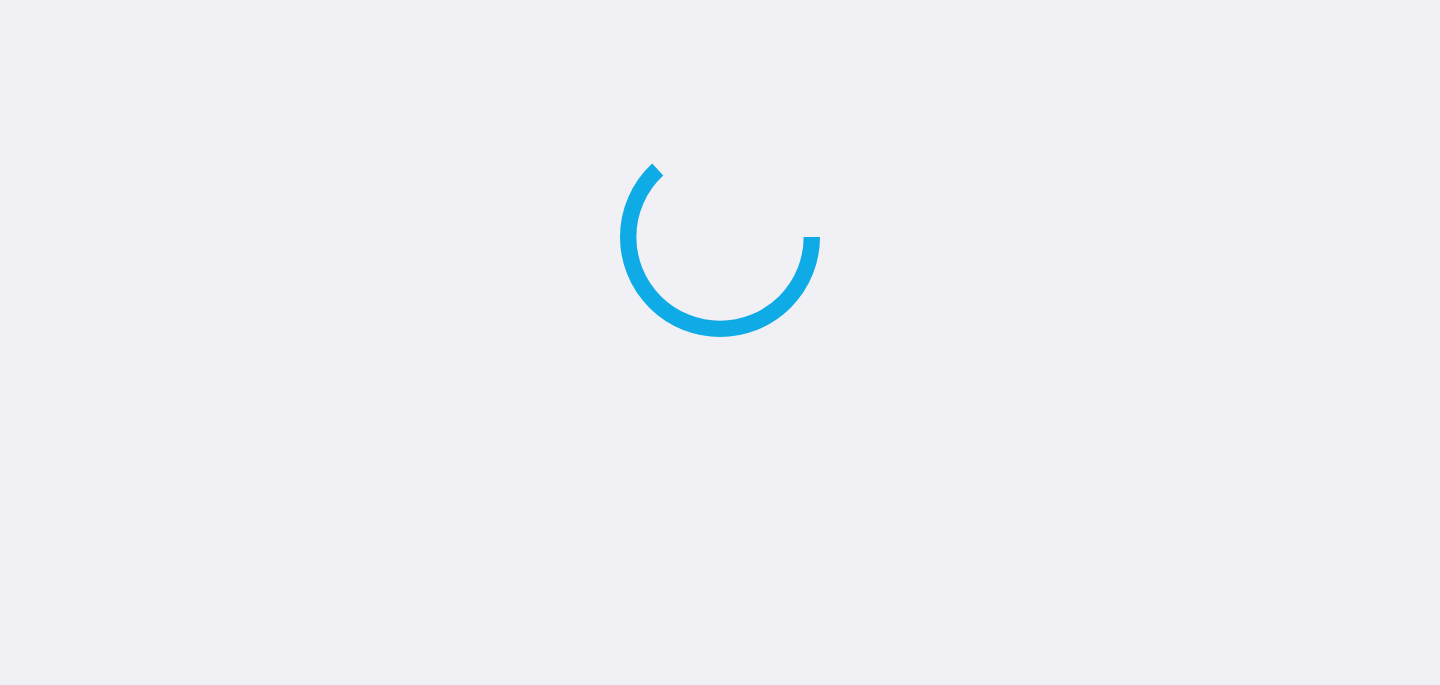 scroll, scrollTop: 0, scrollLeft: 0, axis: both 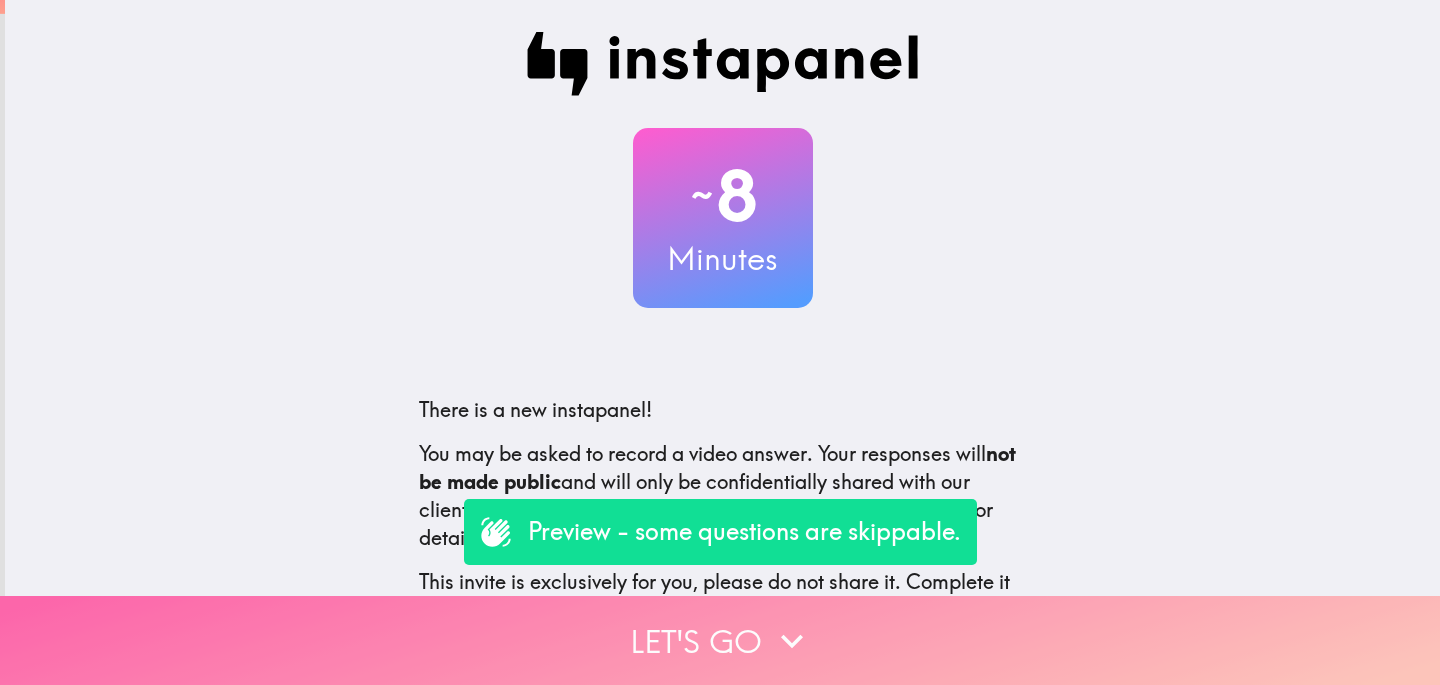 click on "Let's go" at bounding box center [720, 640] 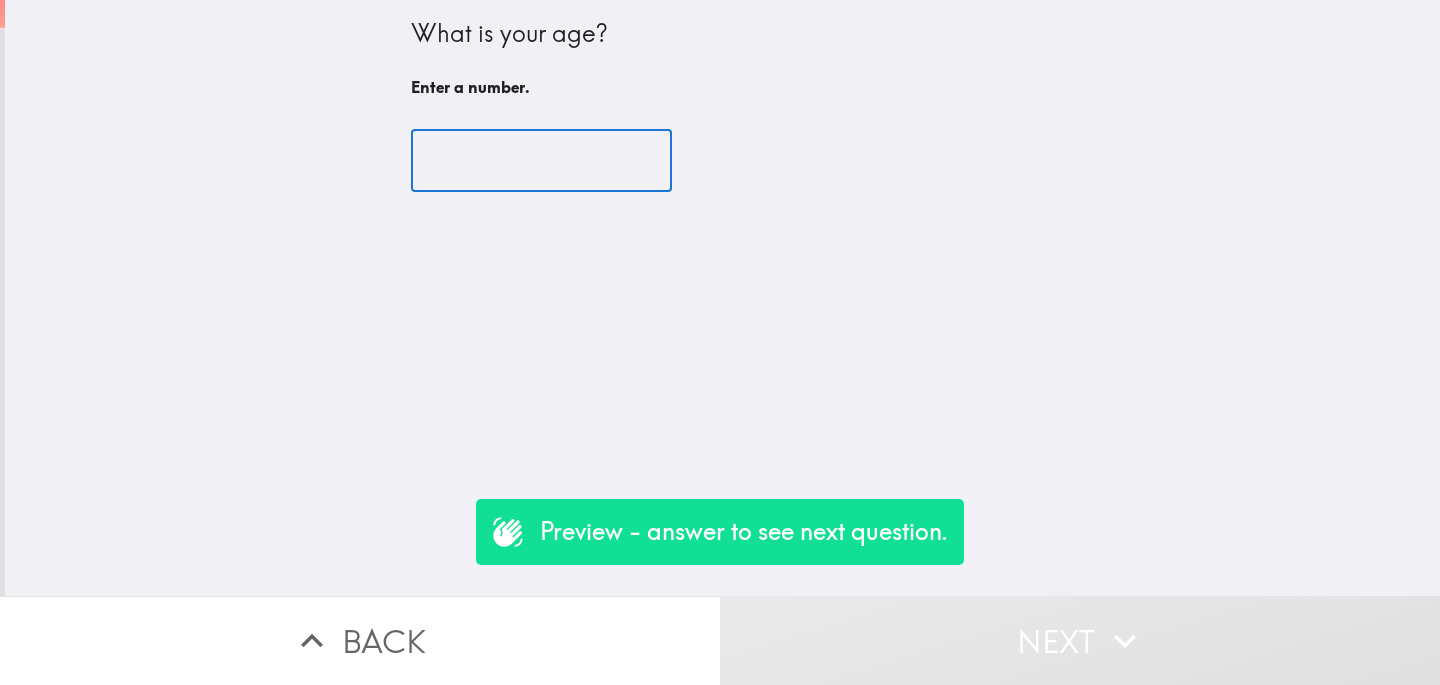 click at bounding box center [541, 161] 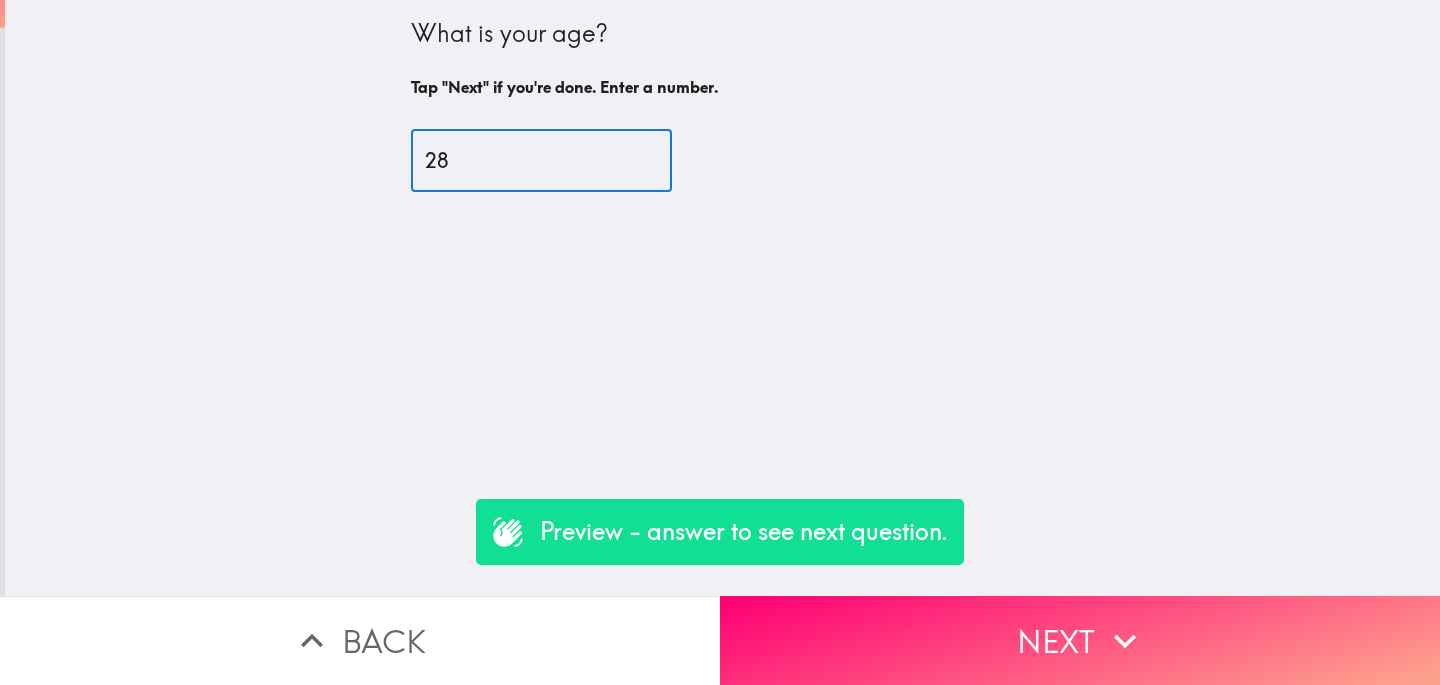 type on "28" 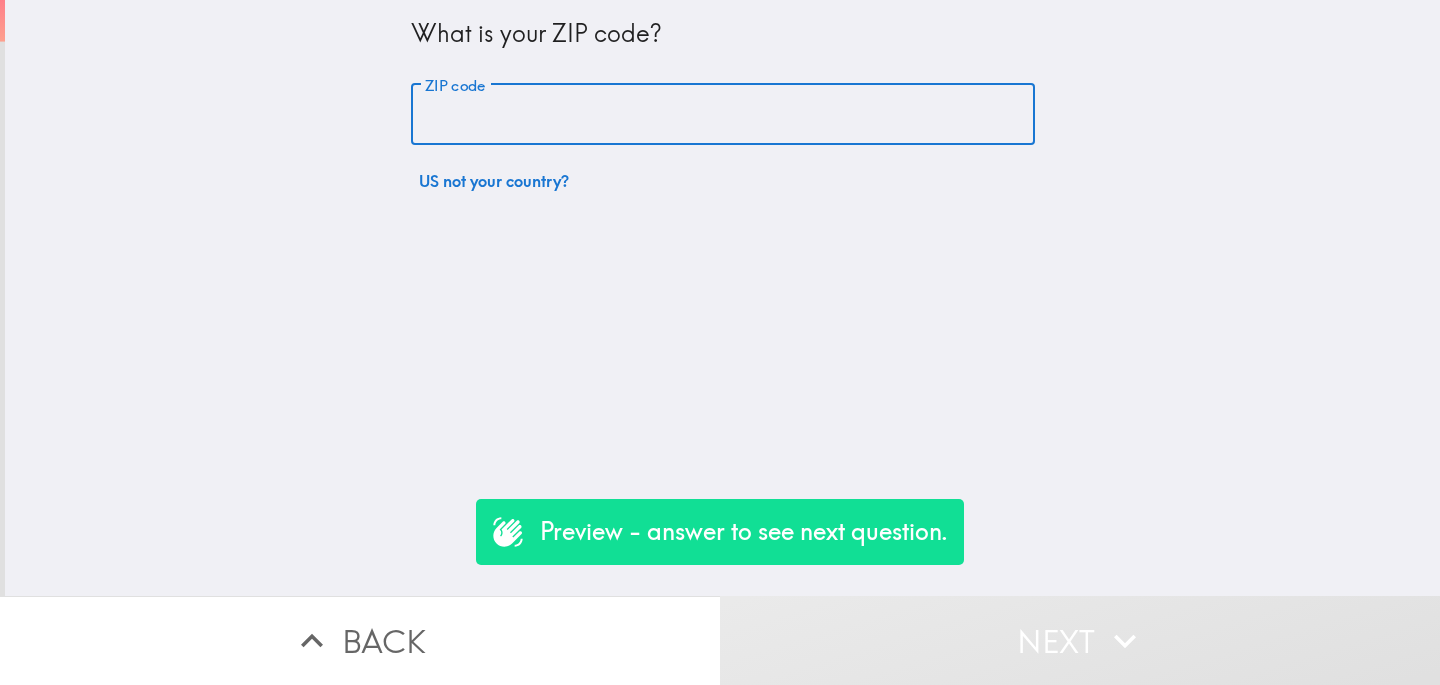click on "ZIP code" at bounding box center [723, 115] 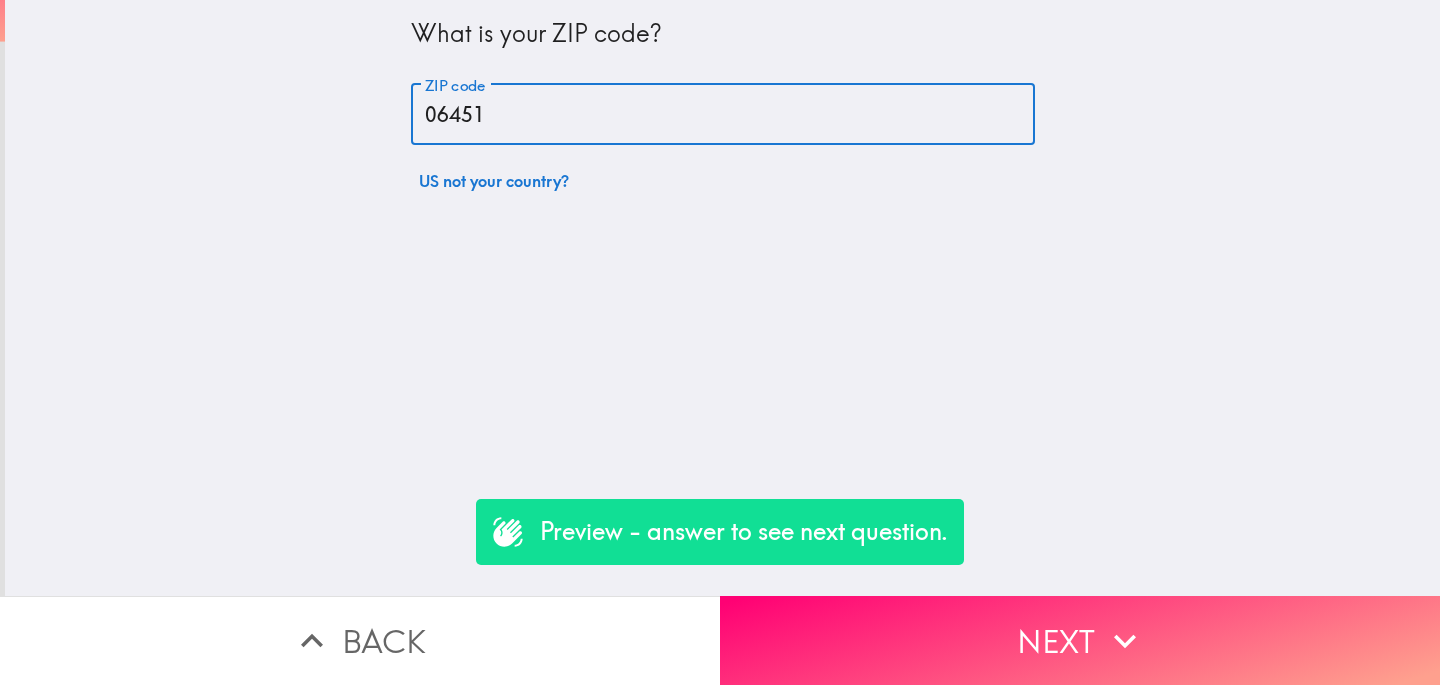 type on "06451" 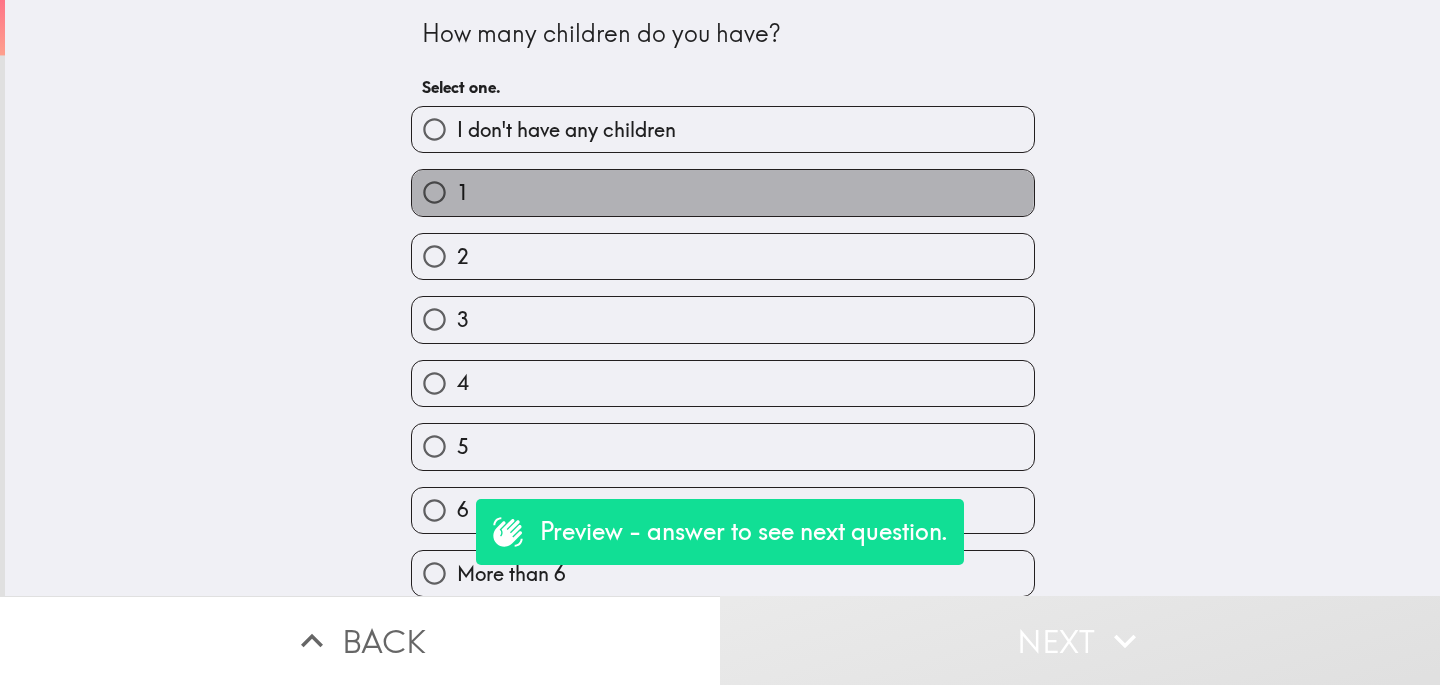 click on "1" at bounding box center [723, 192] 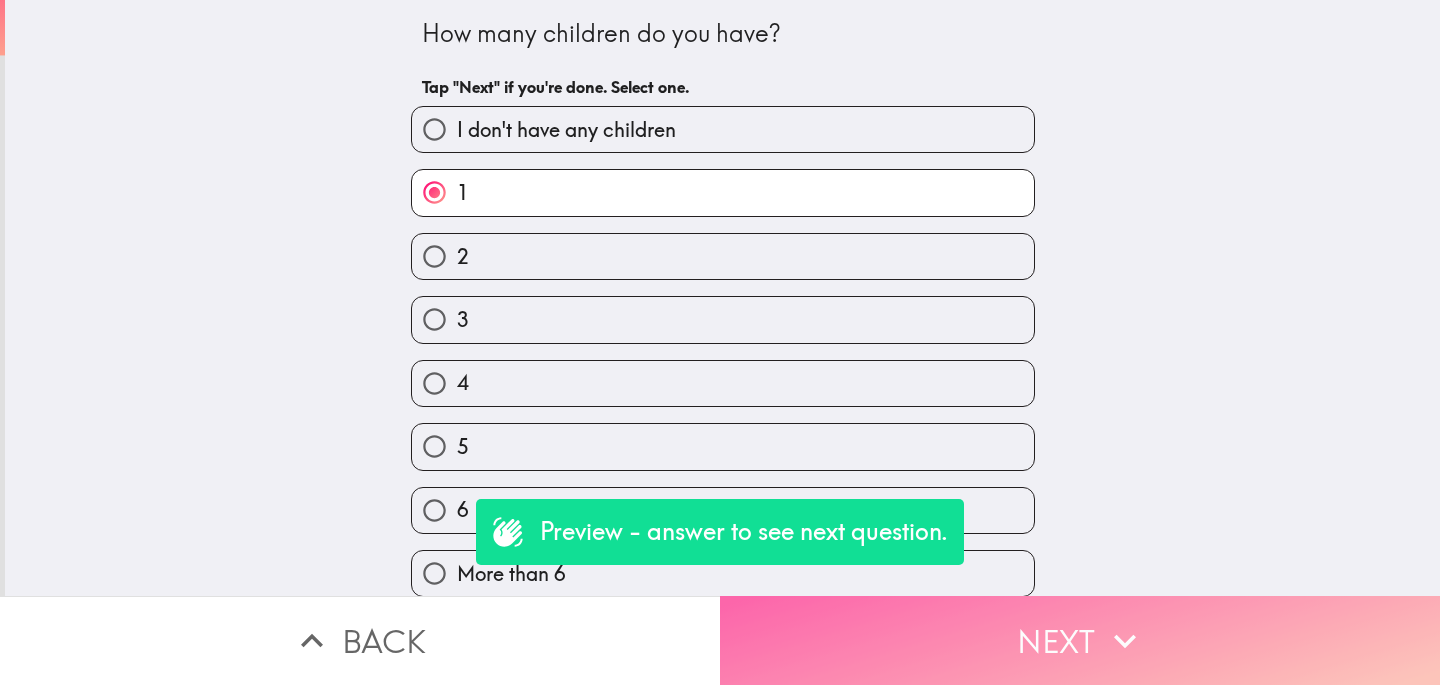 click on "Next" at bounding box center [1080, 640] 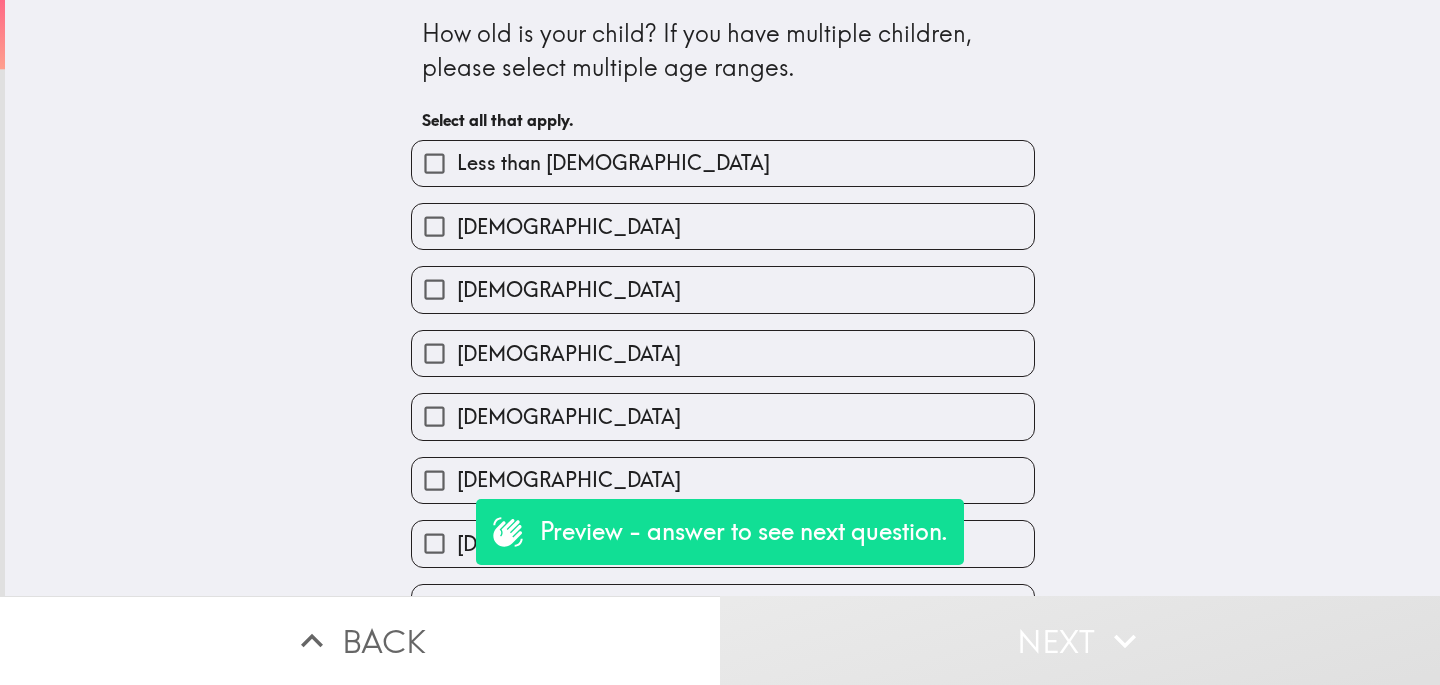 click on "6-8 years old" at bounding box center (723, 353) 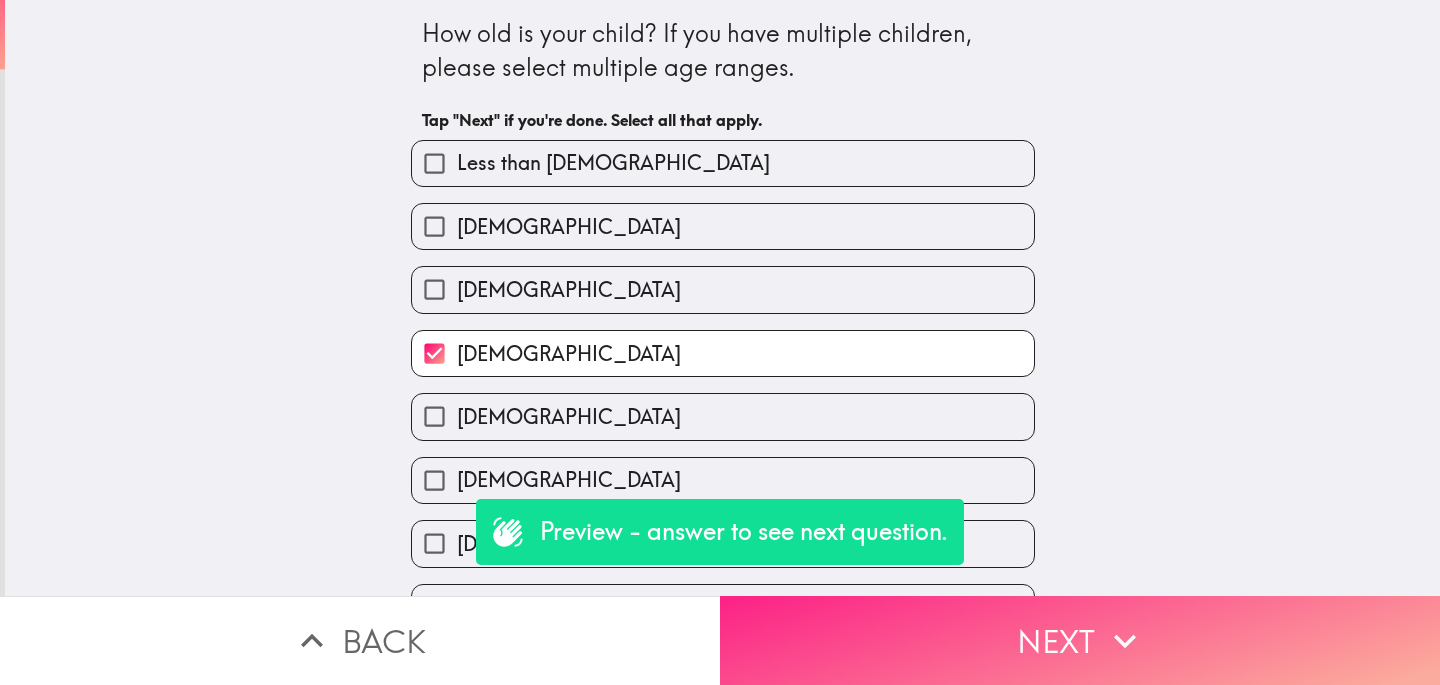 click on "Next" at bounding box center (1080, 640) 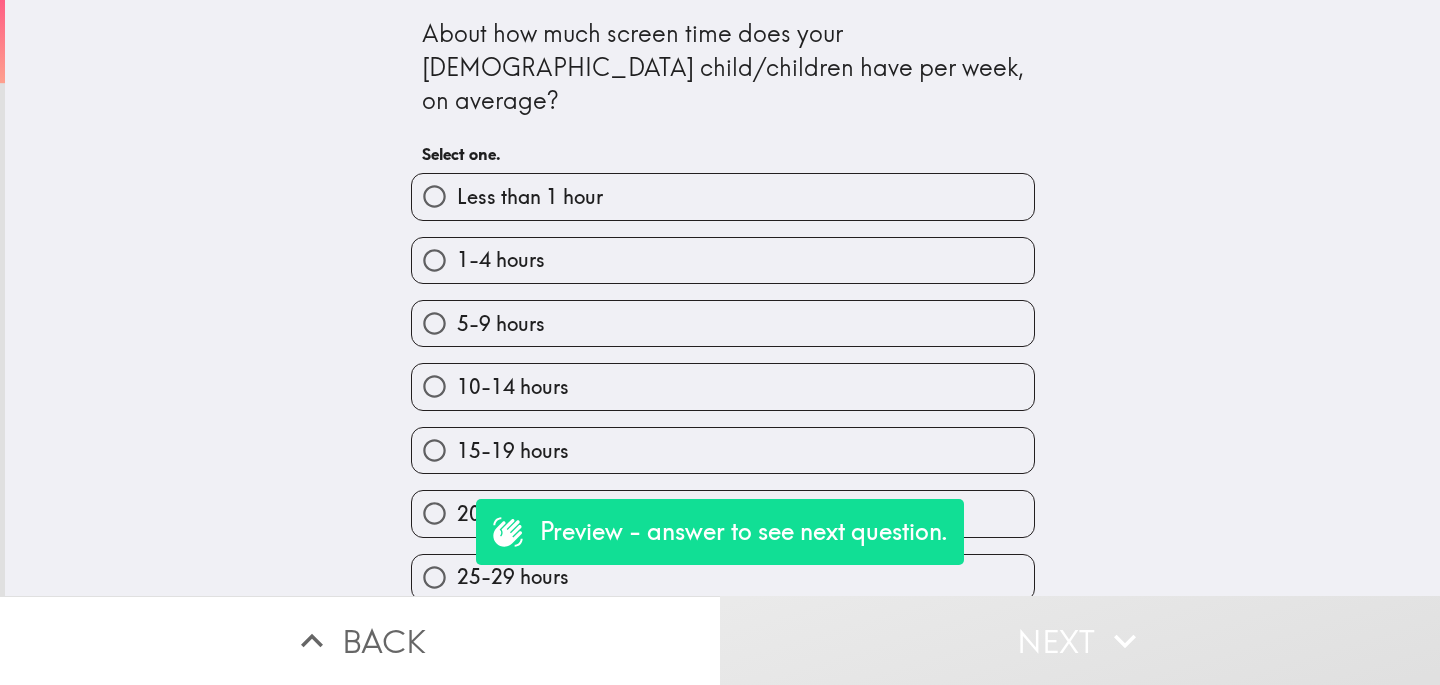 click on "10-14 hours" at bounding box center [513, 387] 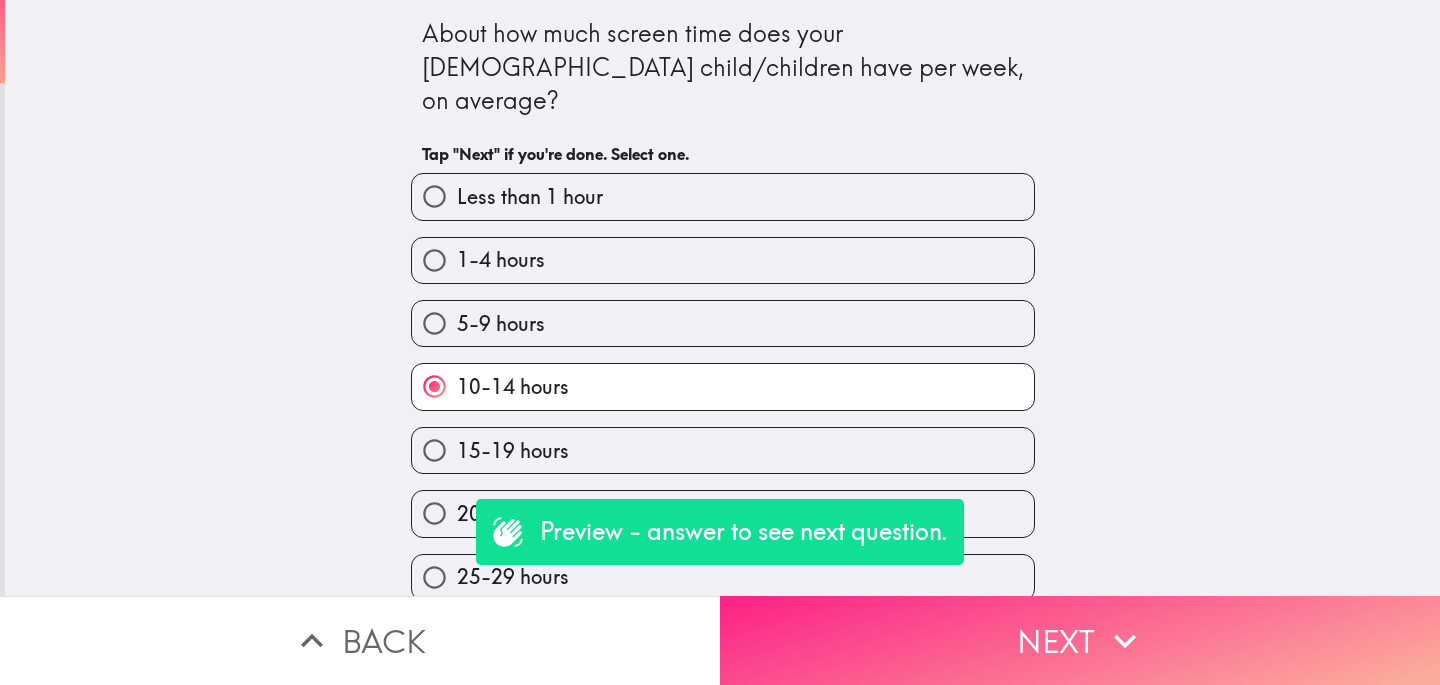 click on "Next" at bounding box center (1080, 640) 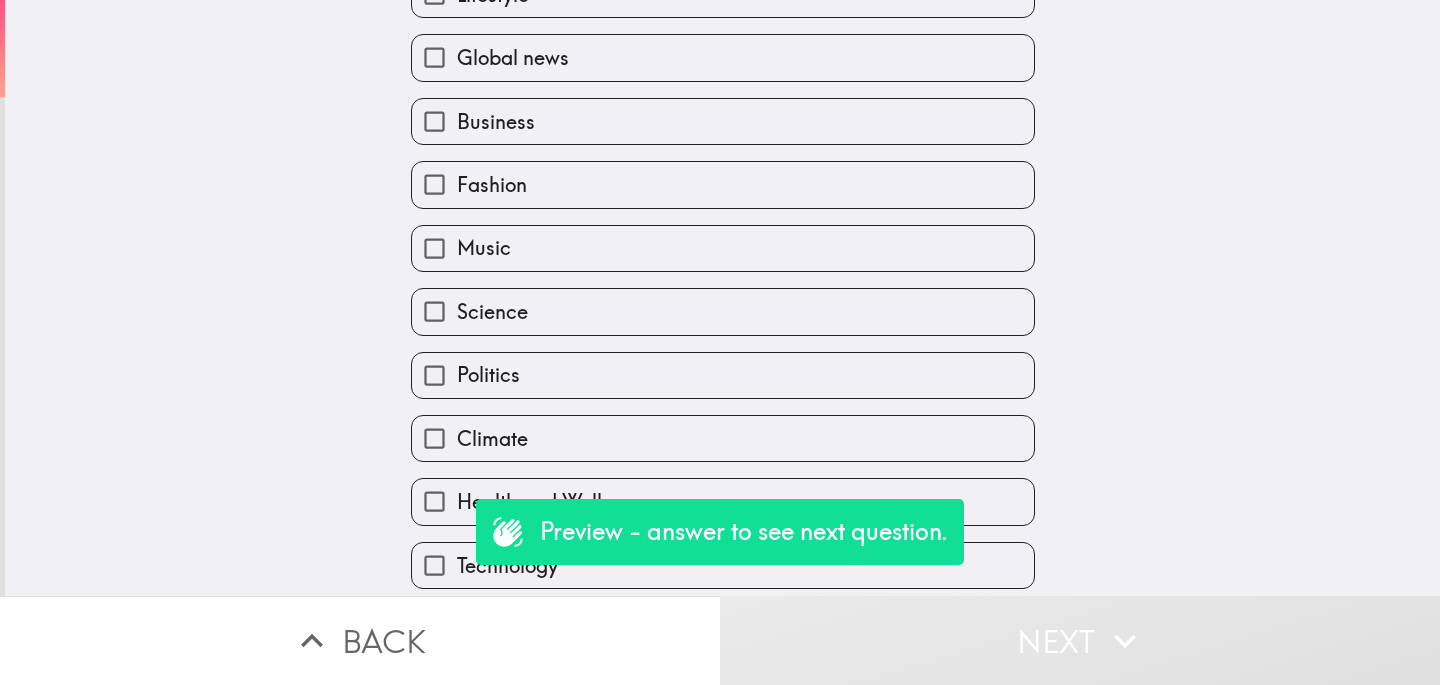 scroll, scrollTop: 365, scrollLeft: 0, axis: vertical 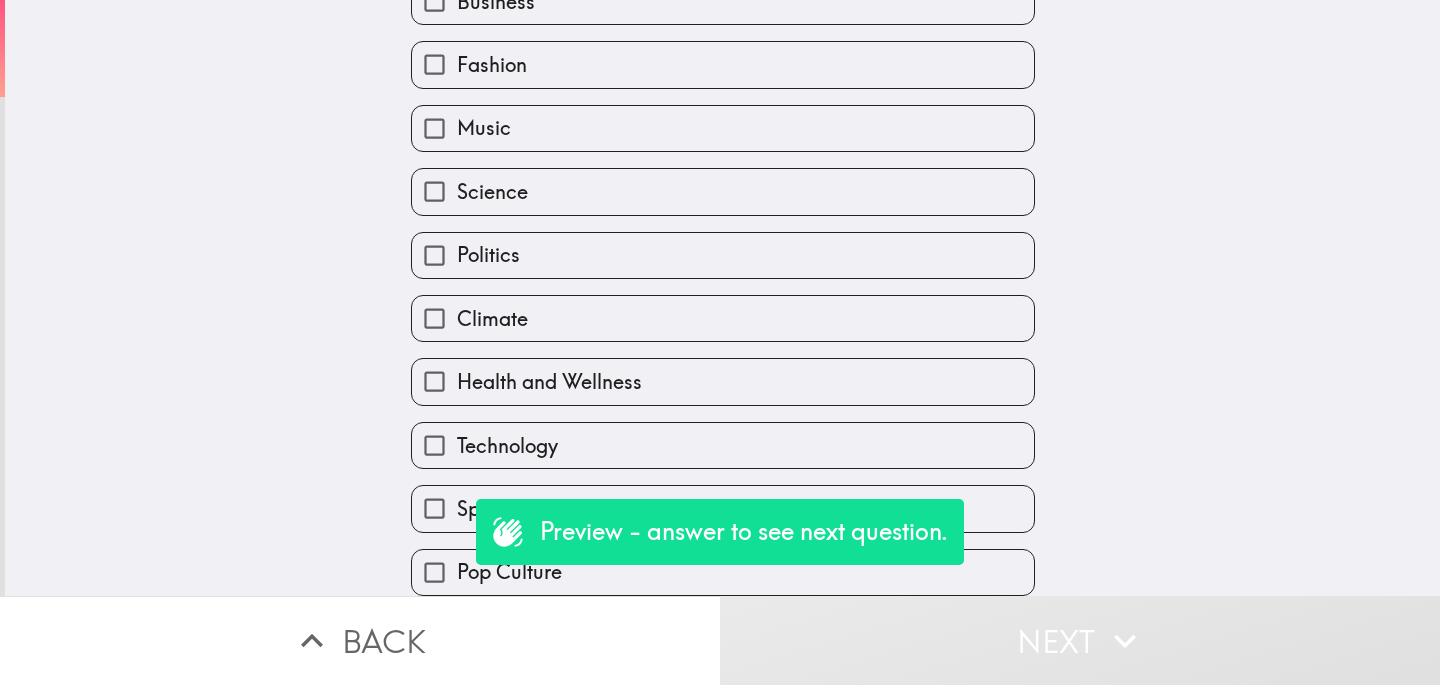 click on "Sports" at bounding box center (434, 508) 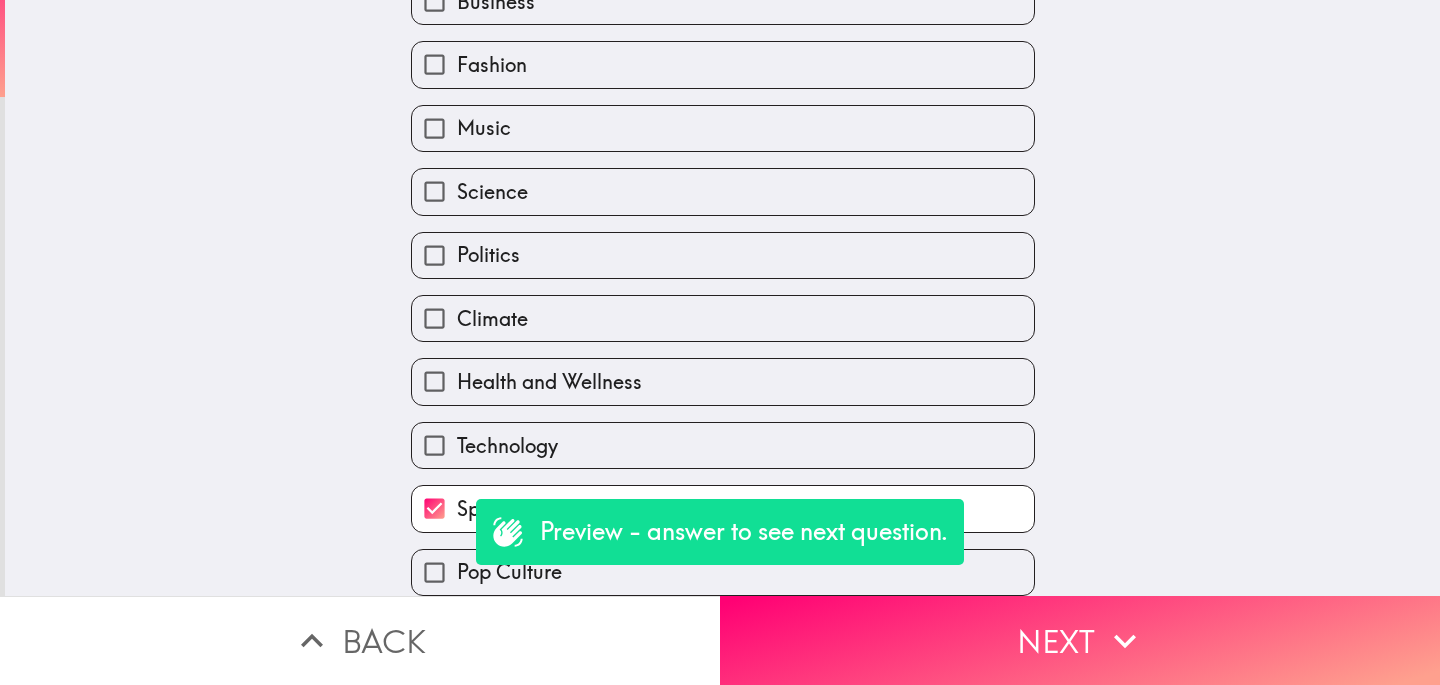 click on "Technology" at bounding box center (507, 446) 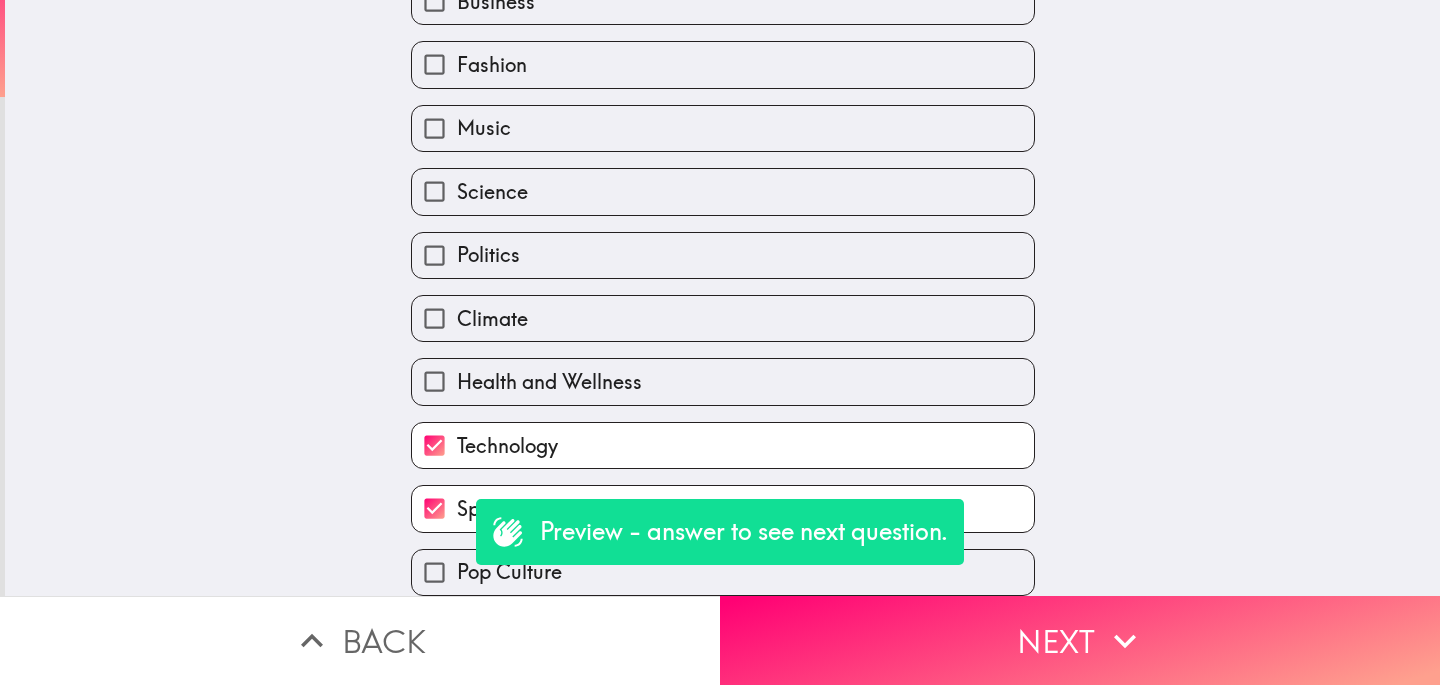 click on "Health and Wellness" at bounding box center [549, 382] 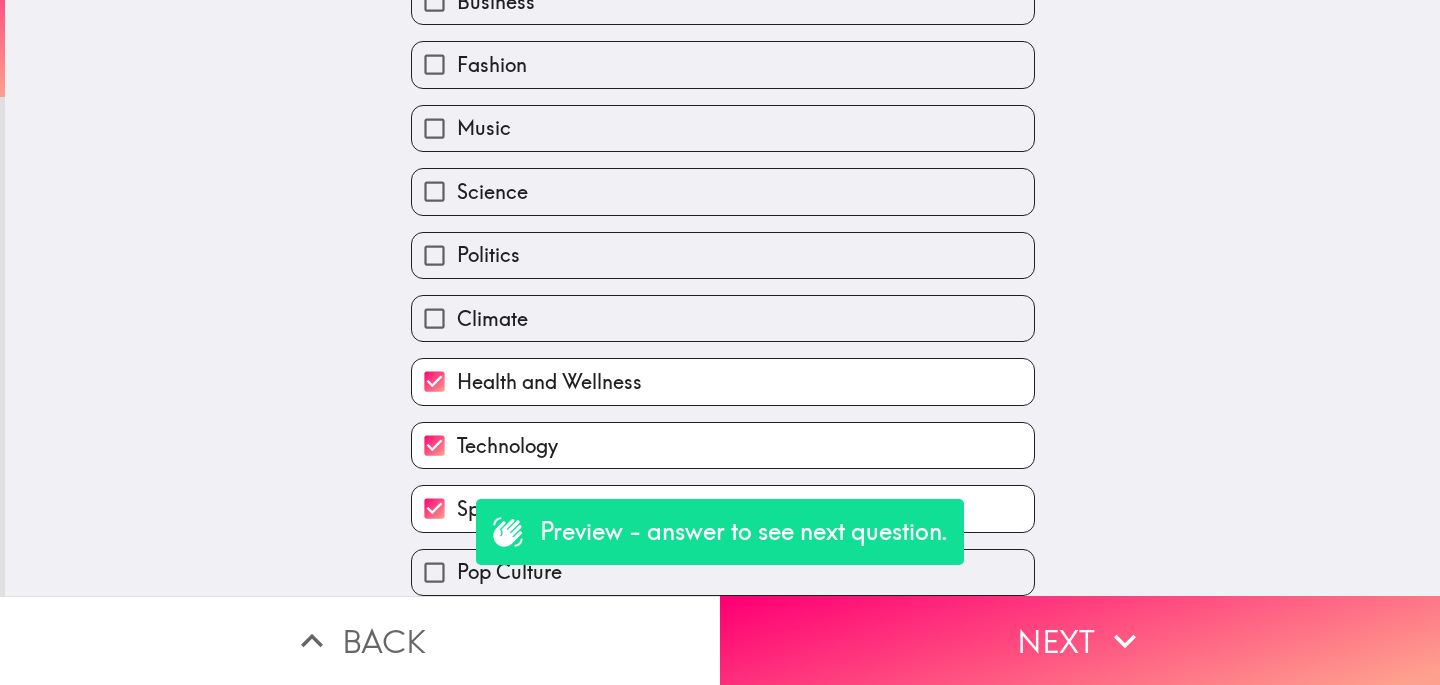 scroll, scrollTop: 0, scrollLeft: 0, axis: both 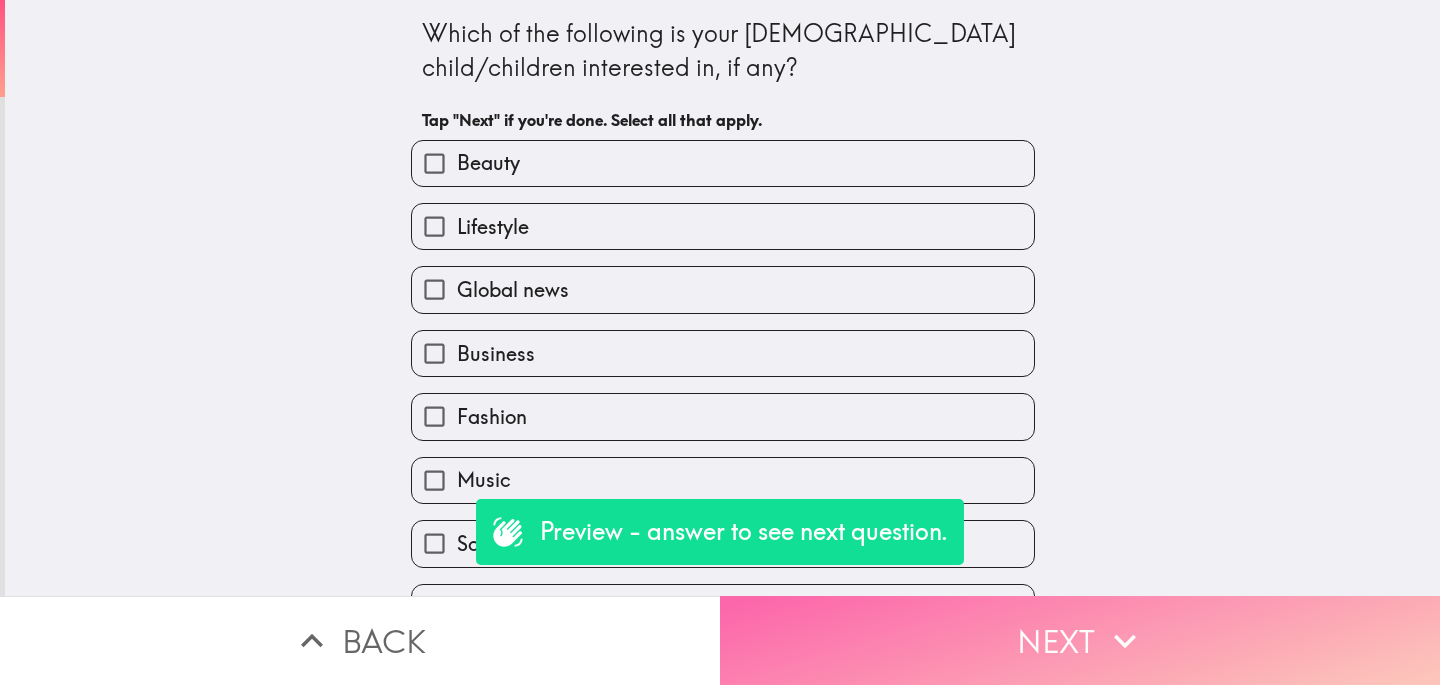 click on "Next" at bounding box center [1080, 640] 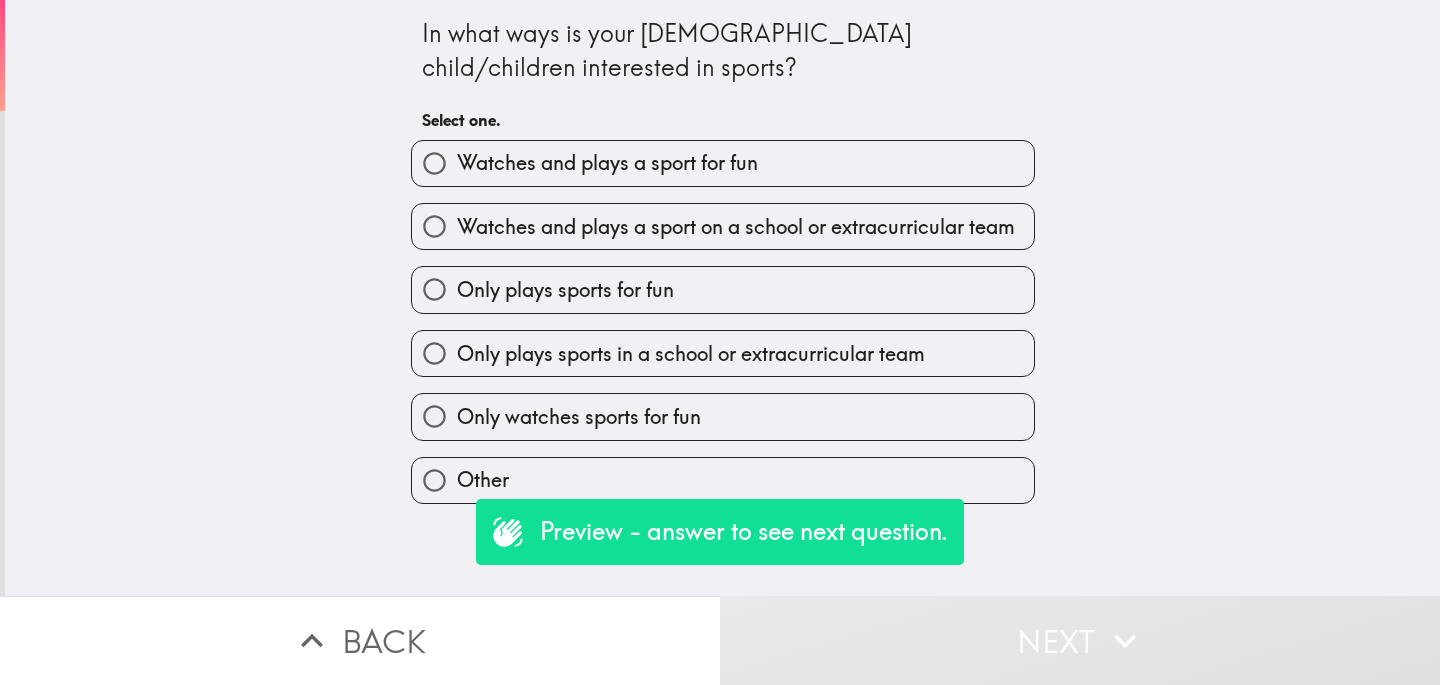click on "Watches and plays a sport for fun" at bounding box center [607, 163] 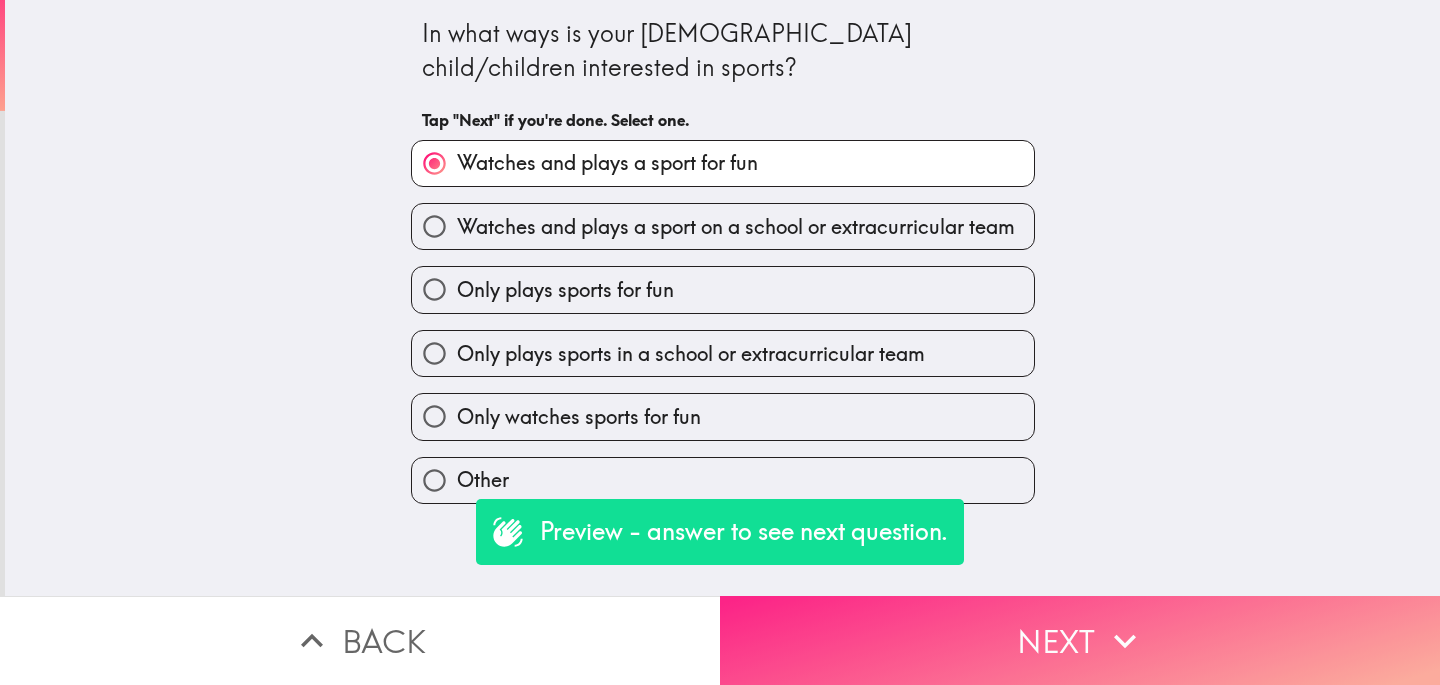 click on "Next" at bounding box center [1080, 640] 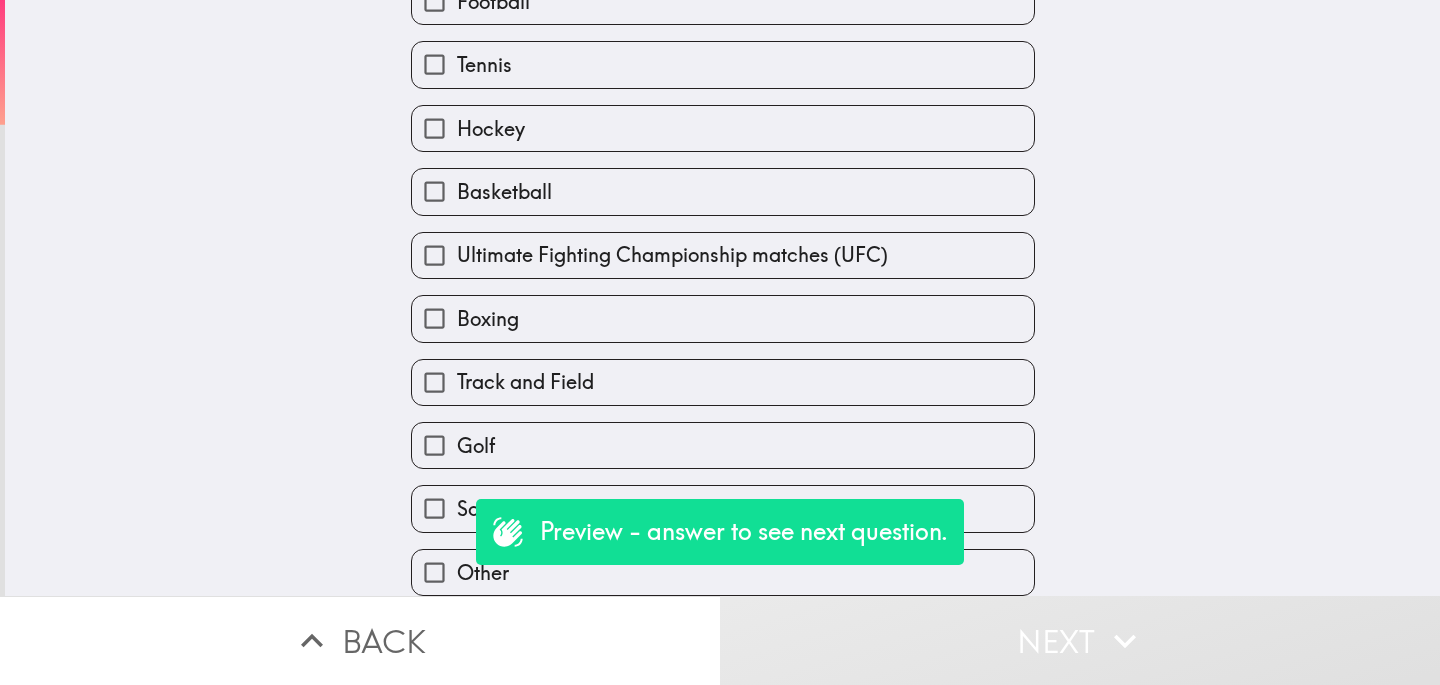 scroll, scrollTop: 0, scrollLeft: 0, axis: both 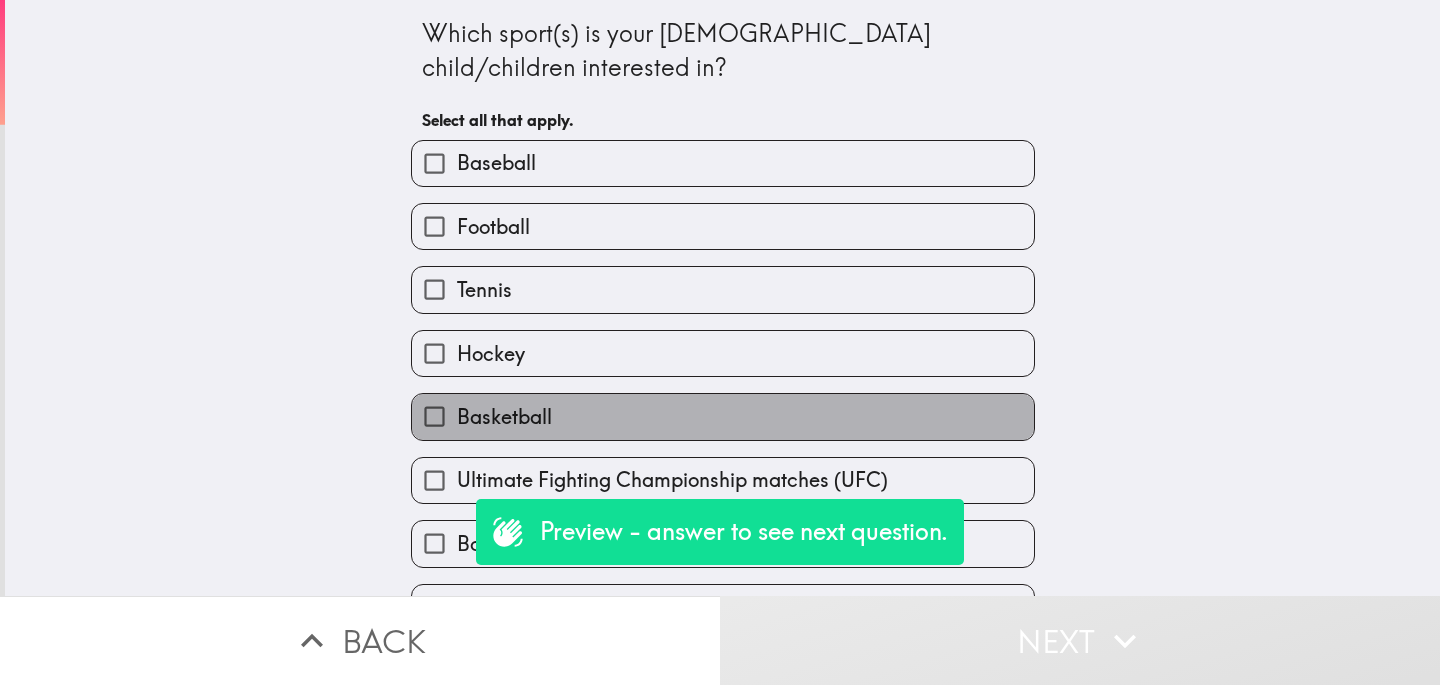 click on "Basketball" at bounding box center (723, 416) 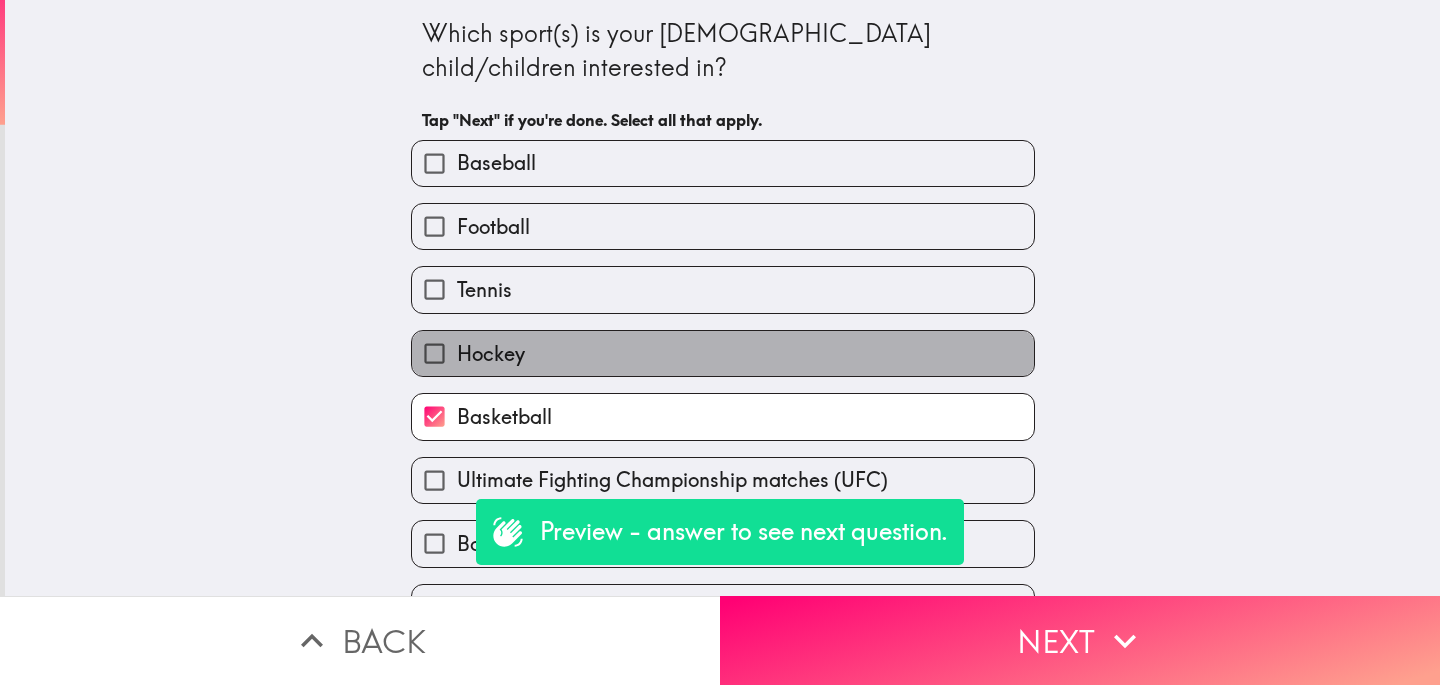 click on "Hockey" at bounding box center (723, 353) 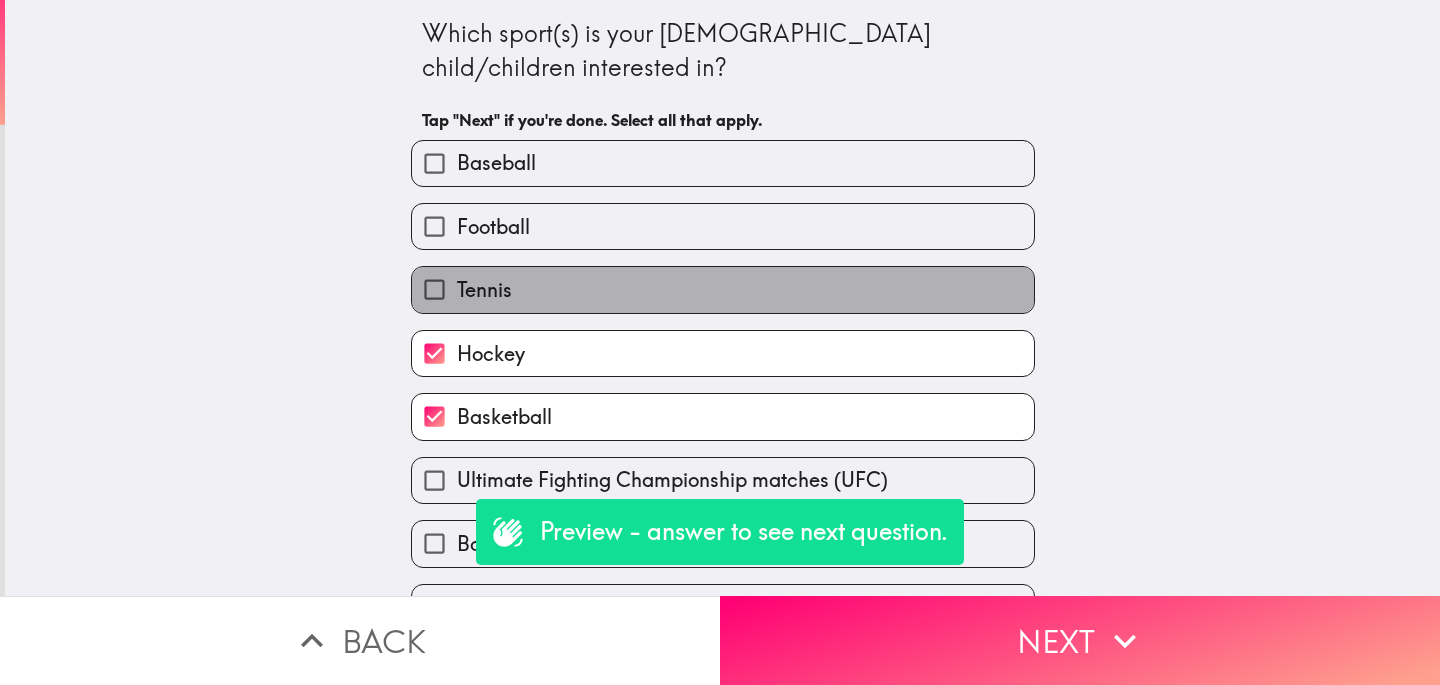 click on "Tennis" at bounding box center [723, 289] 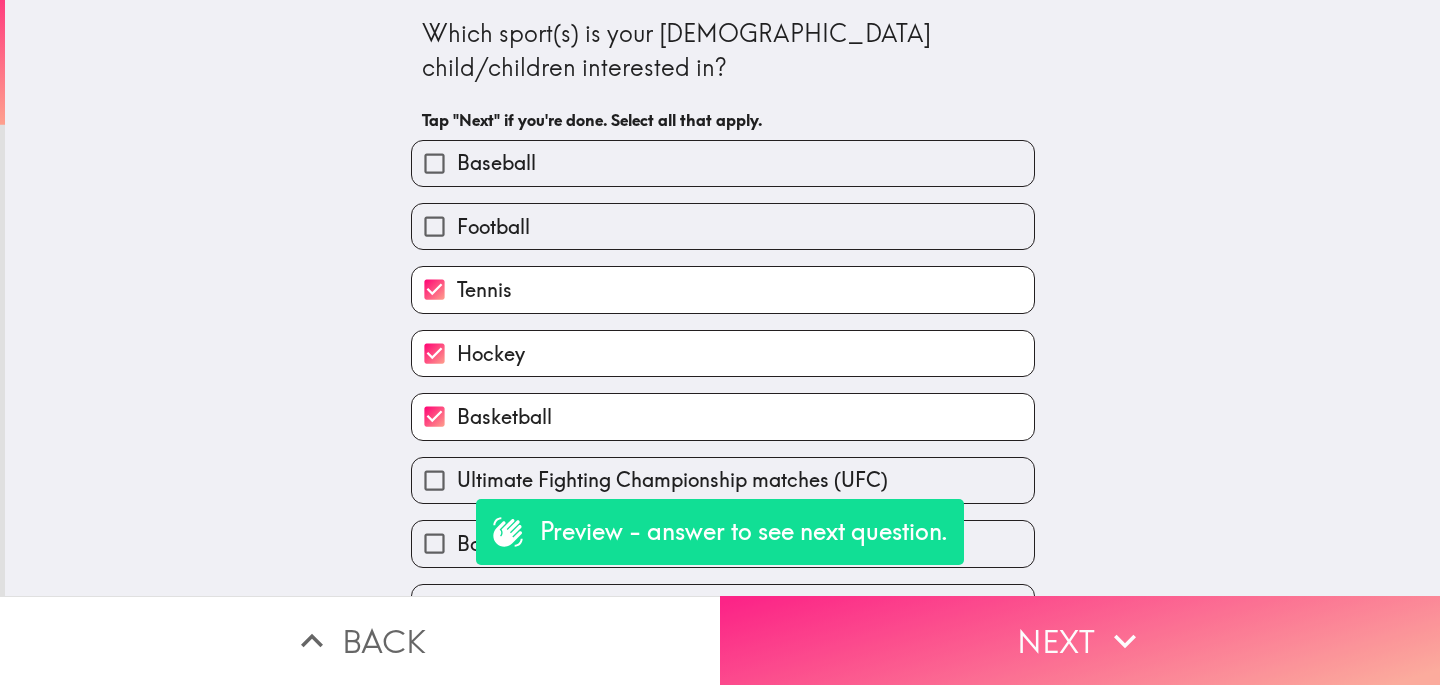 click on "Next" at bounding box center (1080, 640) 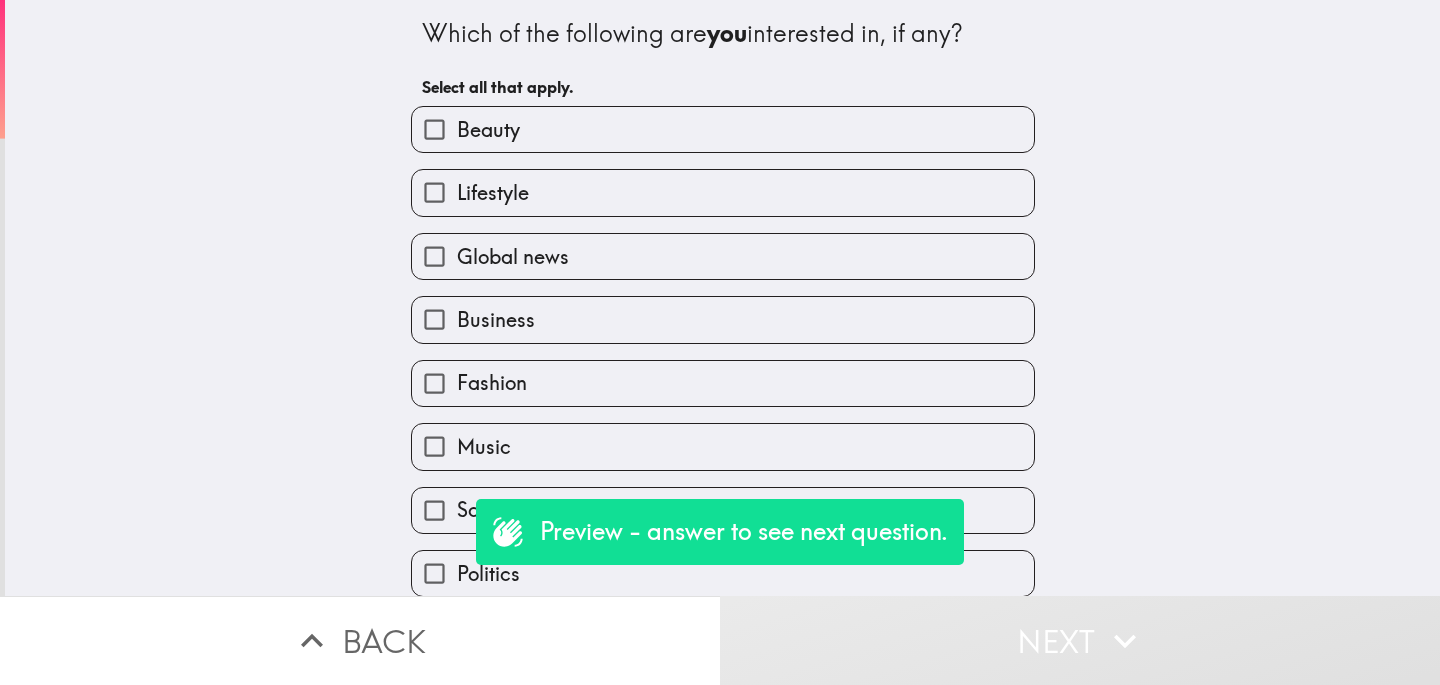 scroll, scrollTop: 331, scrollLeft: 0, axis: vertical 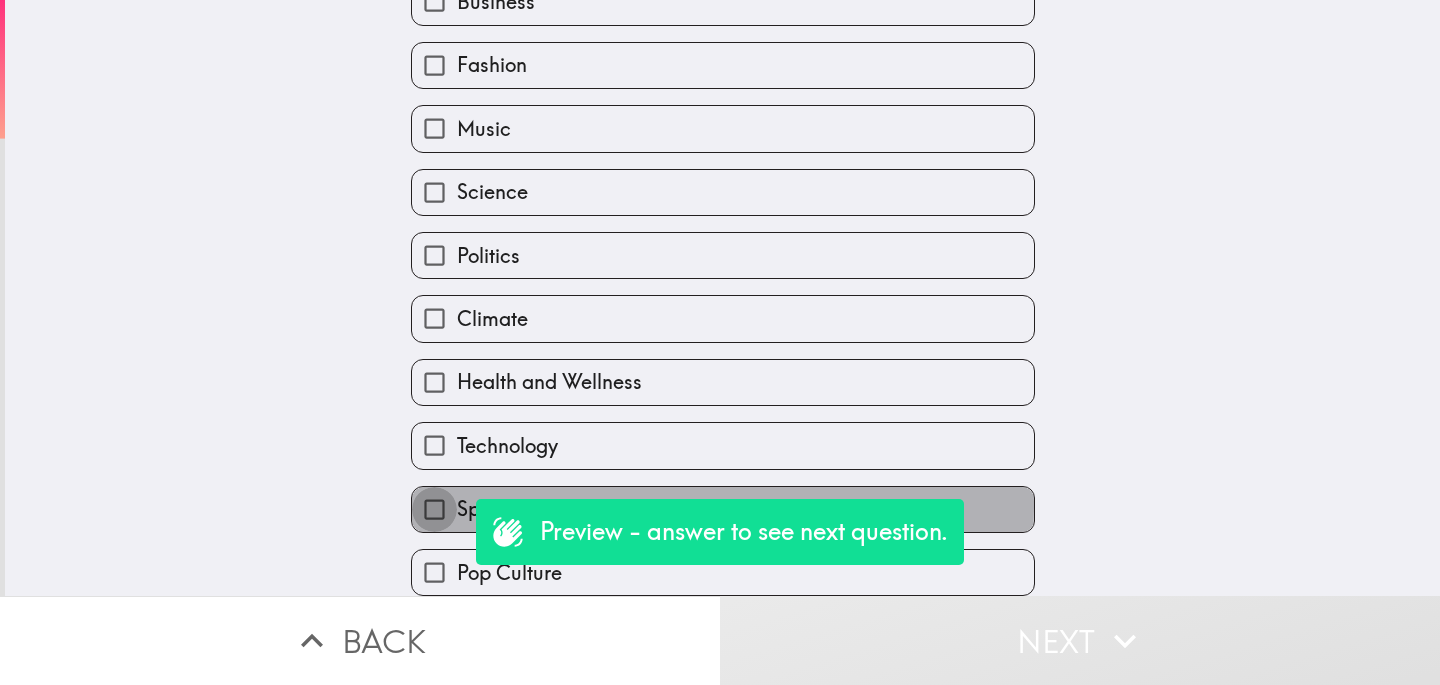 click on "Sports" at bounding box center [434, 509] 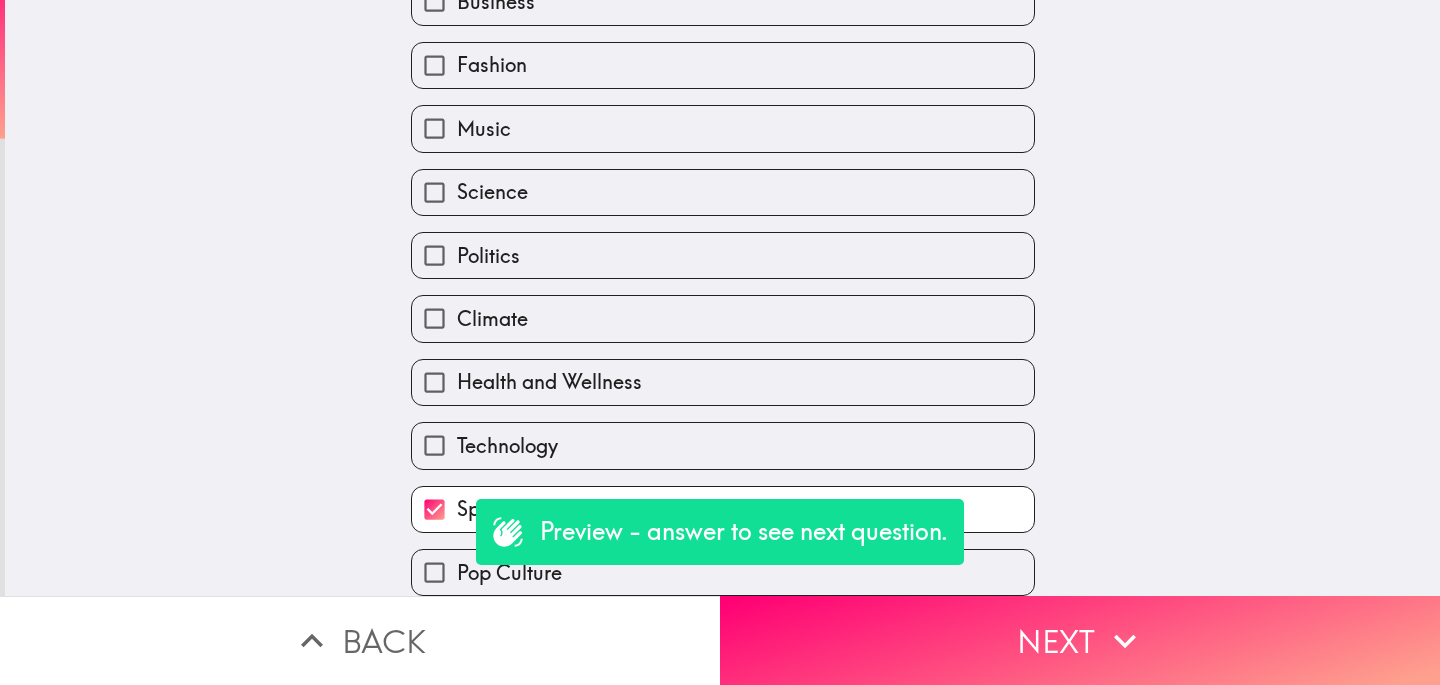 click on "Technology" at bounding box center (507, 446) 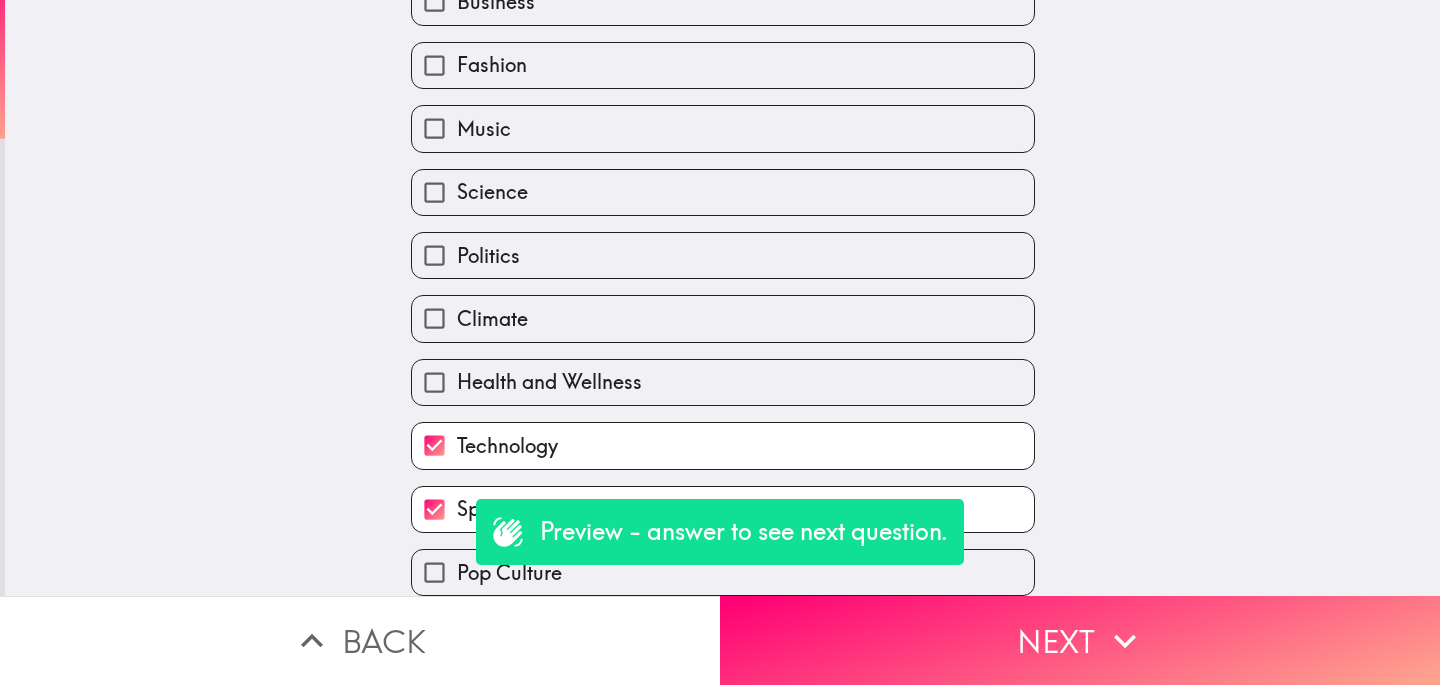 click on "Health and Wellness" at bounding box center (549, 382) 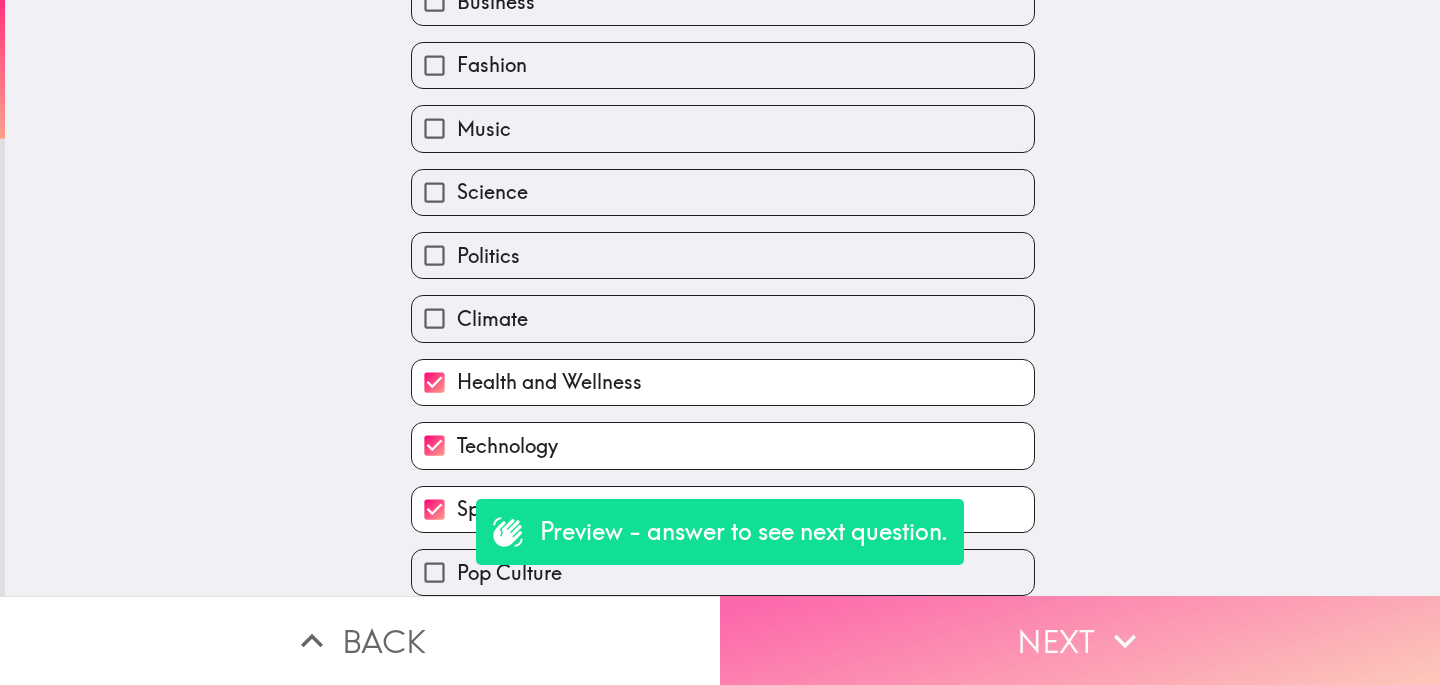 click on "Next" at bounding box center (1080, 640) 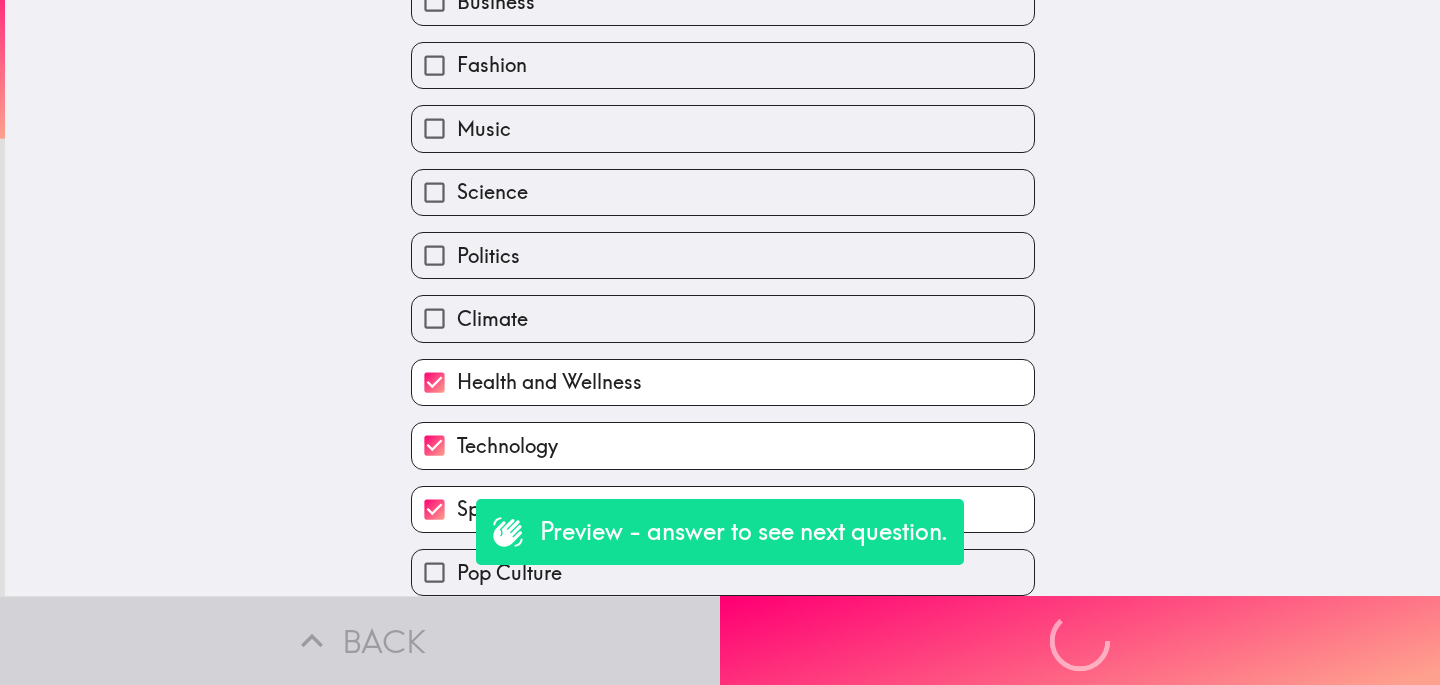 scroll, scrollTop: 95, scrollLeft: 0, axis: vertical 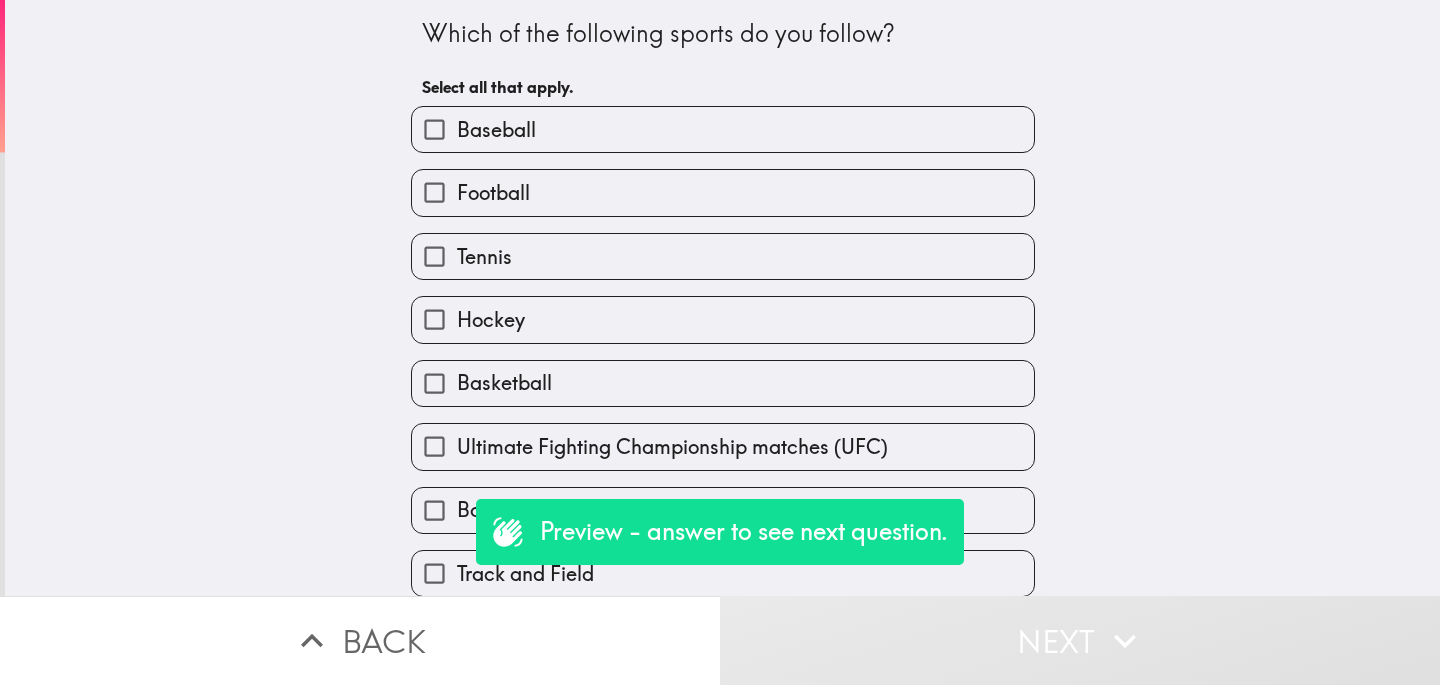 click on "Baseball" at bounding box center (723, 129) 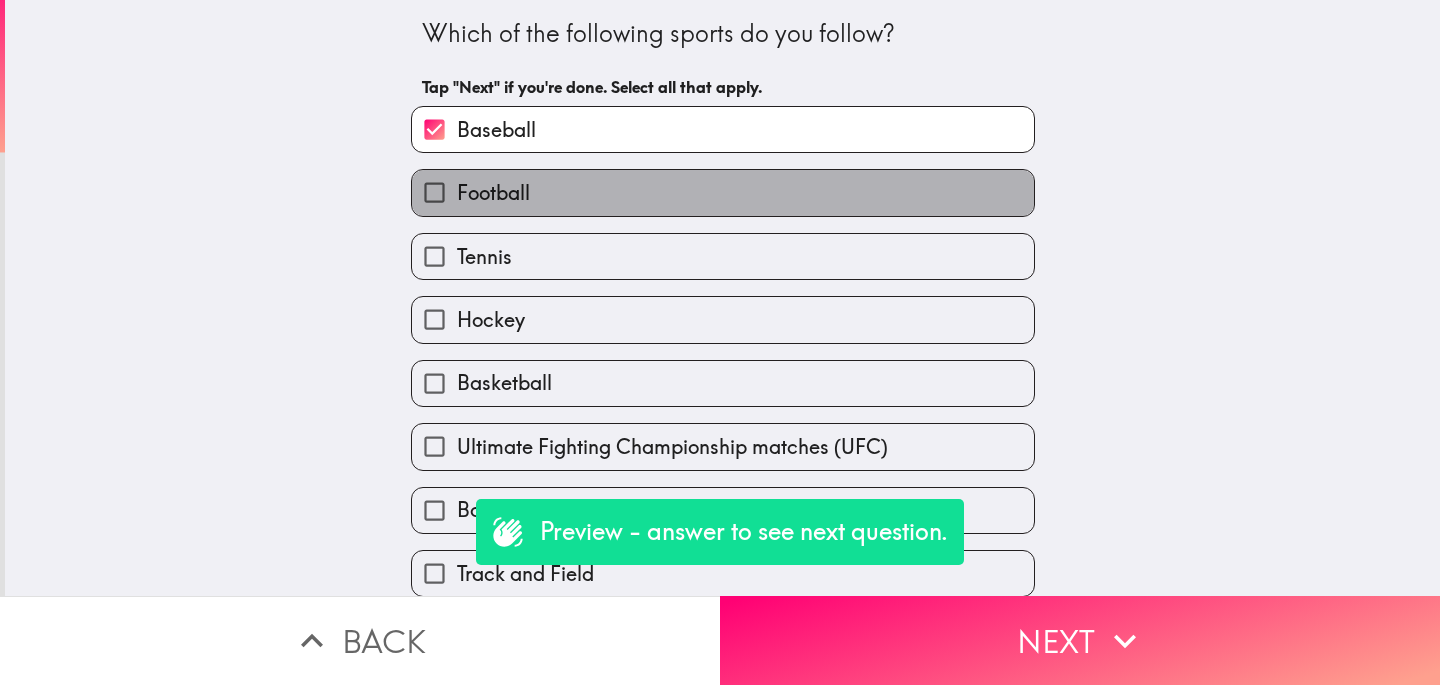 click on "Football" at bounding box center [723, 192] 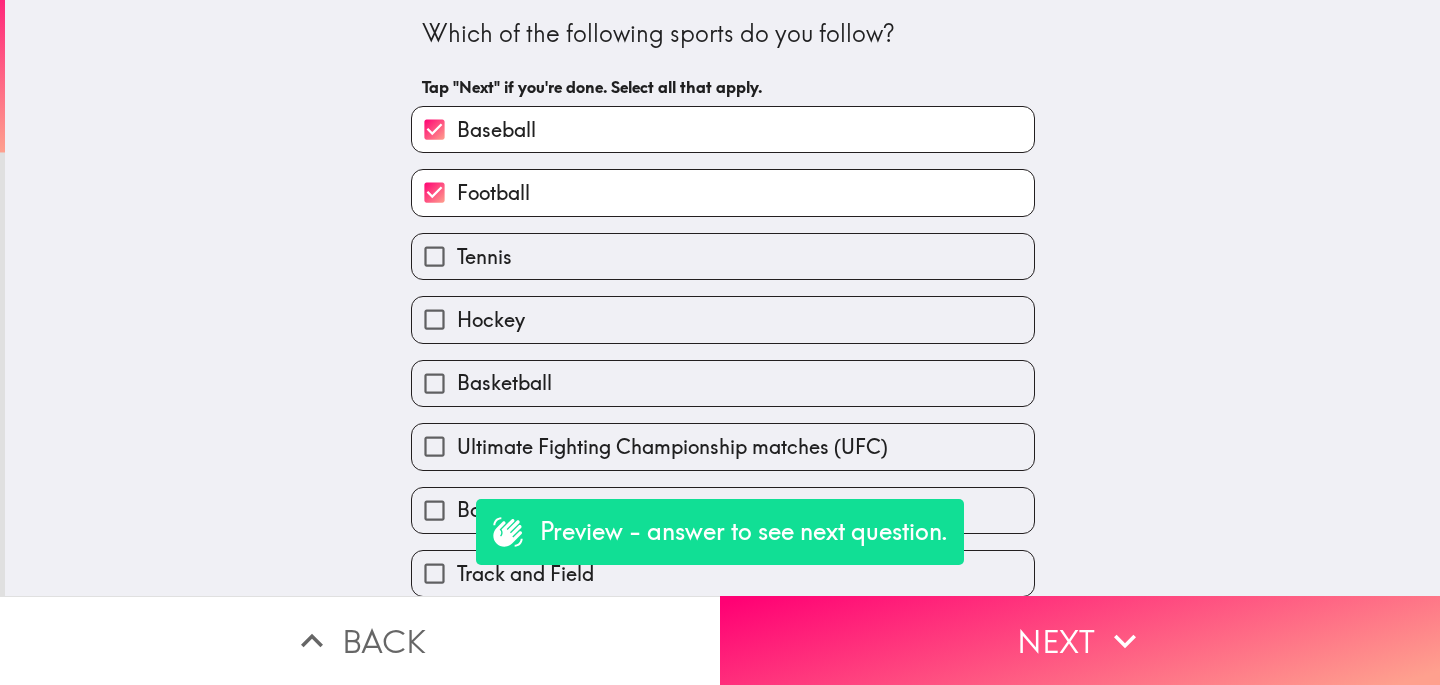 click on "Basketball" at bounding box center (723, 383) 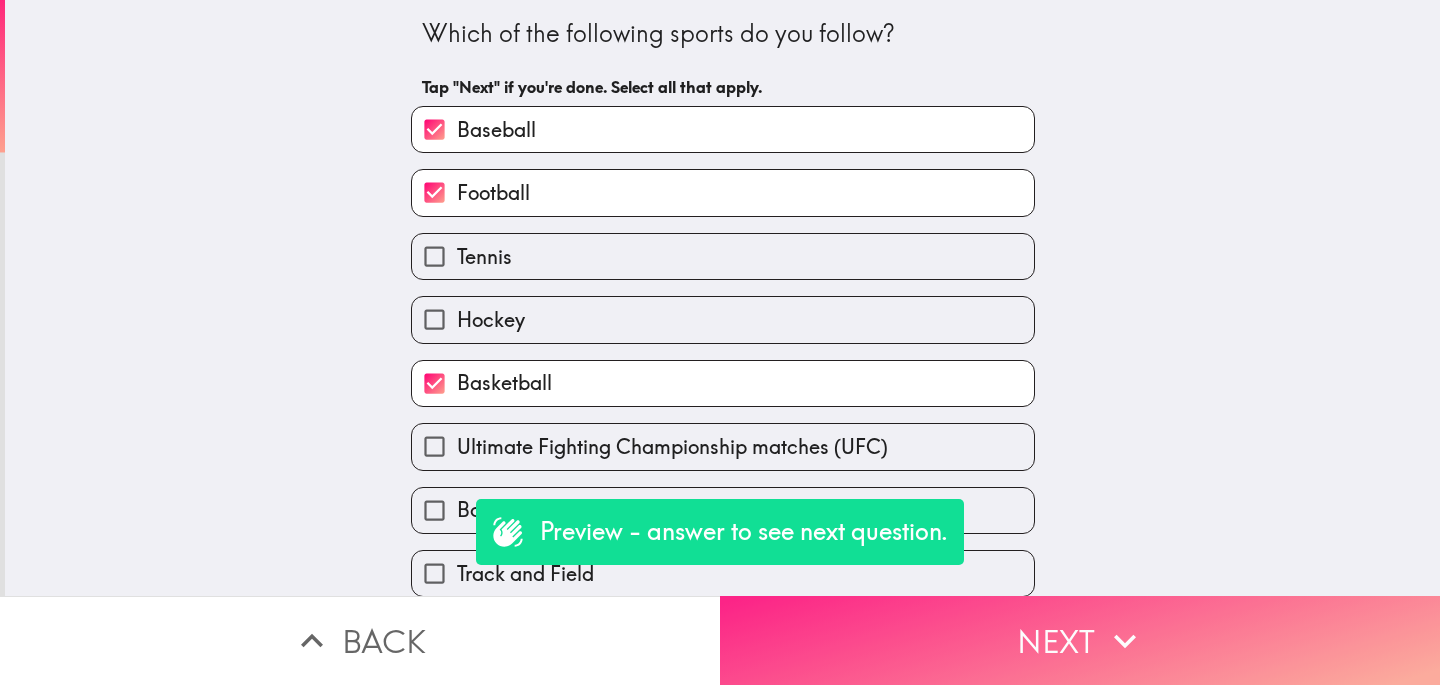 click on "Next" at bounding box center (1080, 640) 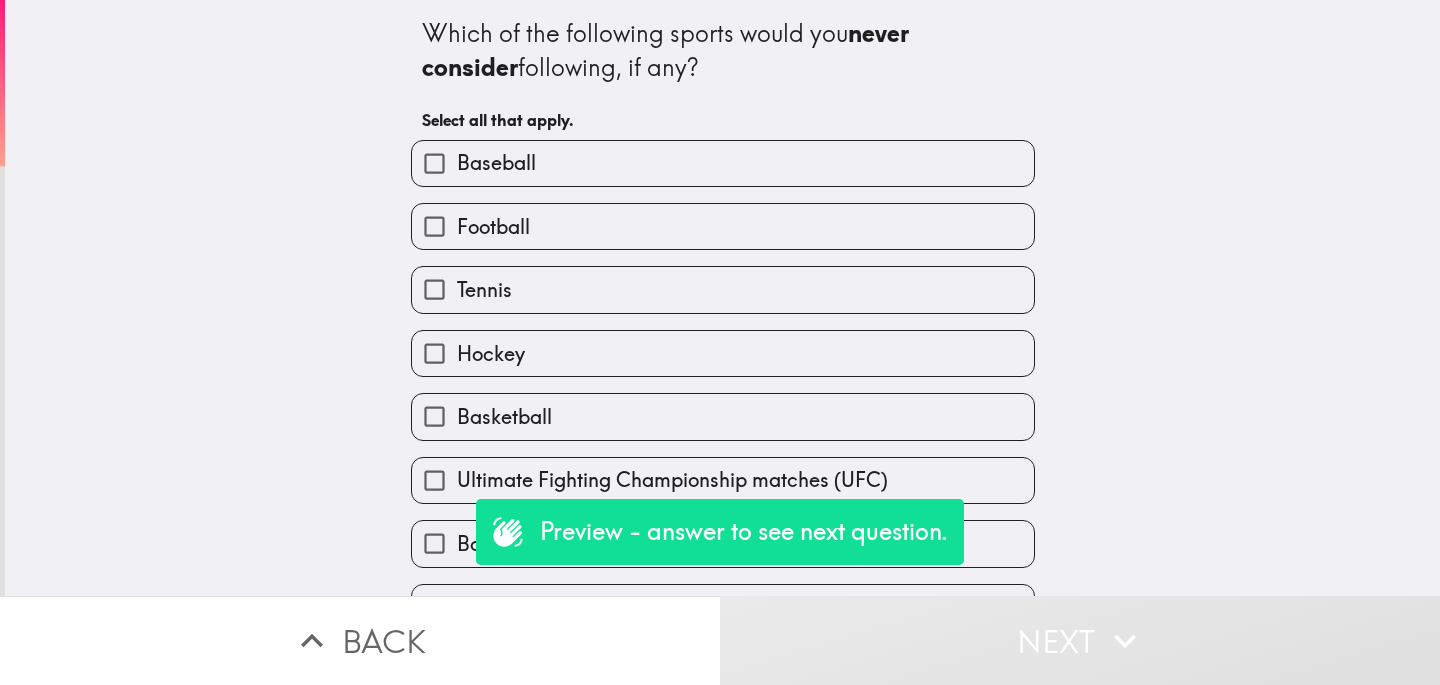 scroll, scrollTop: 300, scrollLeft: 0, axis: vertical 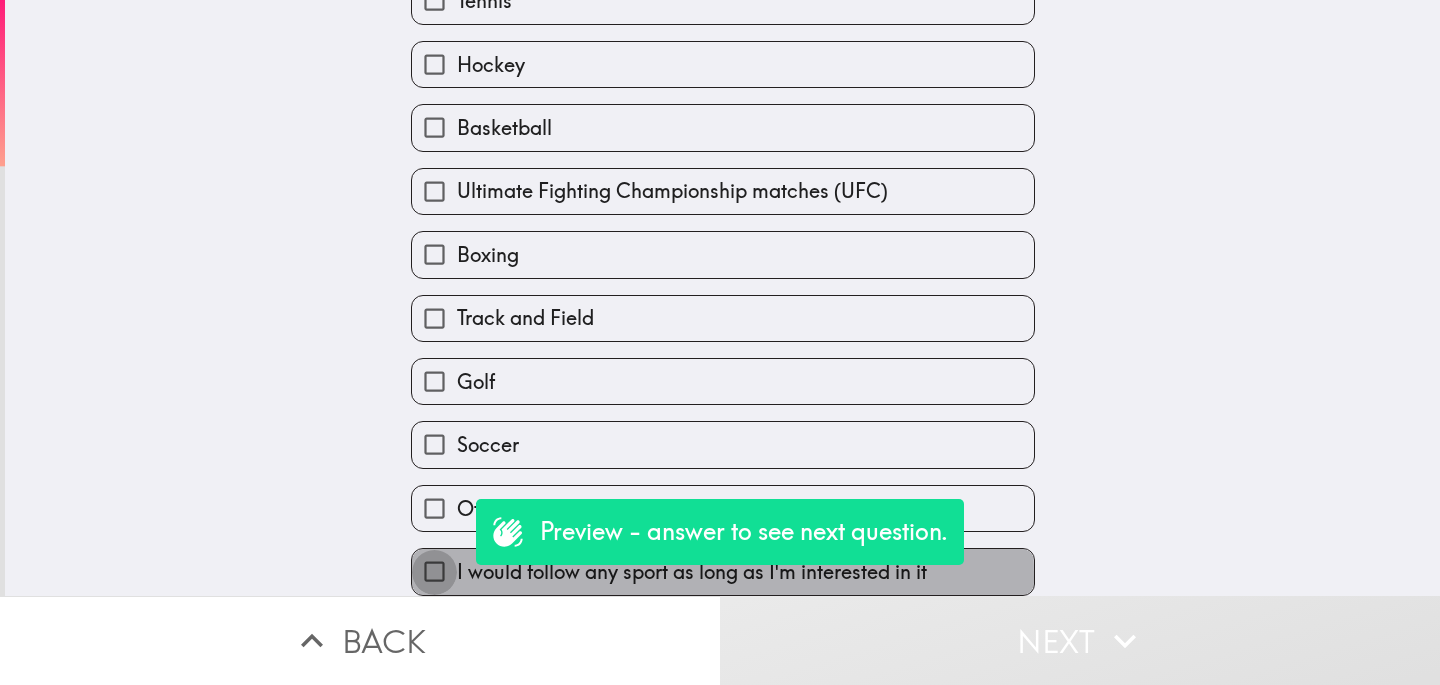 click on "I would follow any sport as long as I'm interested in it" at bounding box center (434, 571) 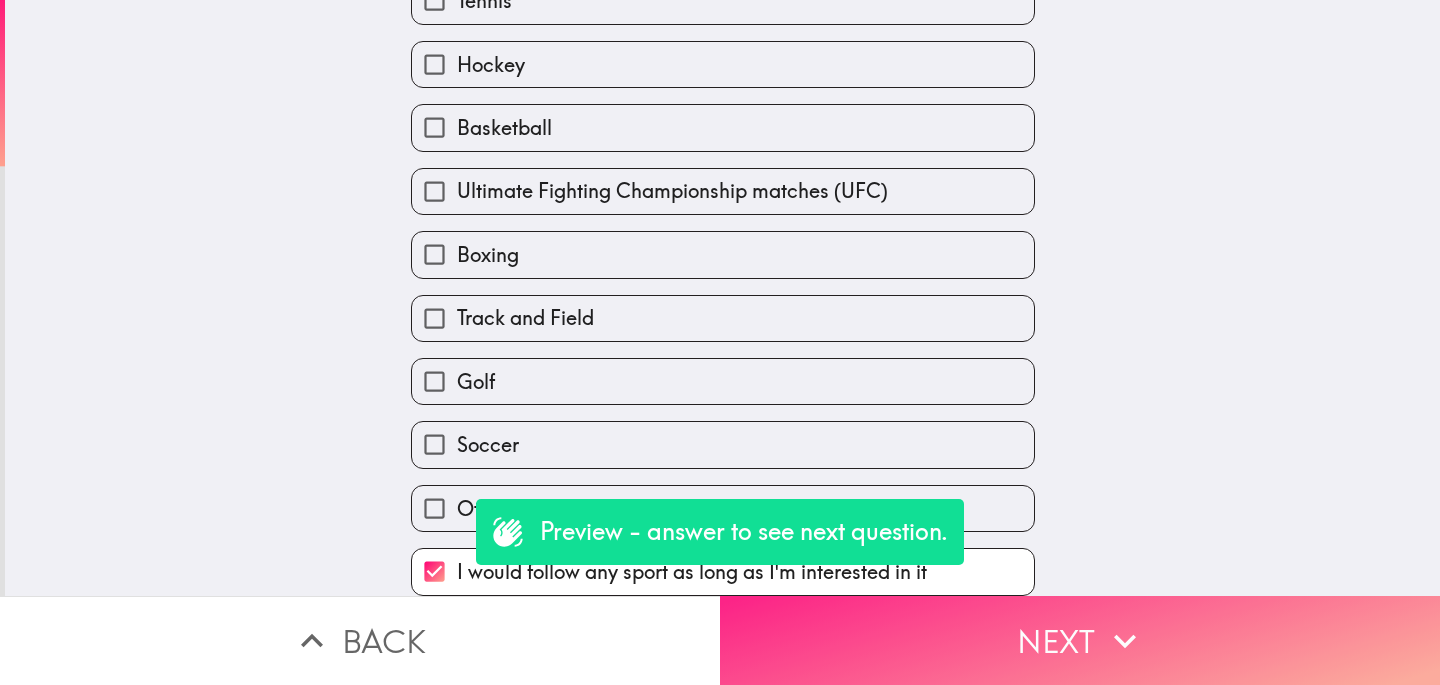 click on "Next" at bounding box center [1080, 640] 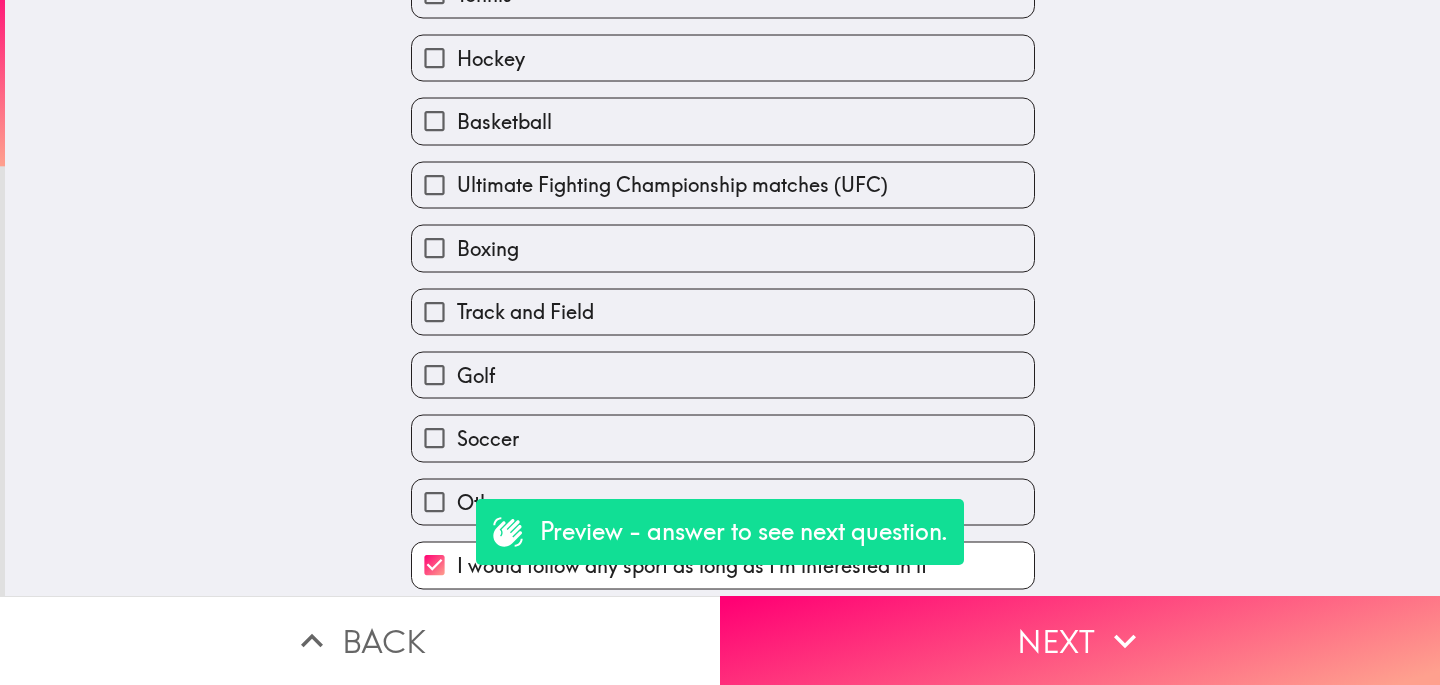 scroll, scrollTop: 125, scrollLeft: 0, axis: vertical 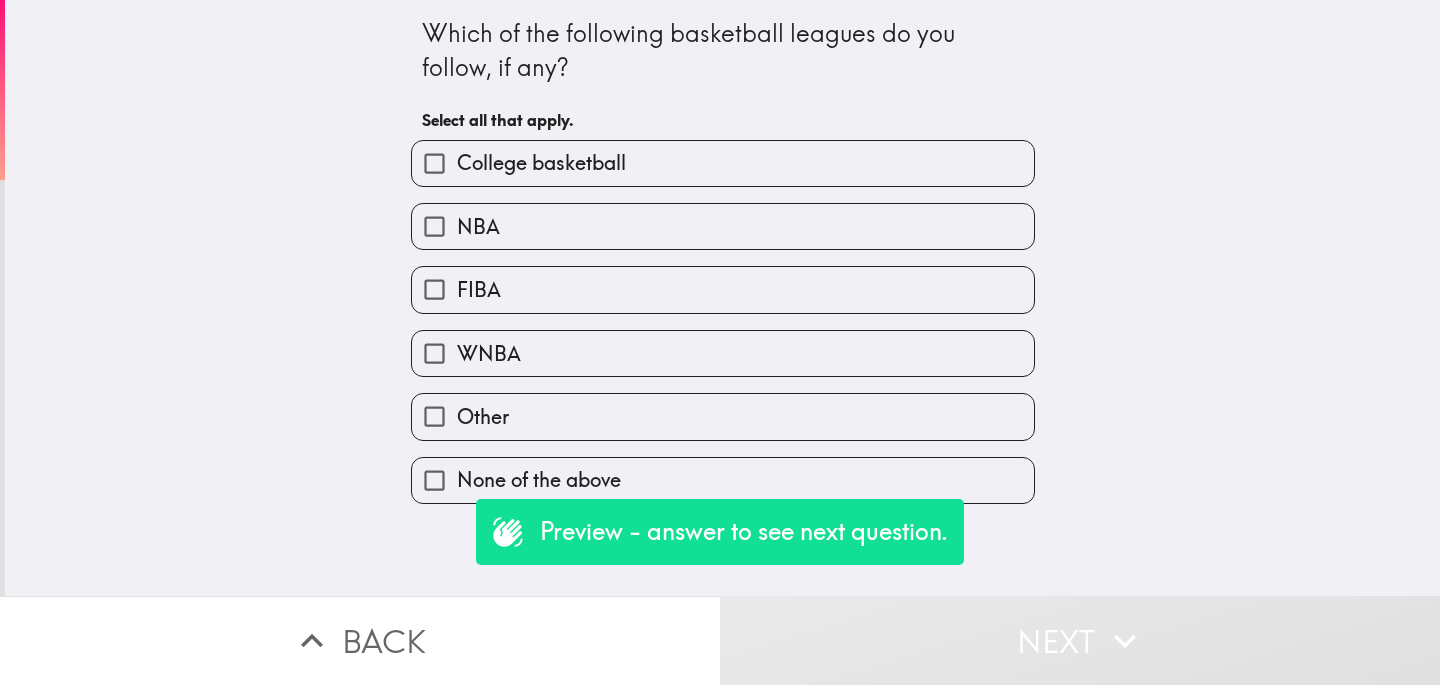 click on "NBA" at bounding box center [723, 226] 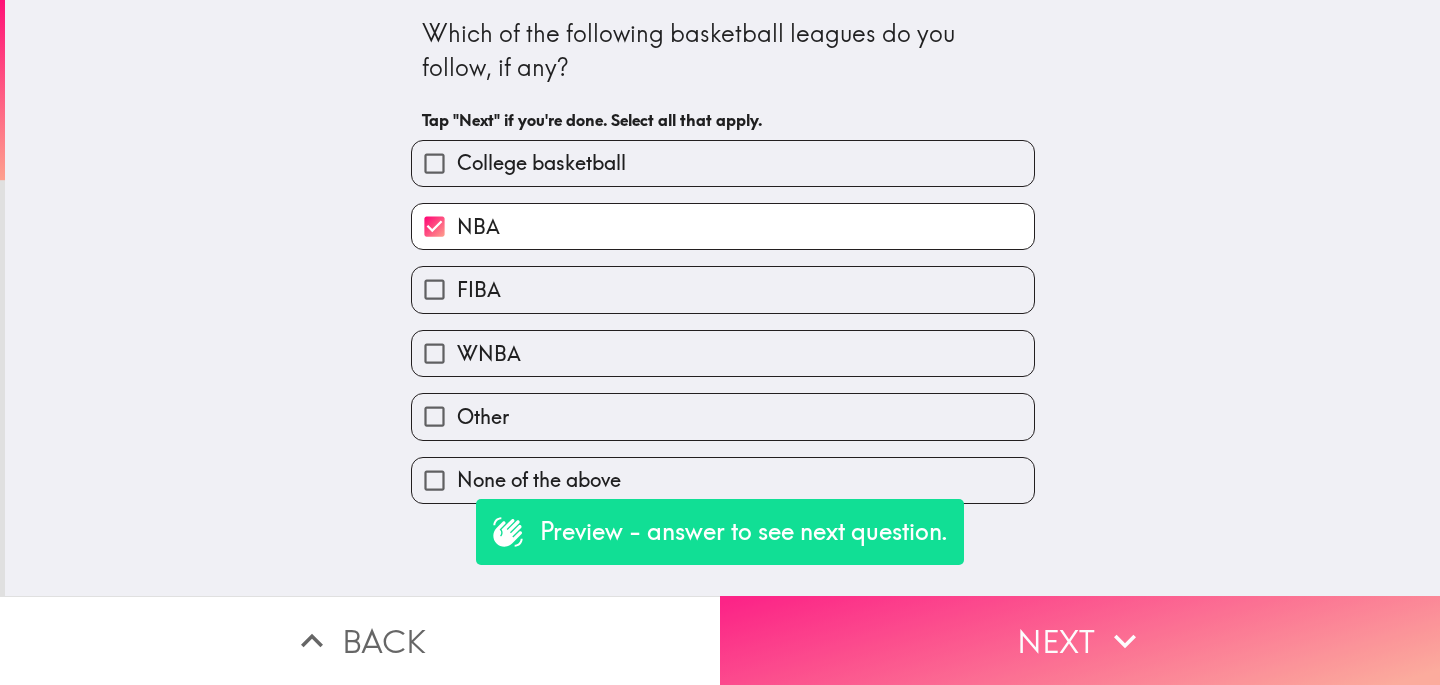 click on "Next" at bounding box center (1080, 640) 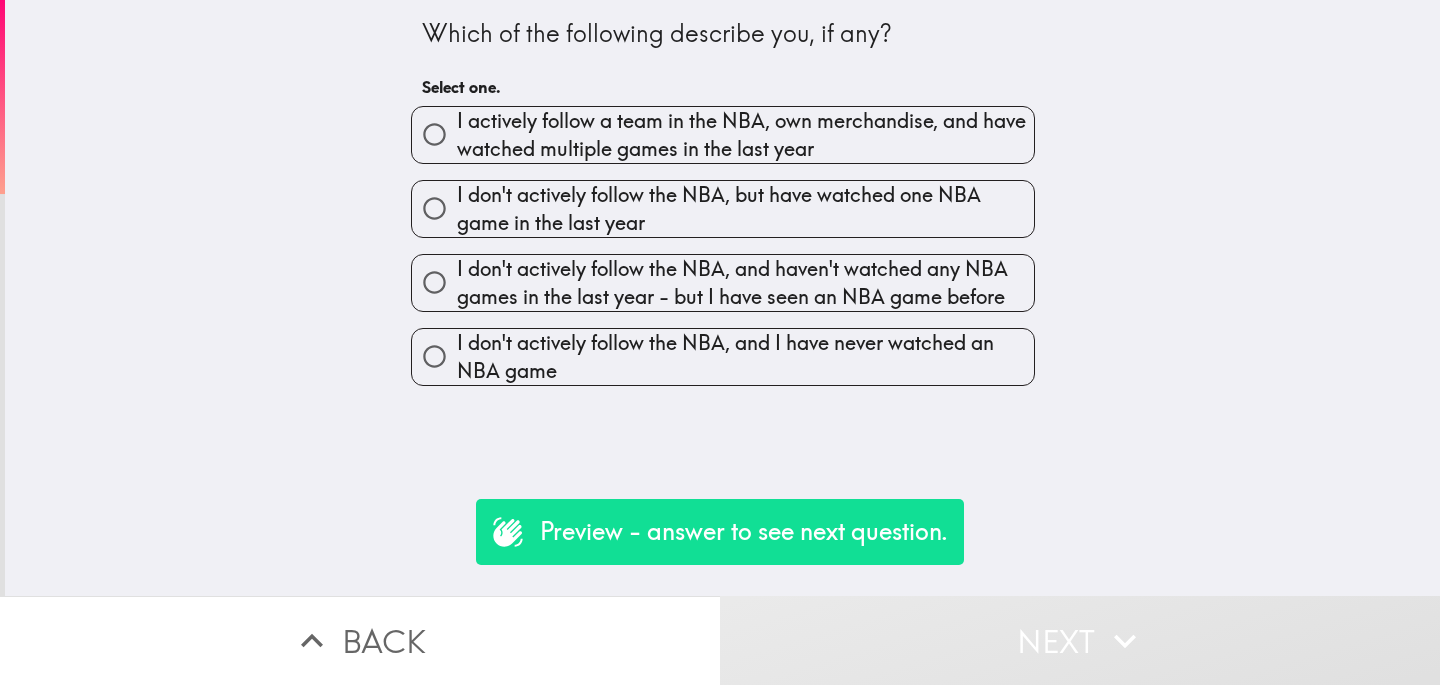 click on "I actively follow a team in the NBA, own merchandise, and have watched multiple games in the last year" at bounding box center (745, 135) 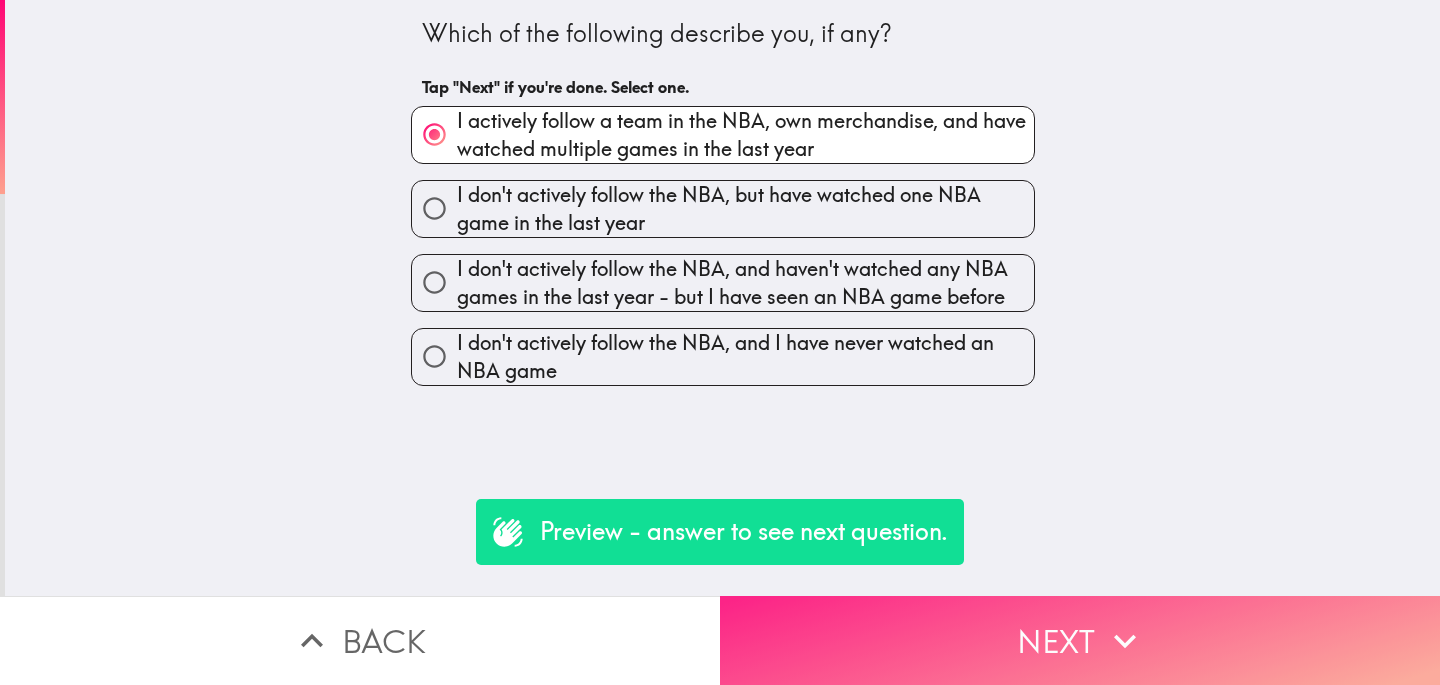 click on "Next" at bounding box center [1080, 640] 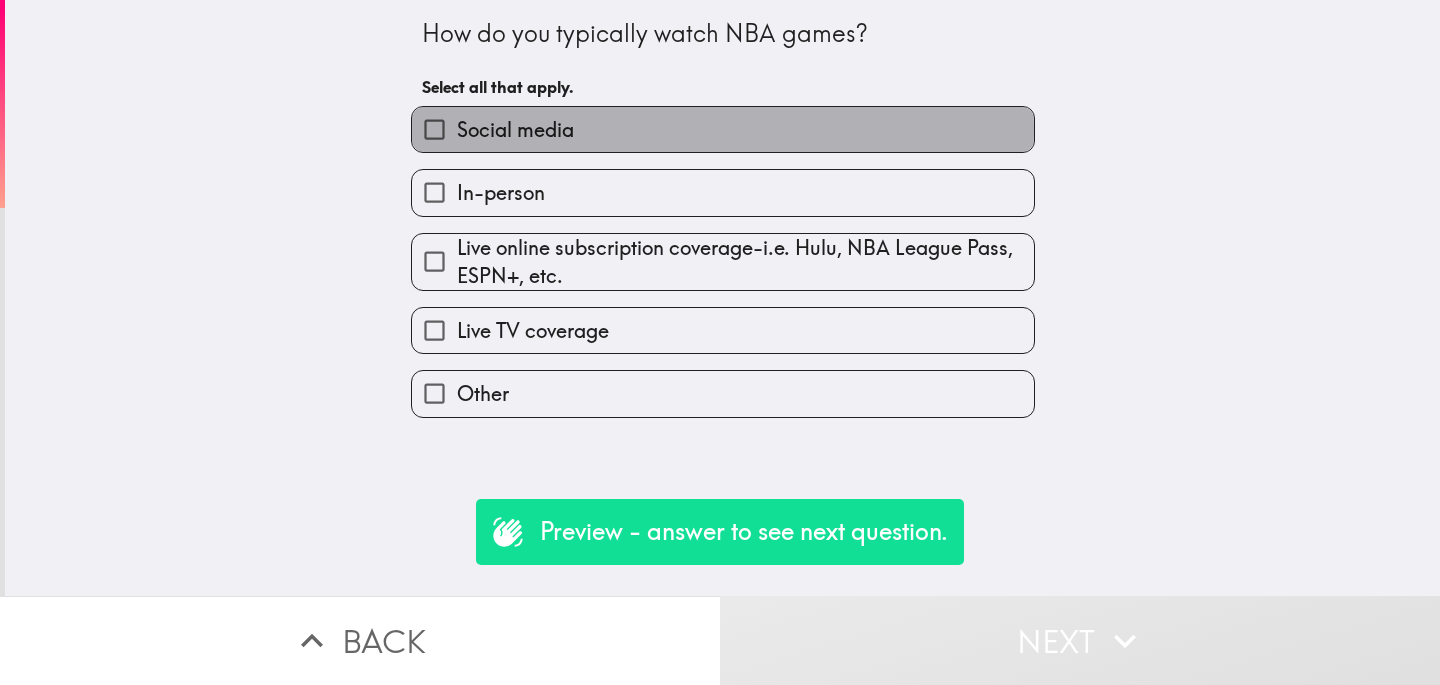 click on "Social media" at bounding box center (723, 129) 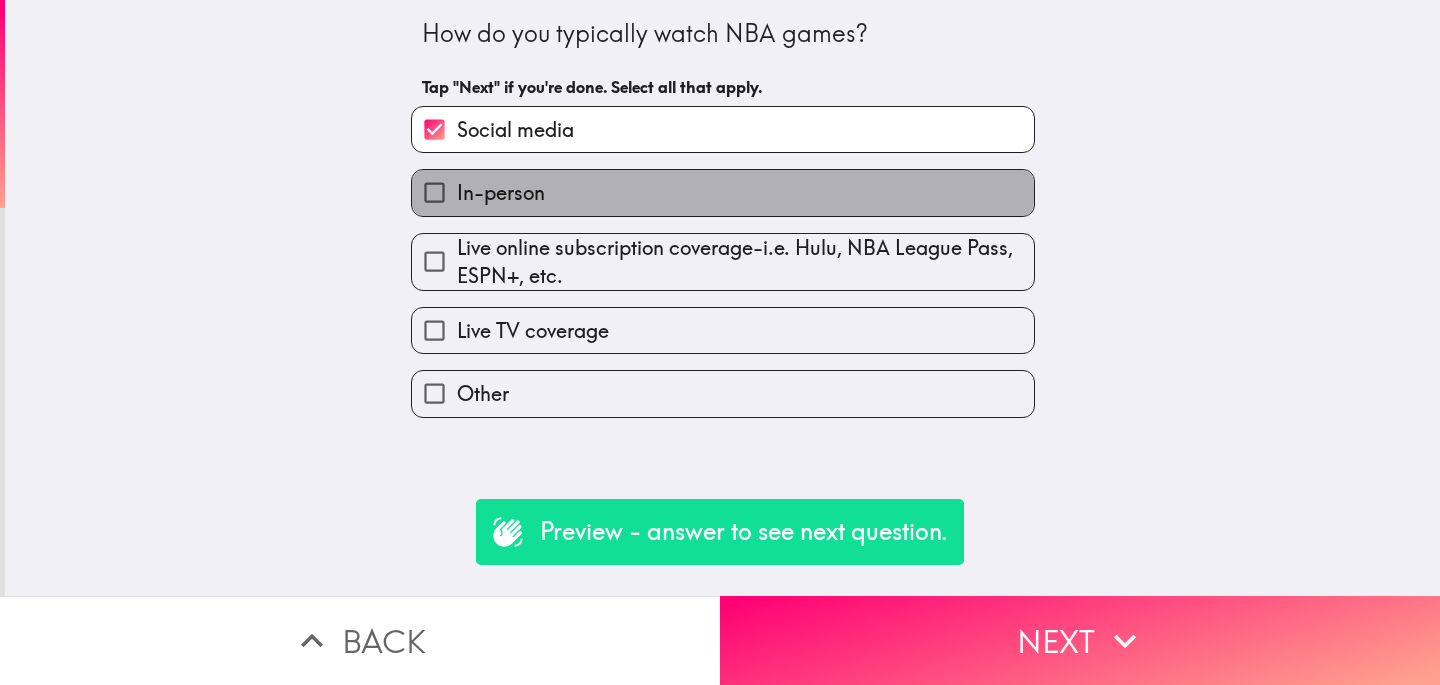 click on "In-person" at bounding box center (723, 192) 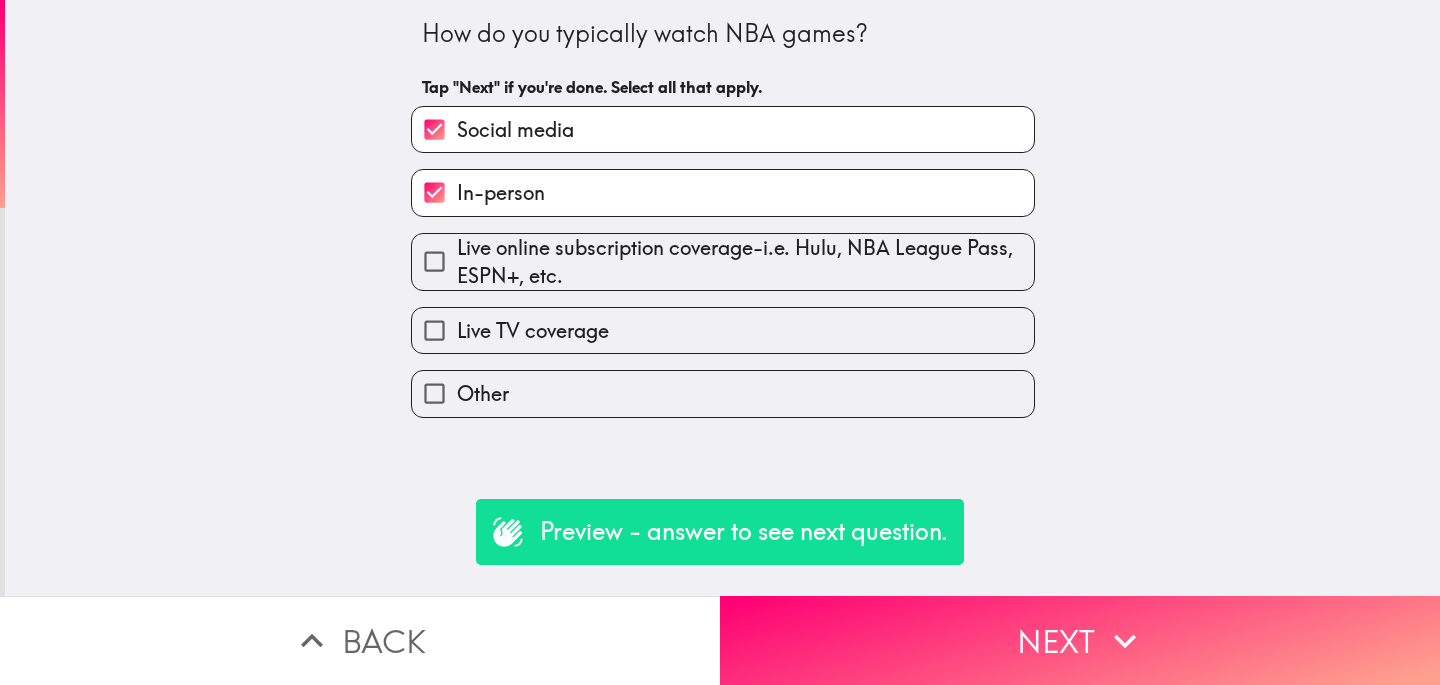 click on "Live online subscription coverage-i.e. Hulu, NBA League Pass, ESPN+, etc." at bounding box center (745, 262) 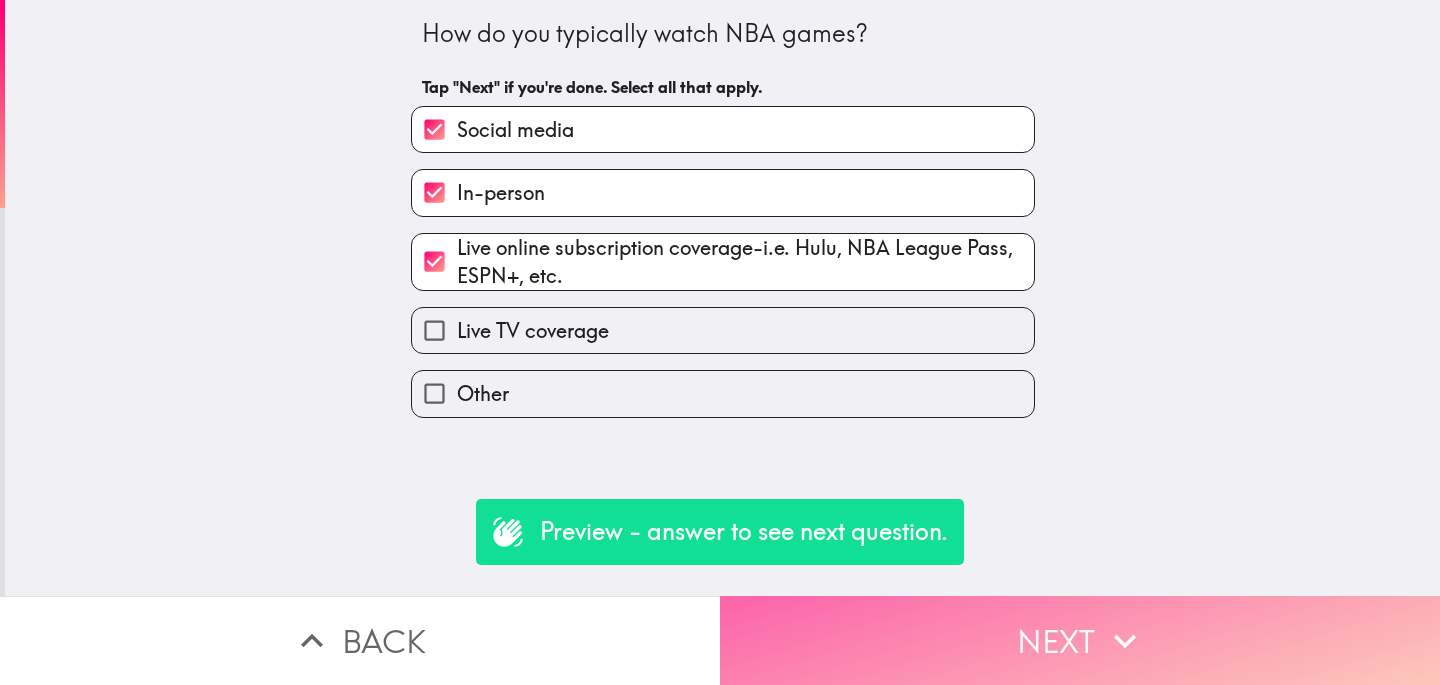 click on "Next" at bounding box center (1080, 640) 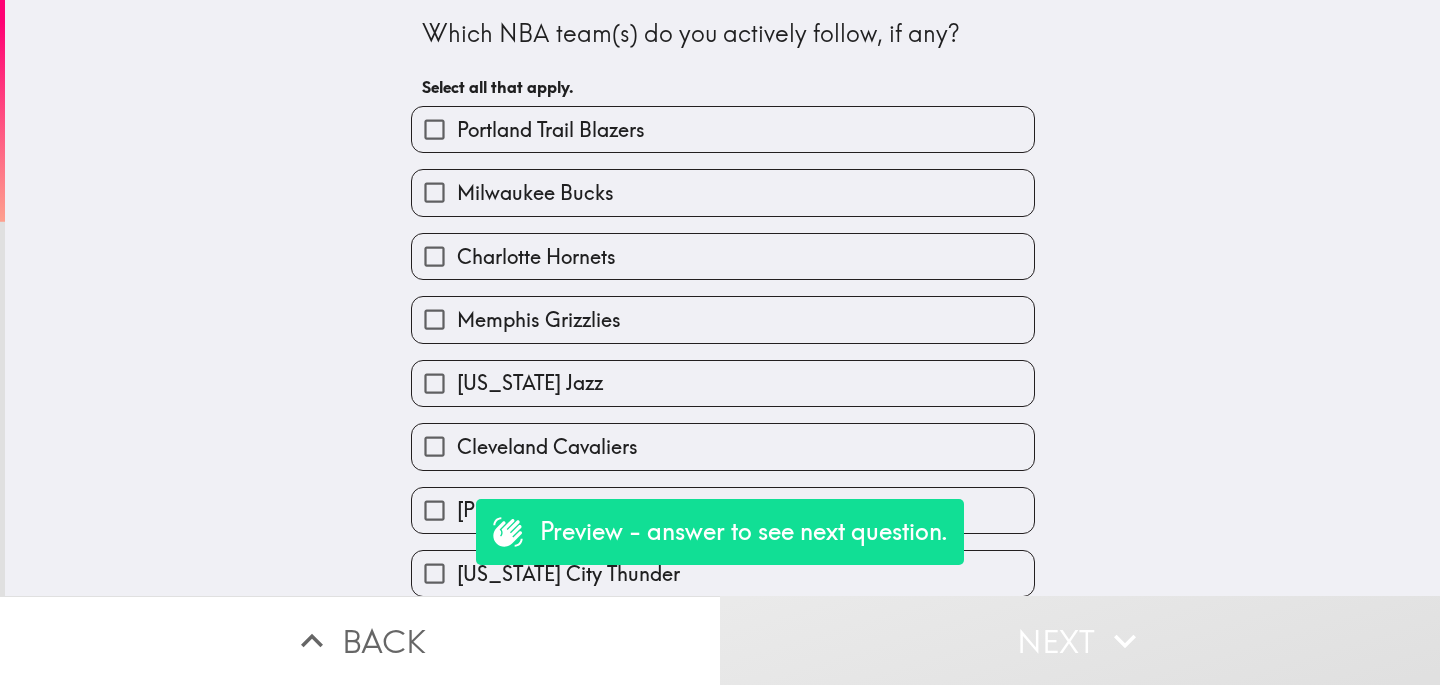 click on "Portland Trail Blazers" at bounding box center (723, 129) 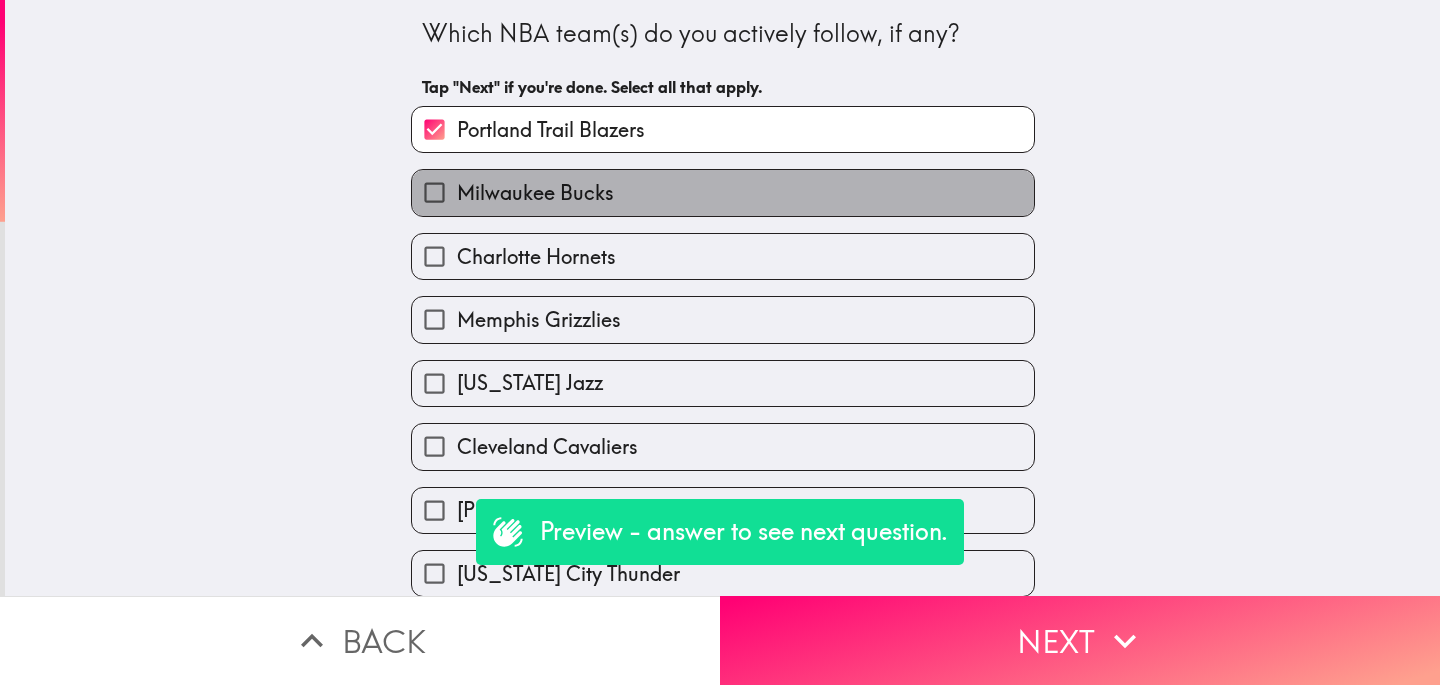 click on "Milwaukee Bucks" at bounding box center (723, 192) 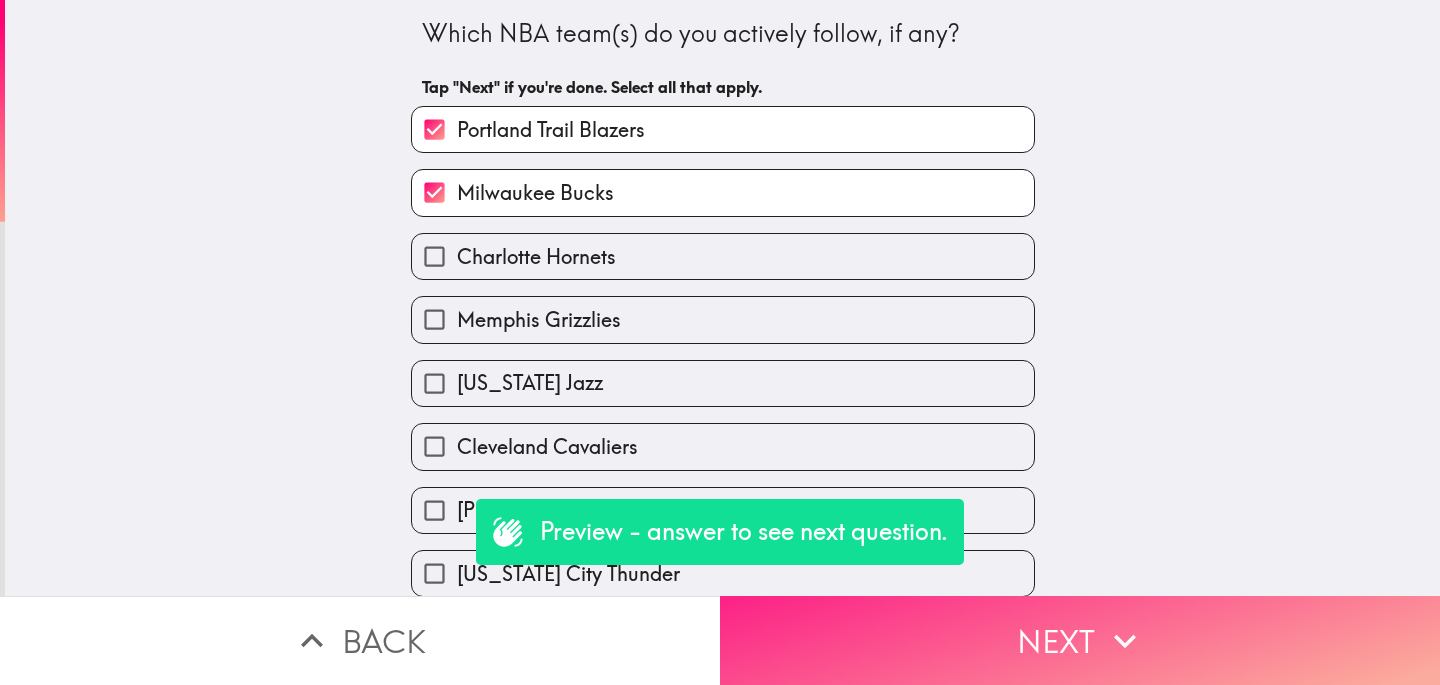 click on "Next" at bounding box center [1080, 640] 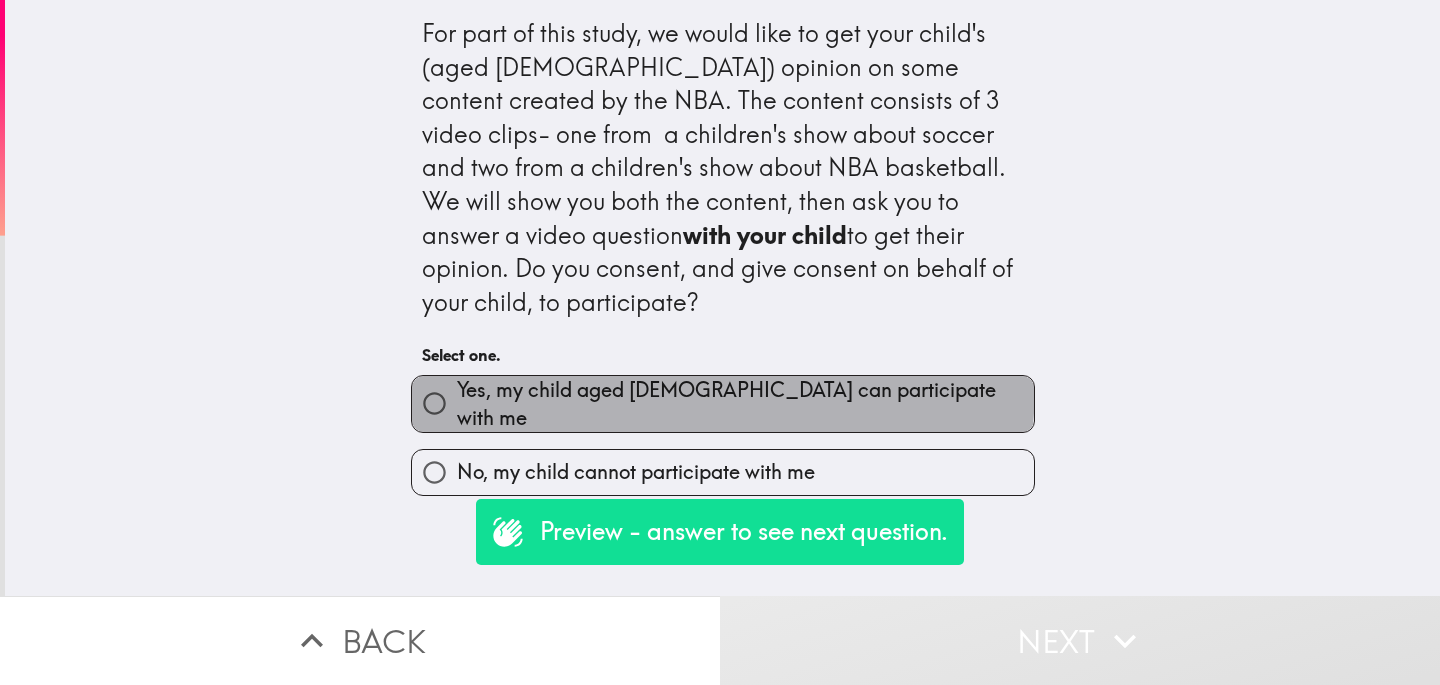 click on "Yes, my child aged 6-10 can participate with me" at bounding box center (745, 404) 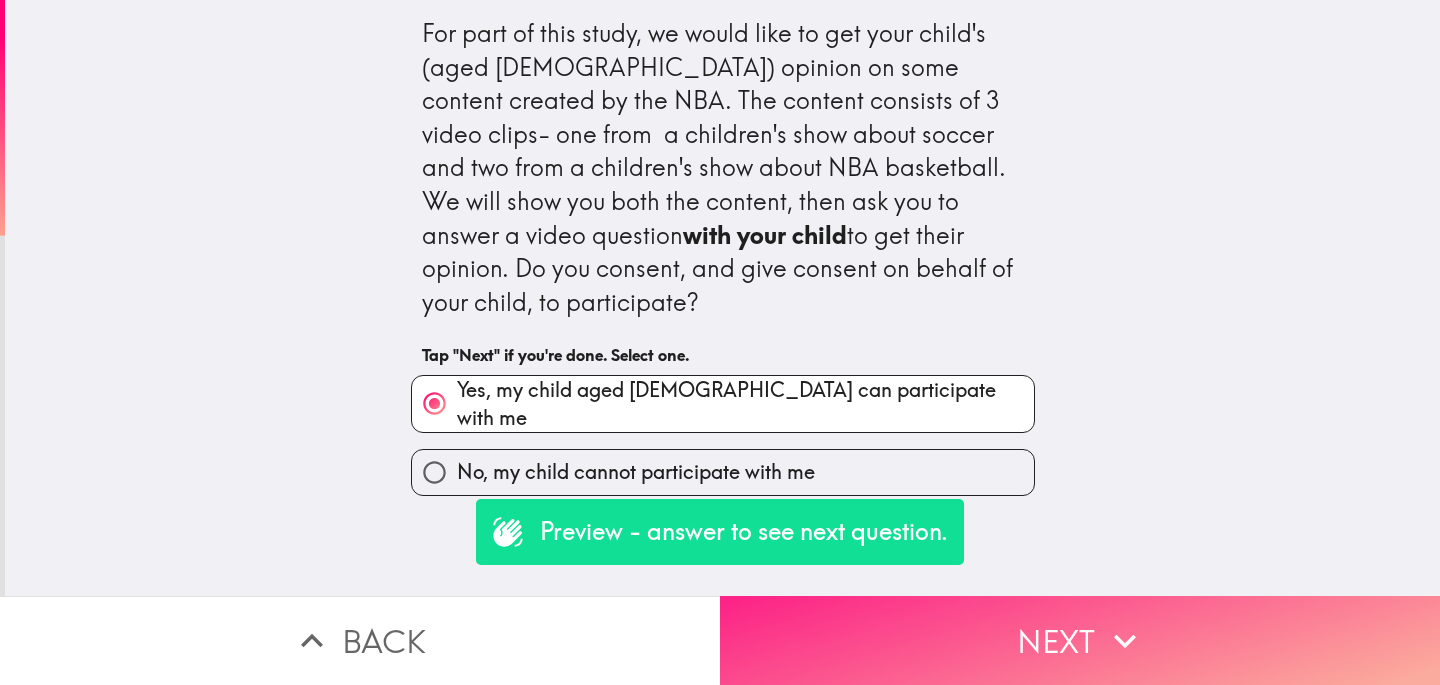 click on "Next" at bounding box center [1080, 640] 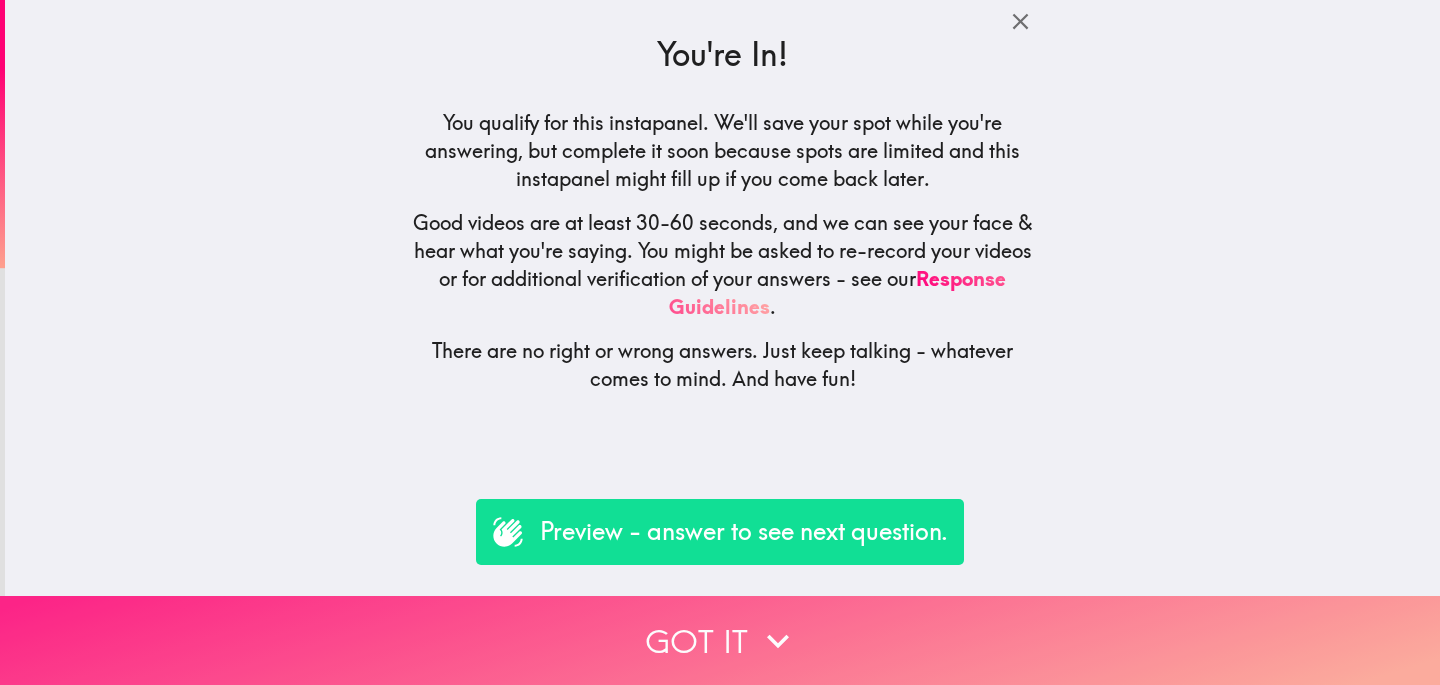 click on "Got it" at bounding box center (720, 640) 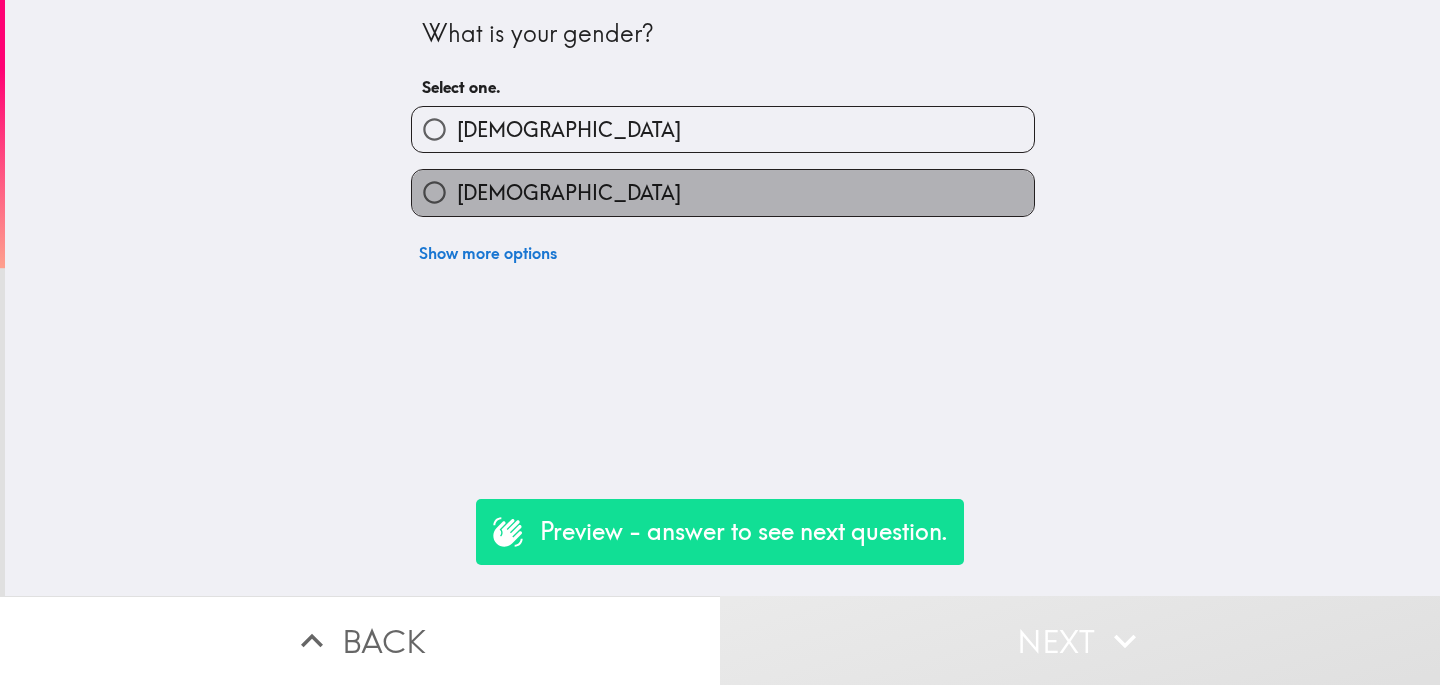 click on "Female" at bounding box center (723, 192) 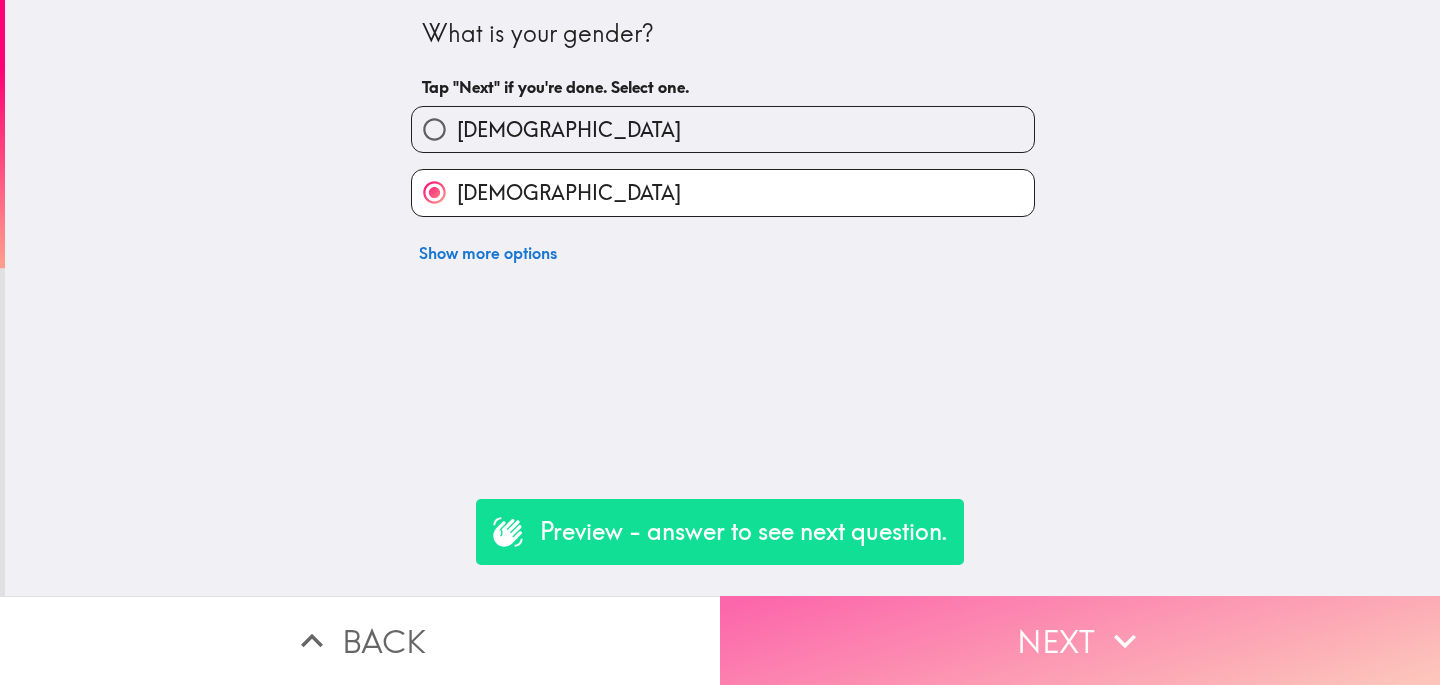 click on "Next" at bounding box center [1080, 640] 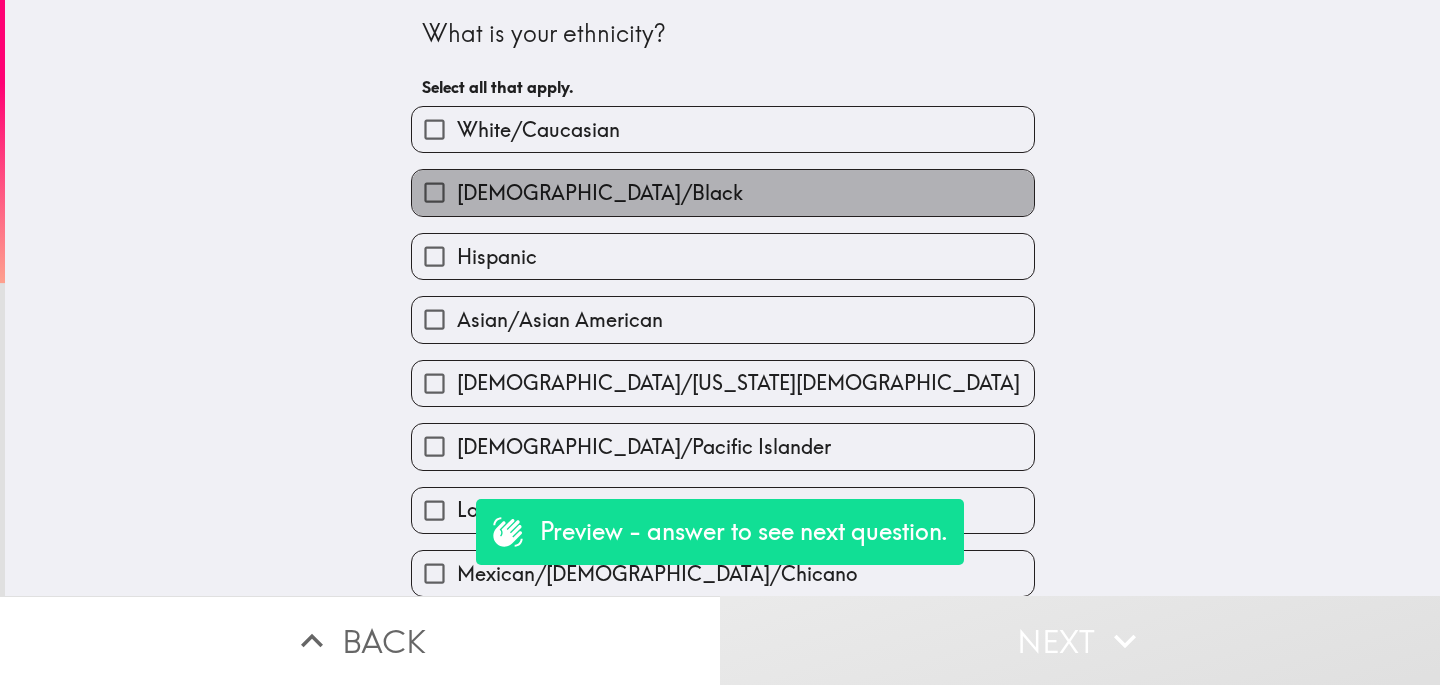 click on "African American/Black" at bounding box center [723, 192] 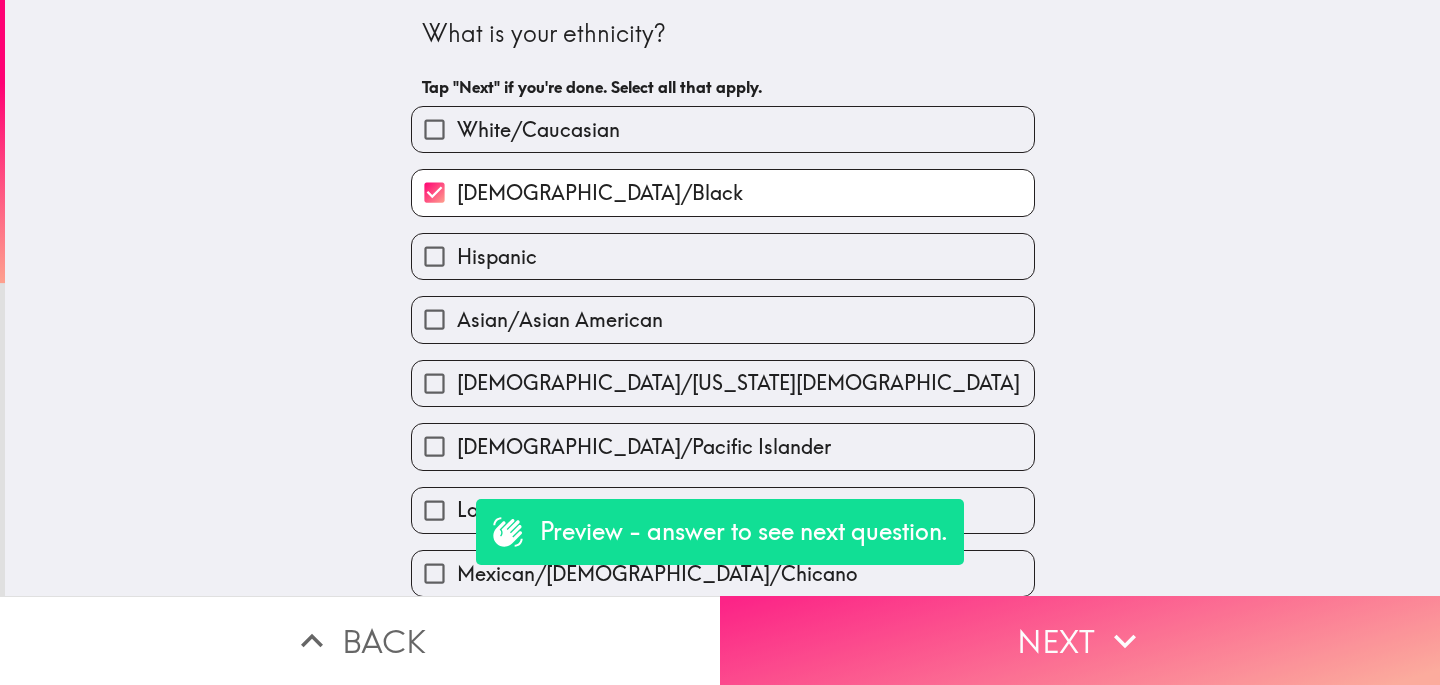 click on "Next" at bounding box center (1080, 640) 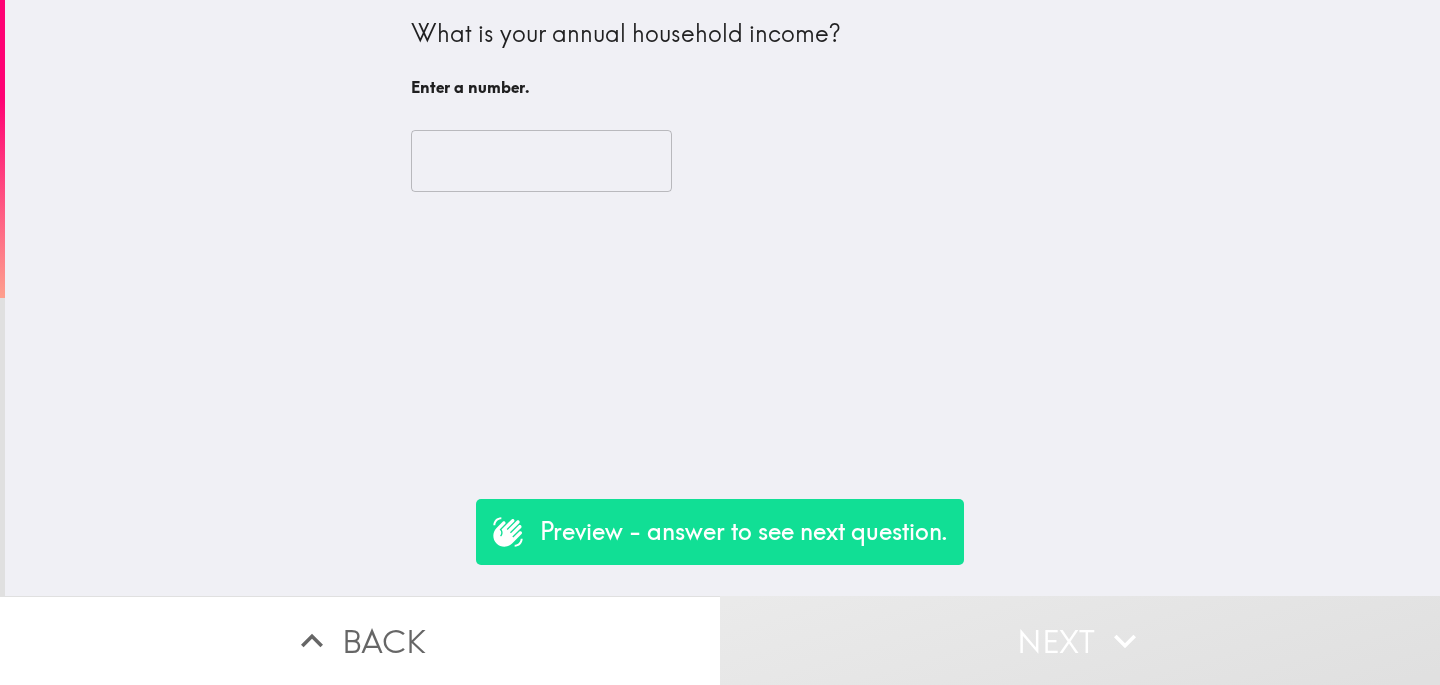 click at bounding box center [541, 161] 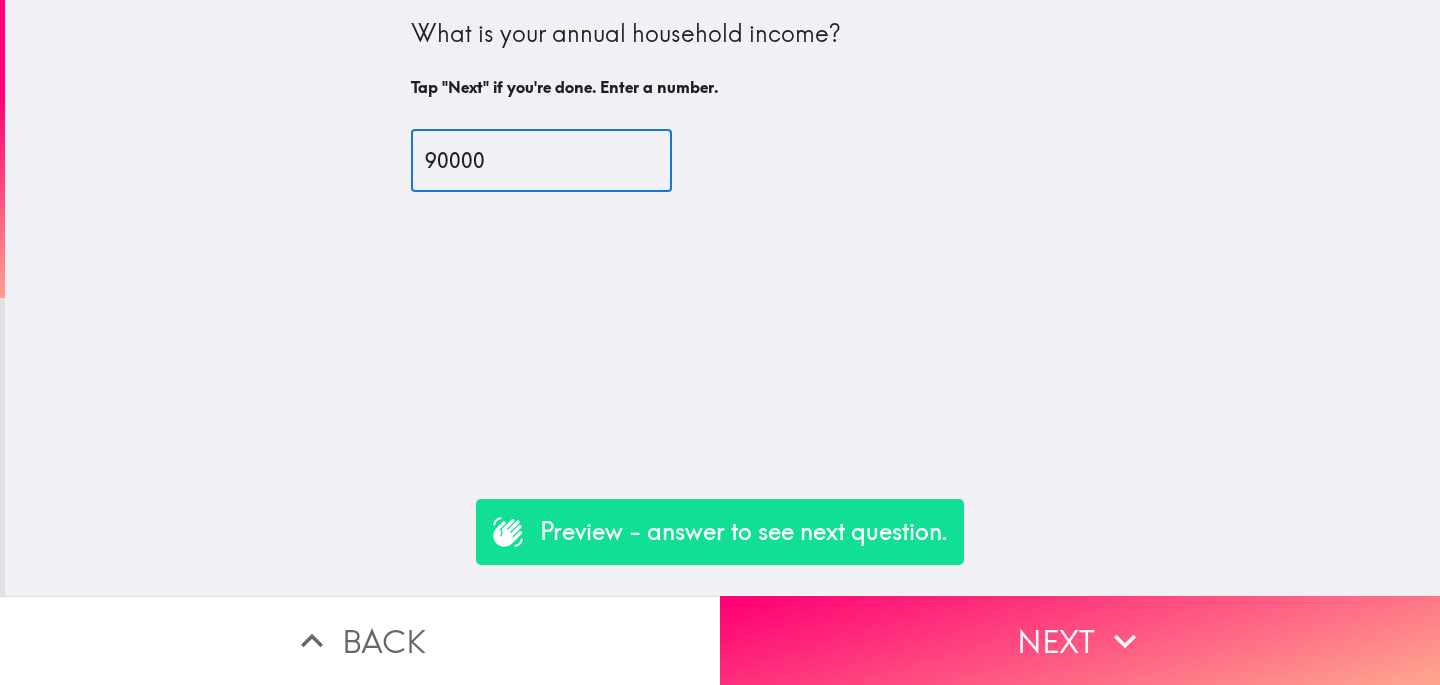 type on "90000" 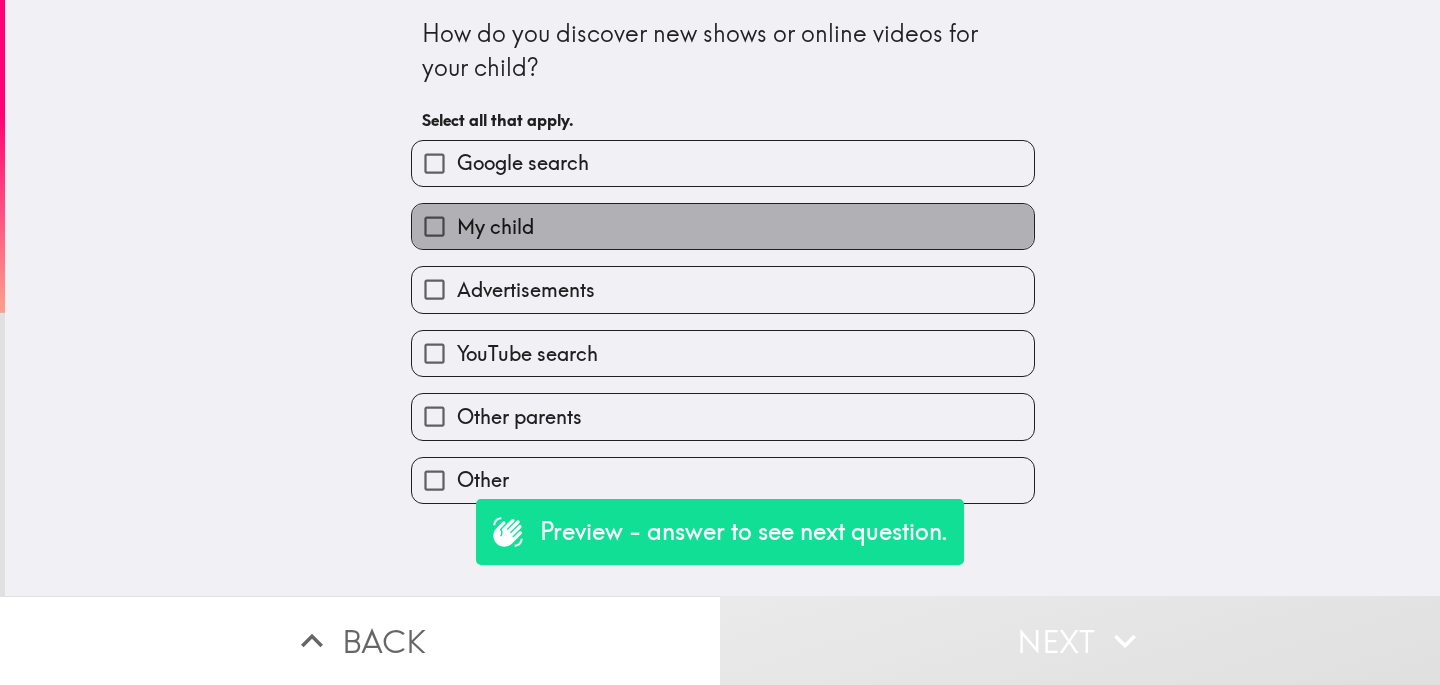 click on "My child" at bounding box center (495, 227) 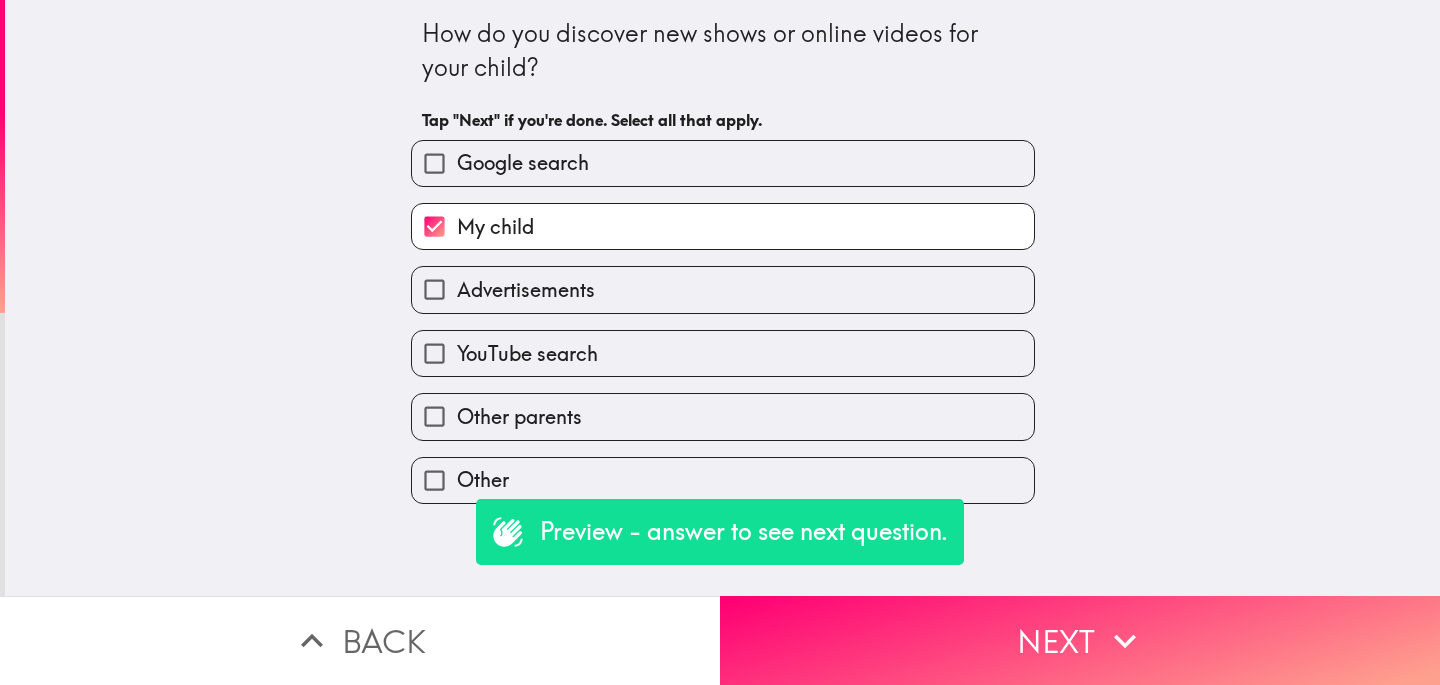 click on "Advertisements" at bounding box center [526, 290] 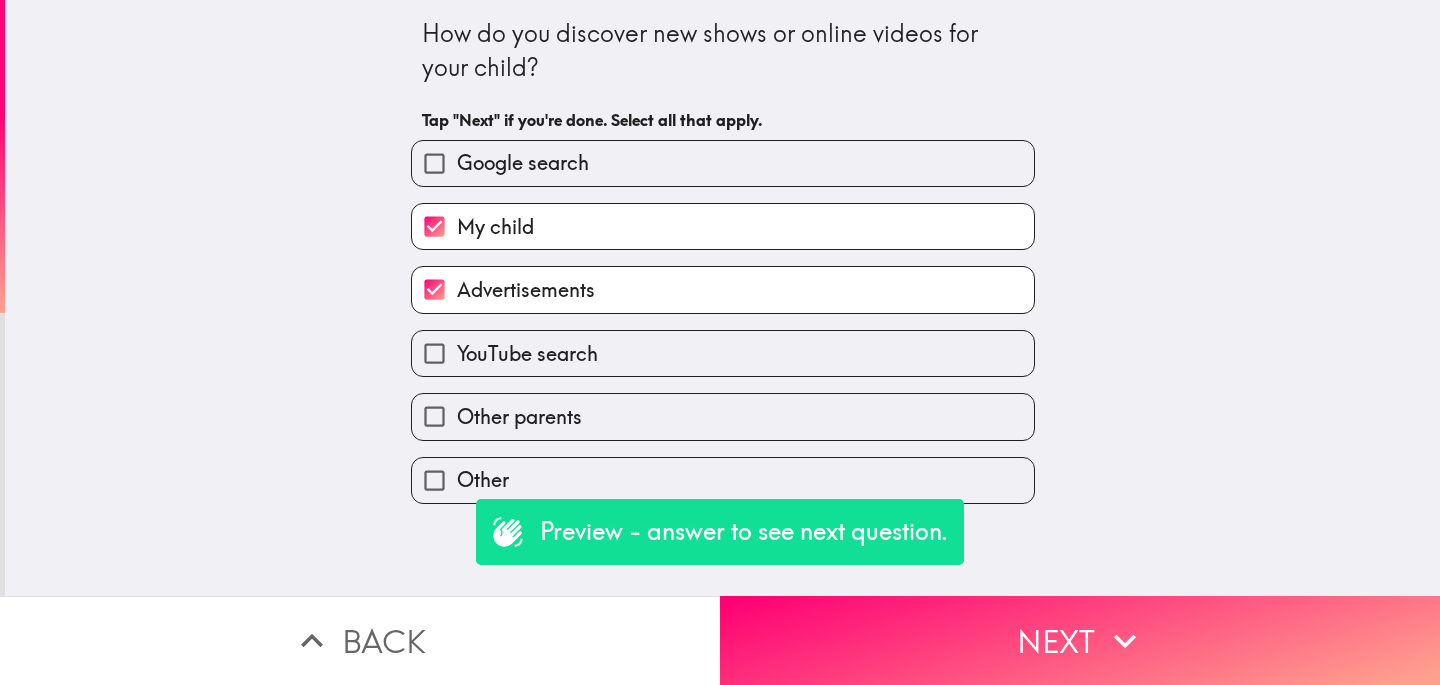 click on "YouTube search" at bounding box center (527, 354) 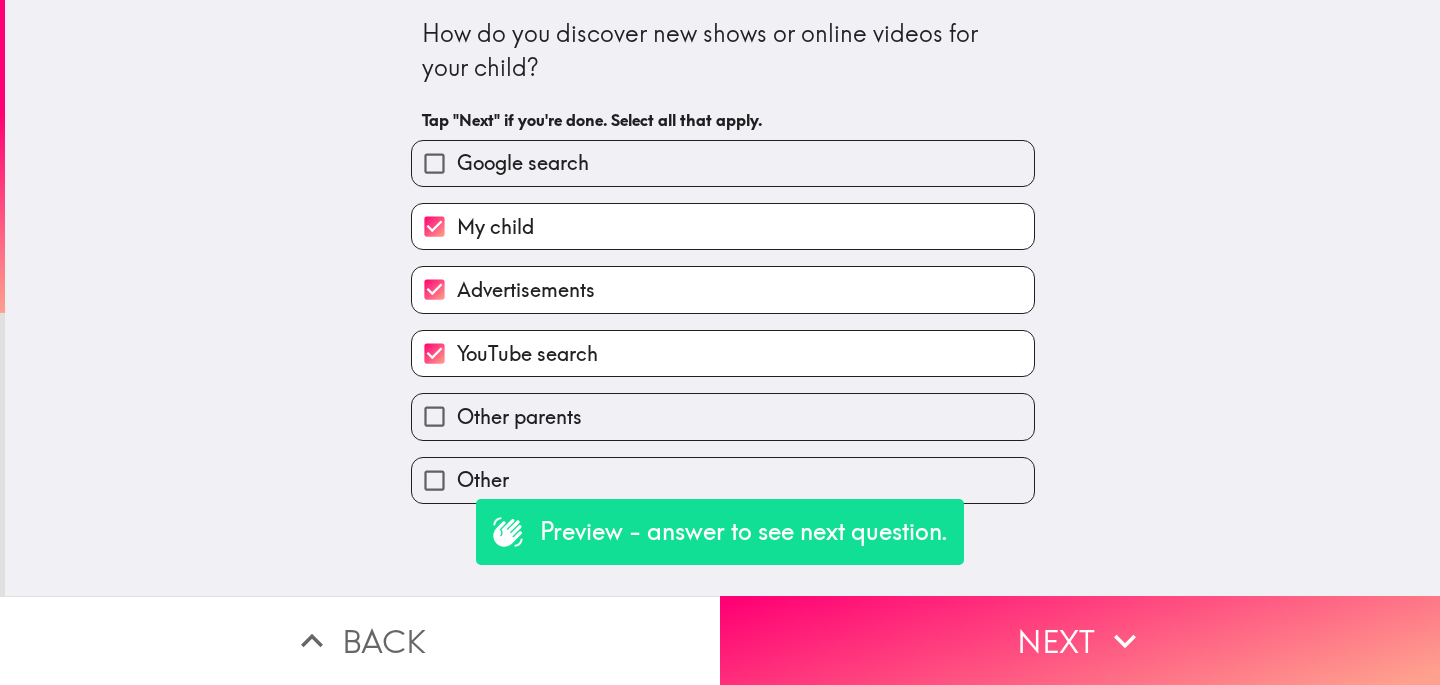 click on "Other" at bounding box center [715, 472] 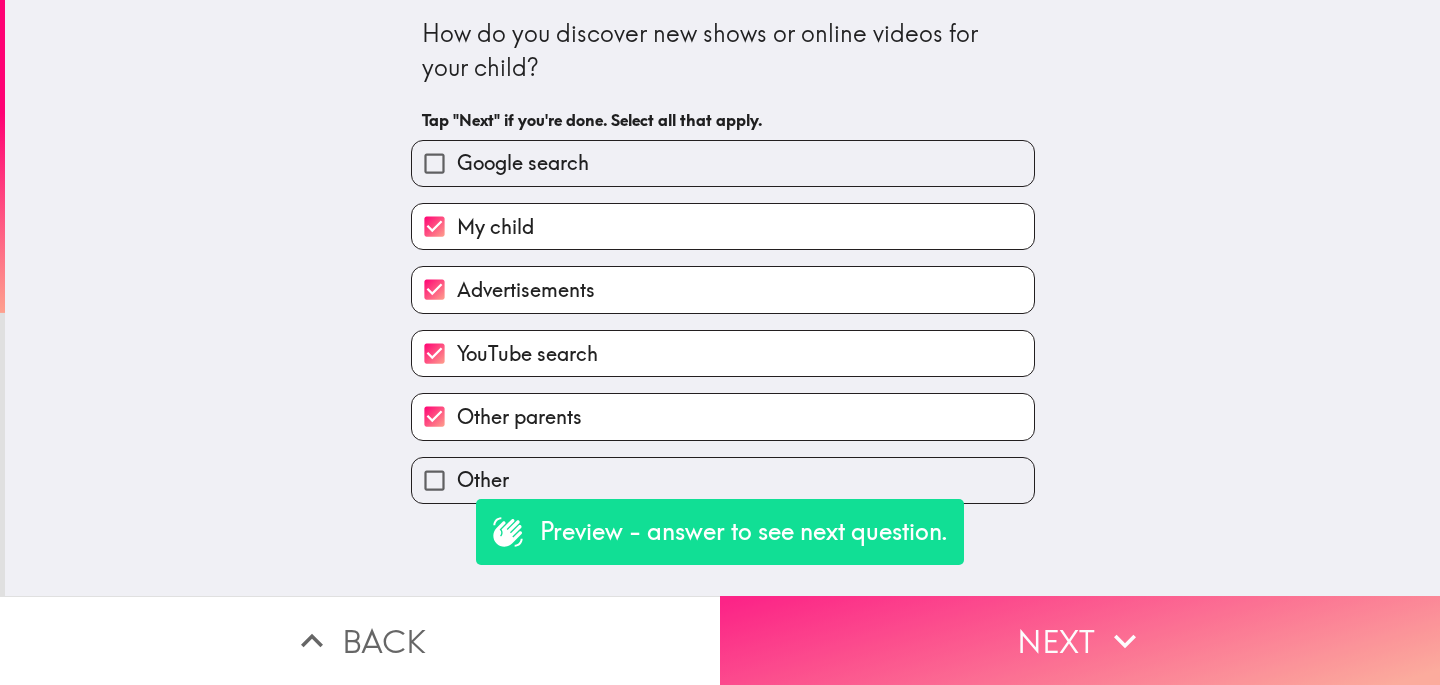 click on "Next" at bounding box center (1080, 640) 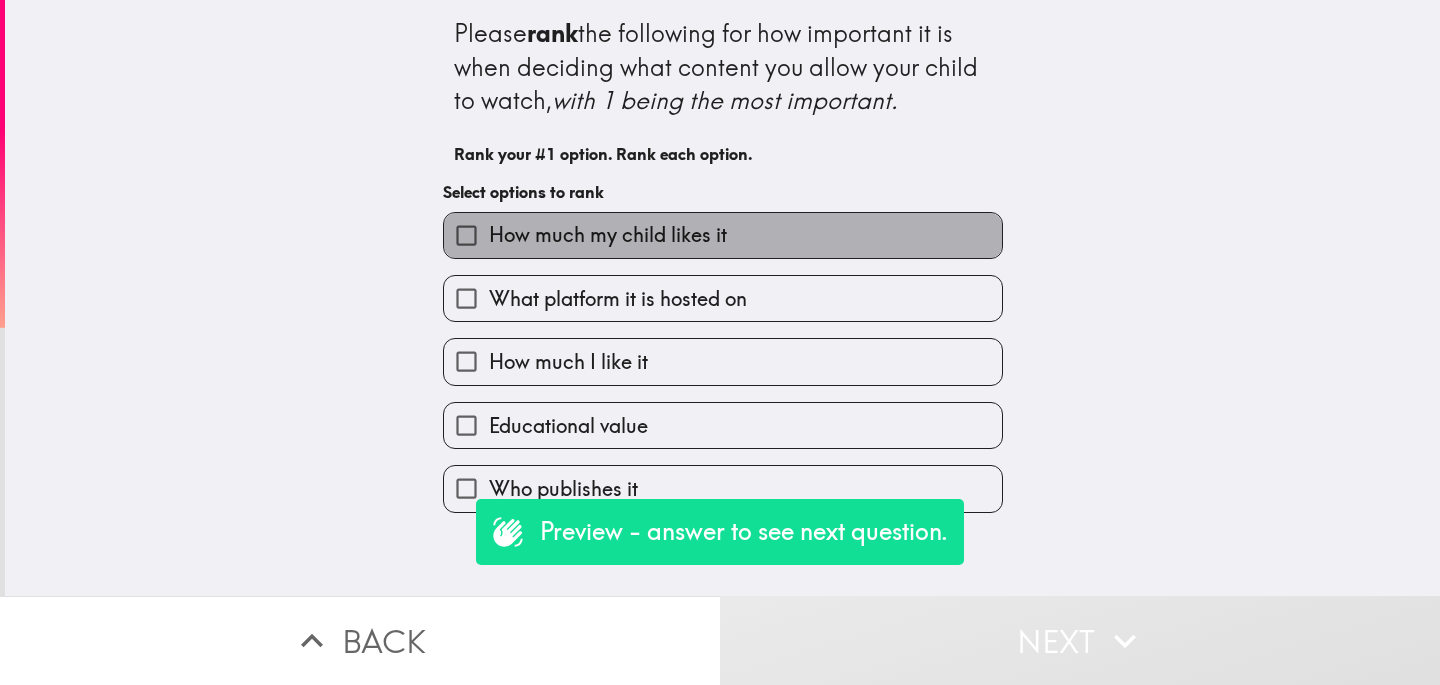 click on "How much my child likes it" at bounding box center (608, 235) 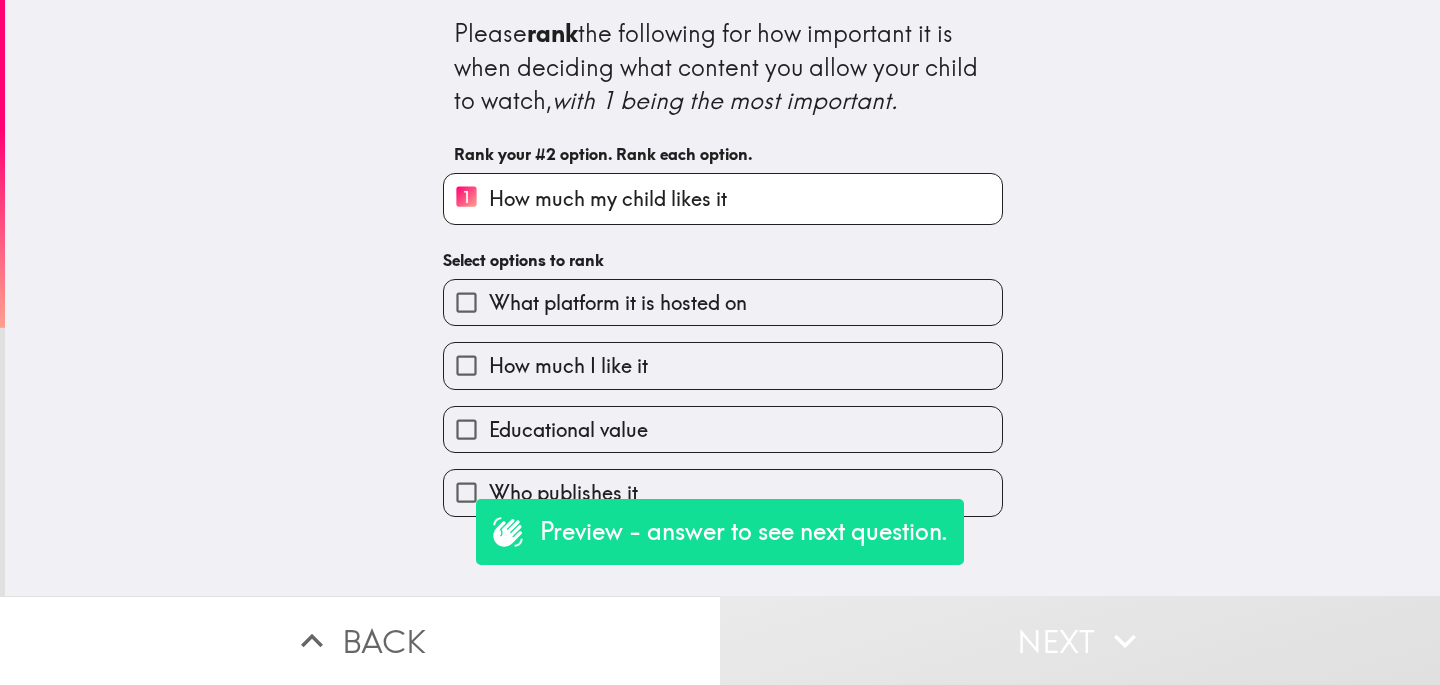 click on "Educational value" at bounding box center (568, 430) 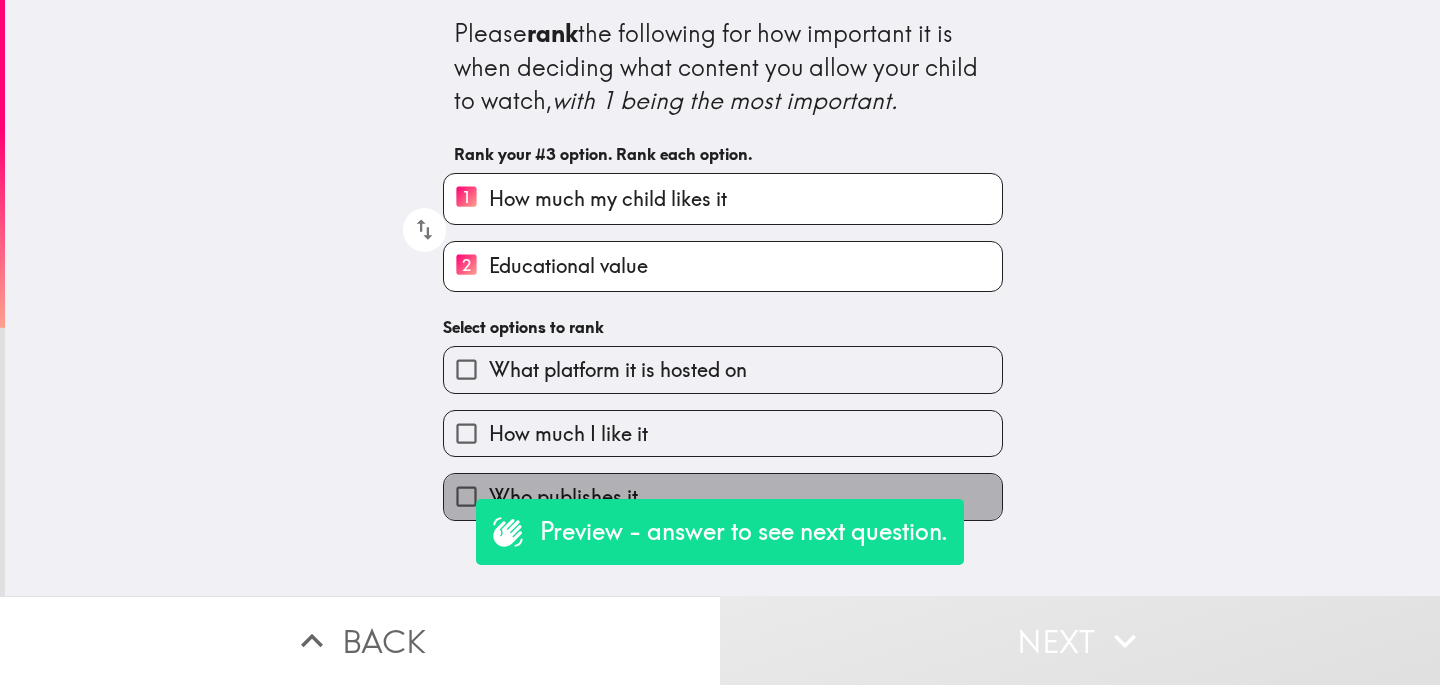 click on "Who publishes it" at bounding box center [723, 496] 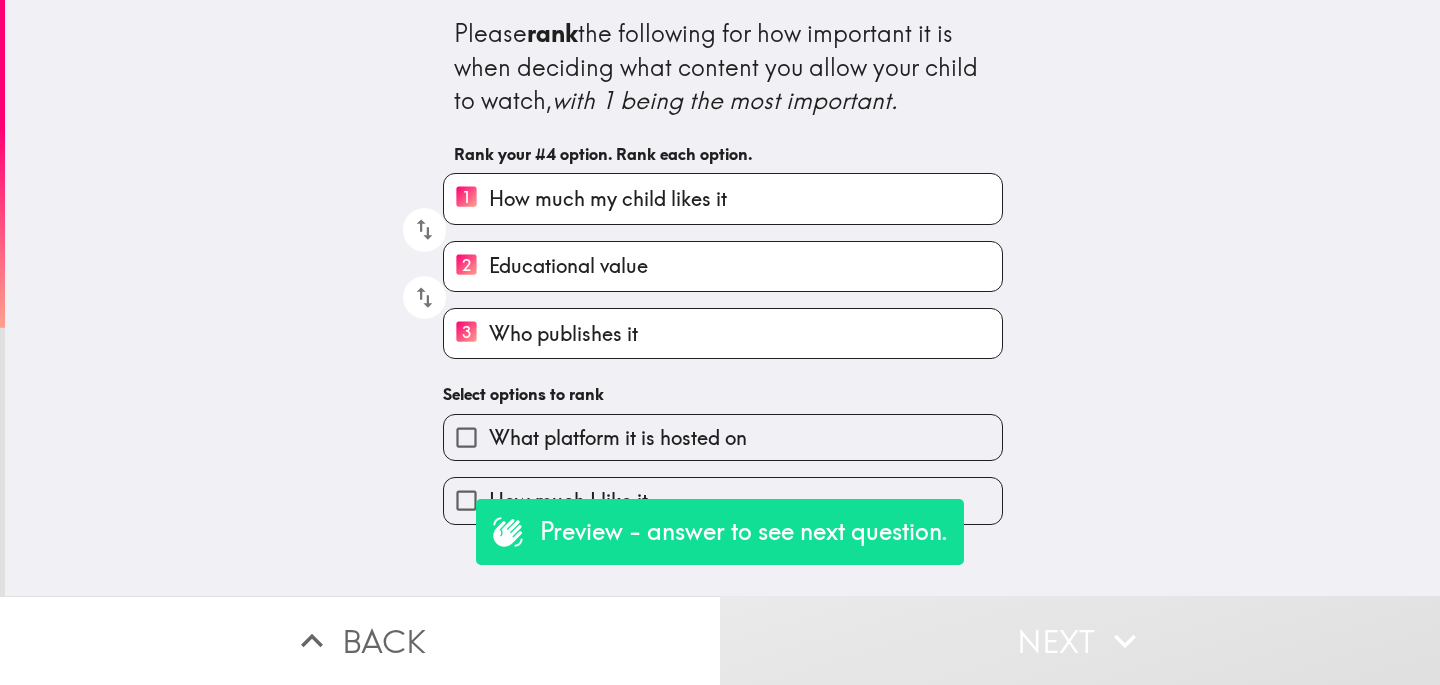 click on "What platform it is hosted on" at bounding box center [618, 438] 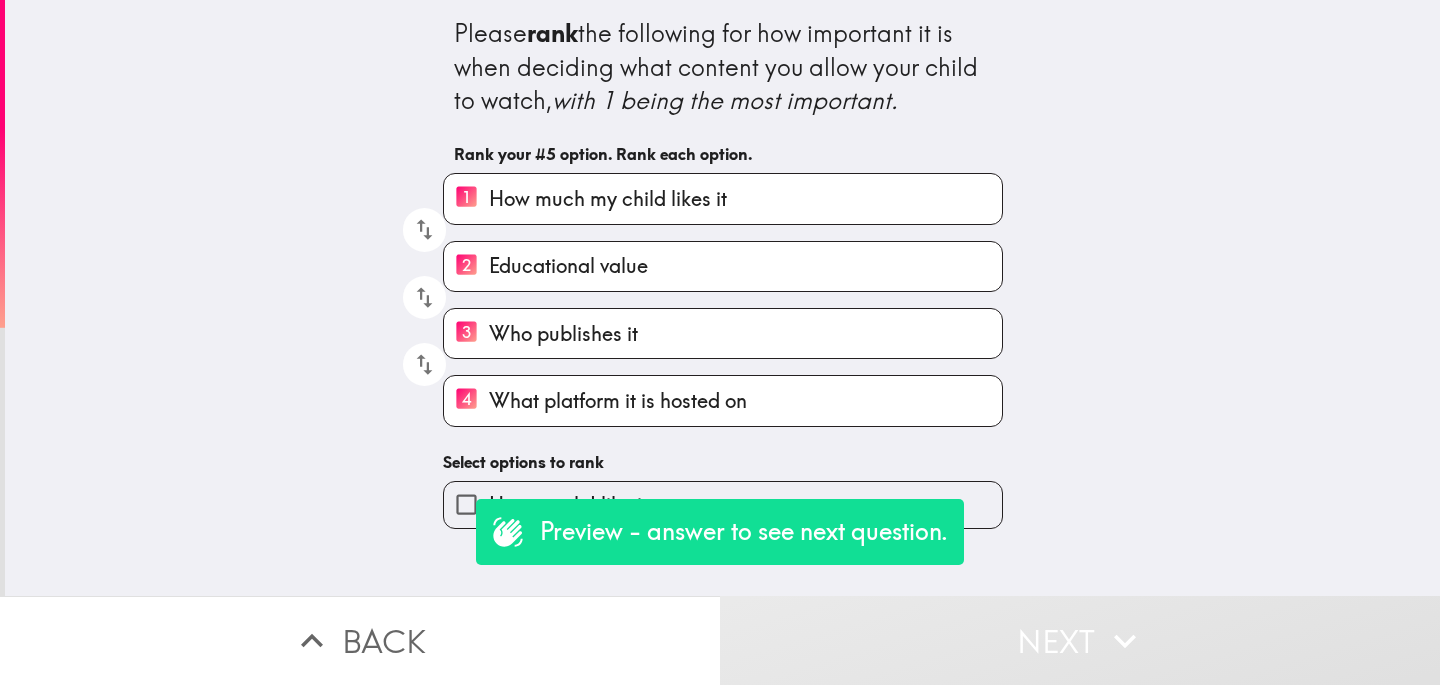 click on "How much I like it" at bounding box center [723, 504] 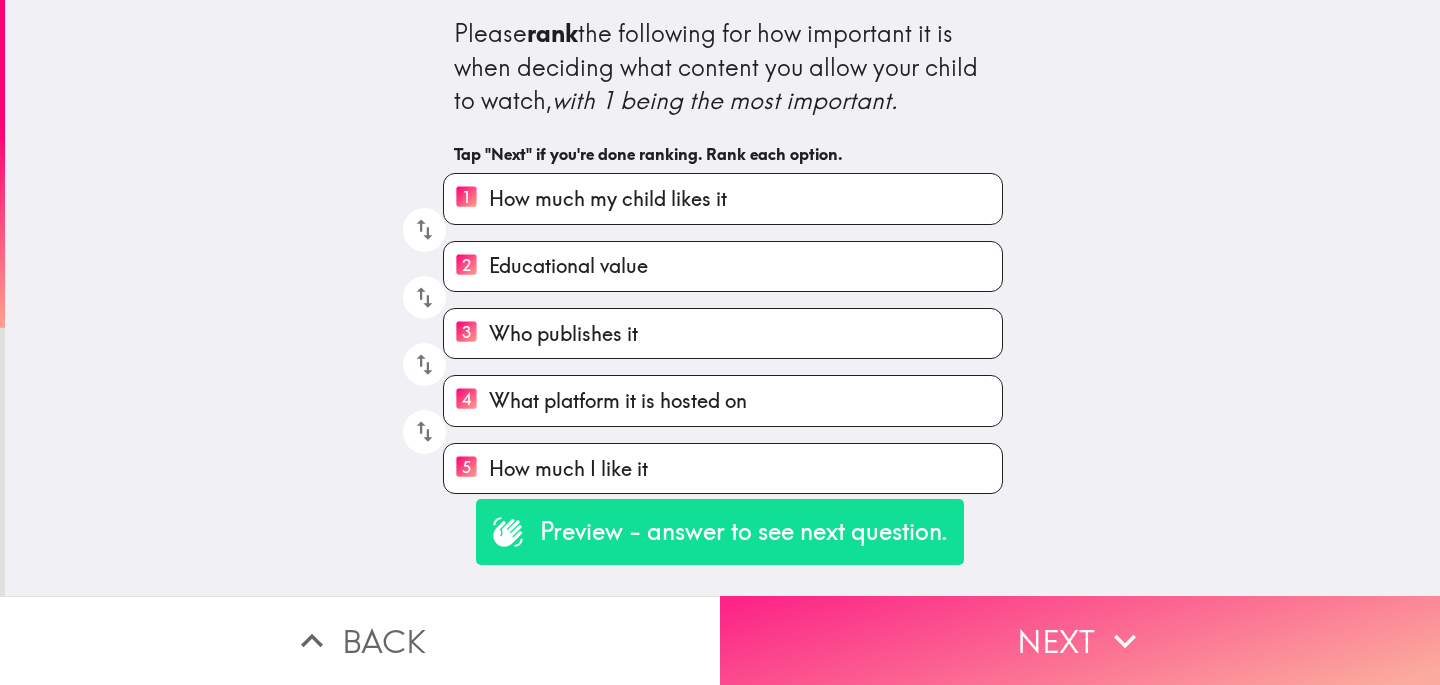 click on "Next" at bounding box center [1080, 640] 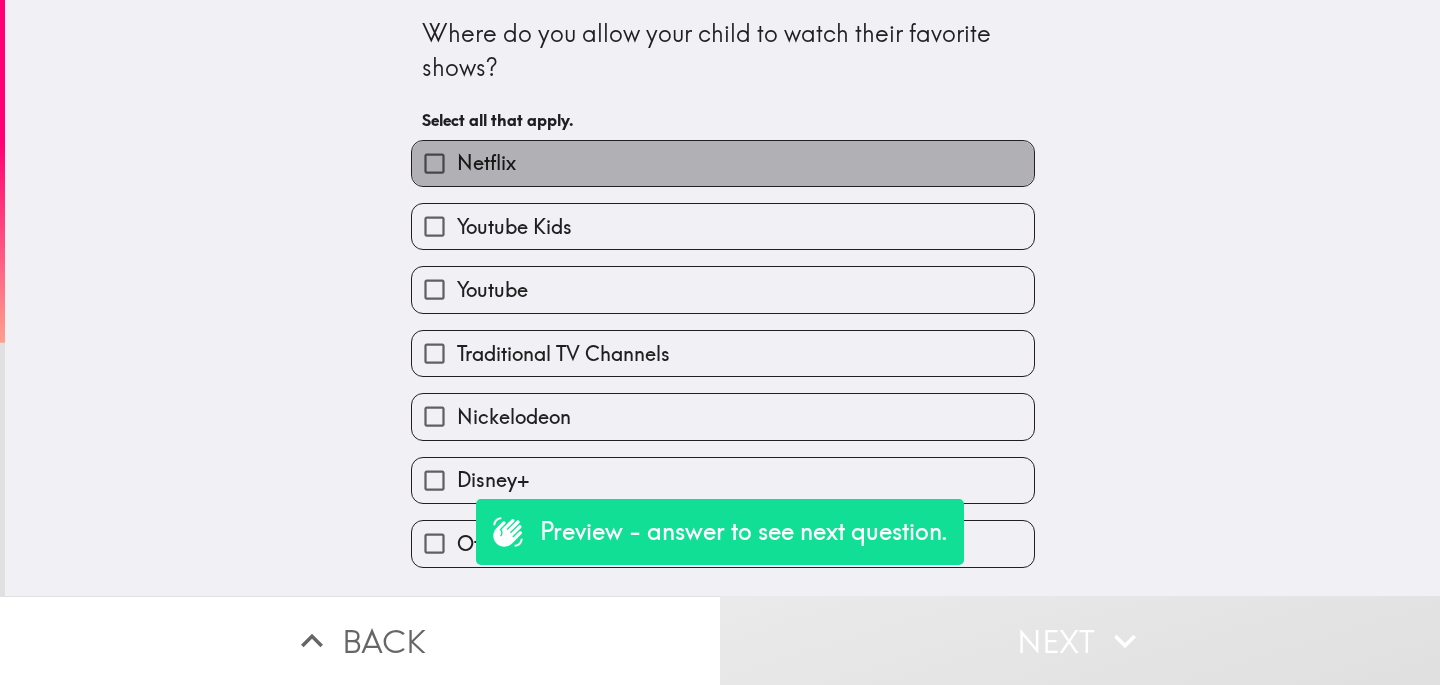 click on "Netflix" at bounding box center [723, 163] 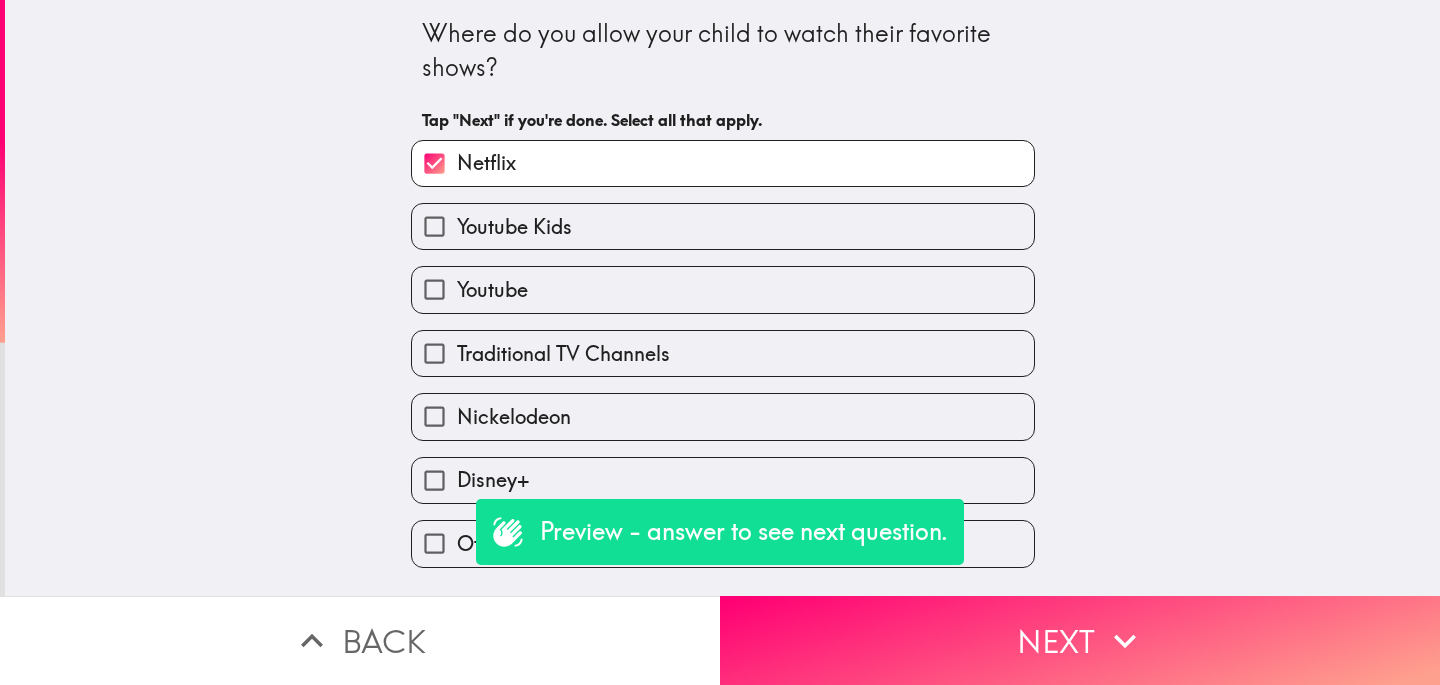 click on "Youtube" at bounding box center (715, 281) 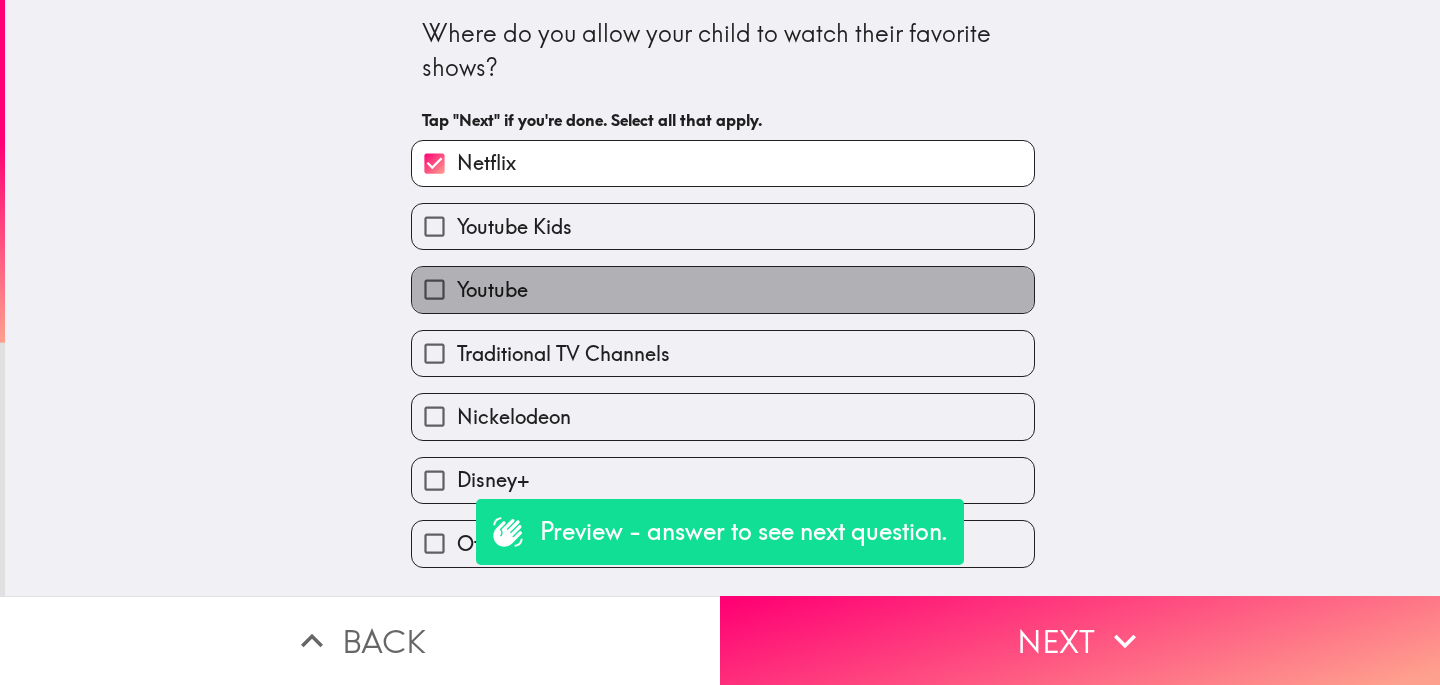 click on "Youtube" at bounding box center [723, 289] 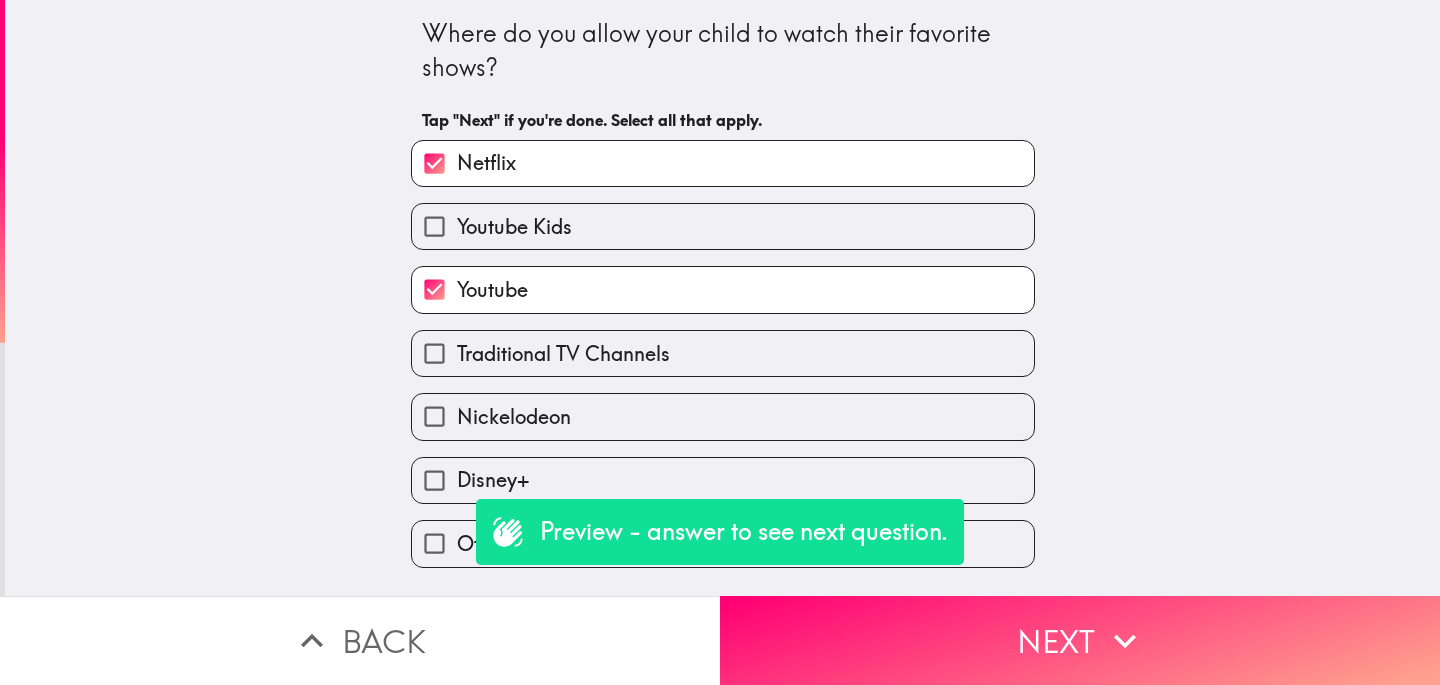 click on "Traditional TV Channels" at bounding box center (723, 353) 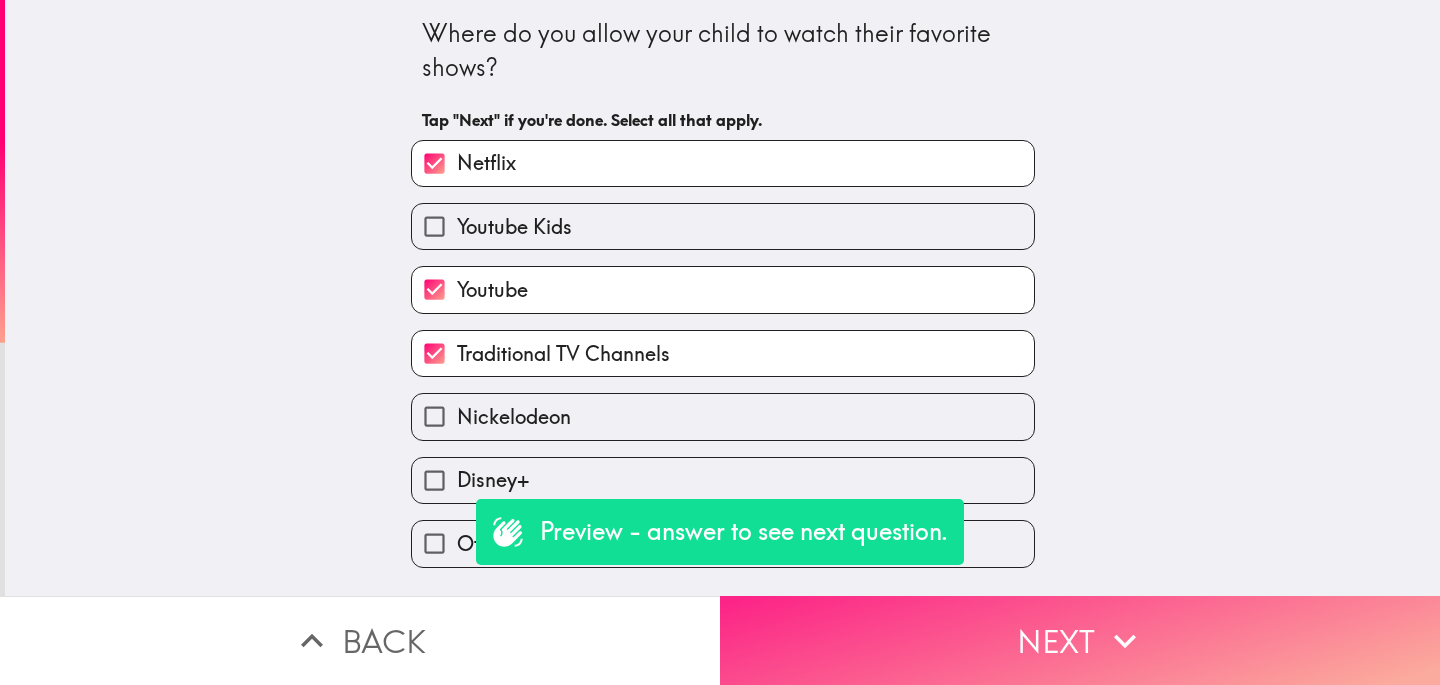 click on "Next" at bounding box center [1080, 640] 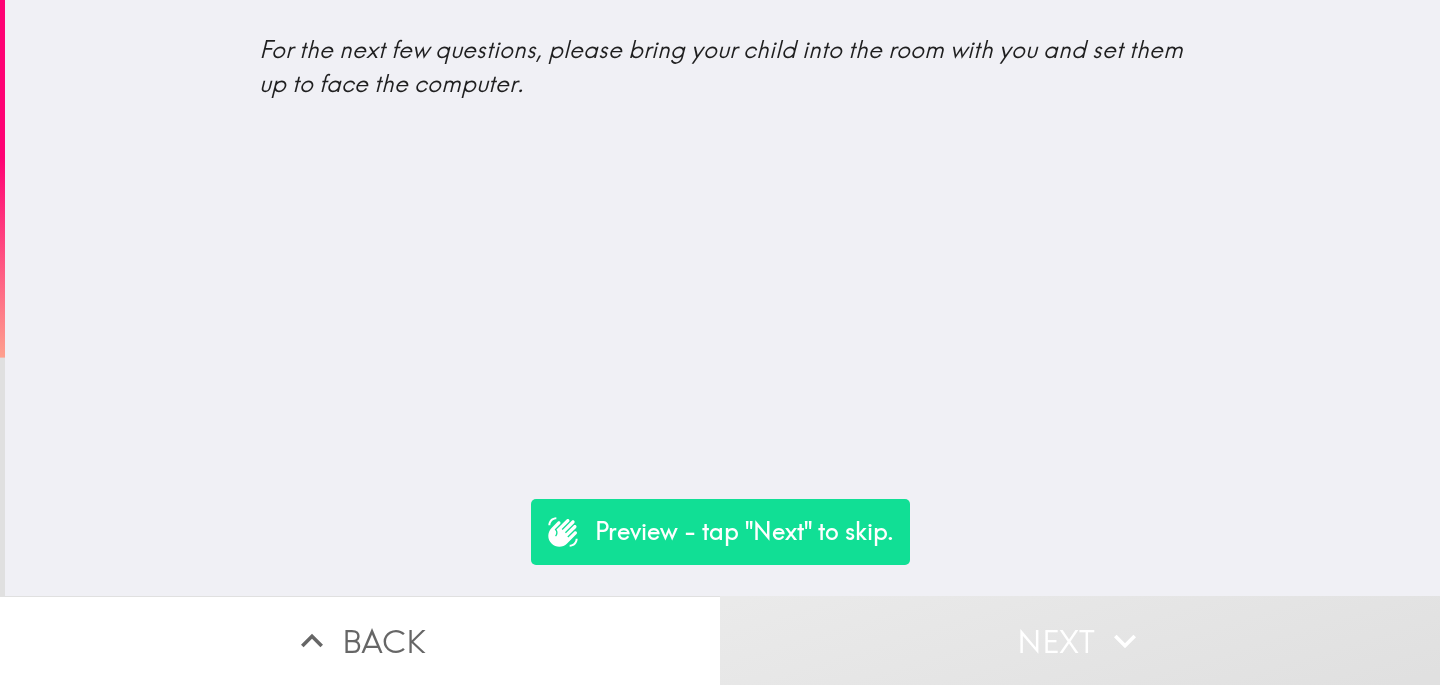 click on "Next" at bounding box center [1080, 640] 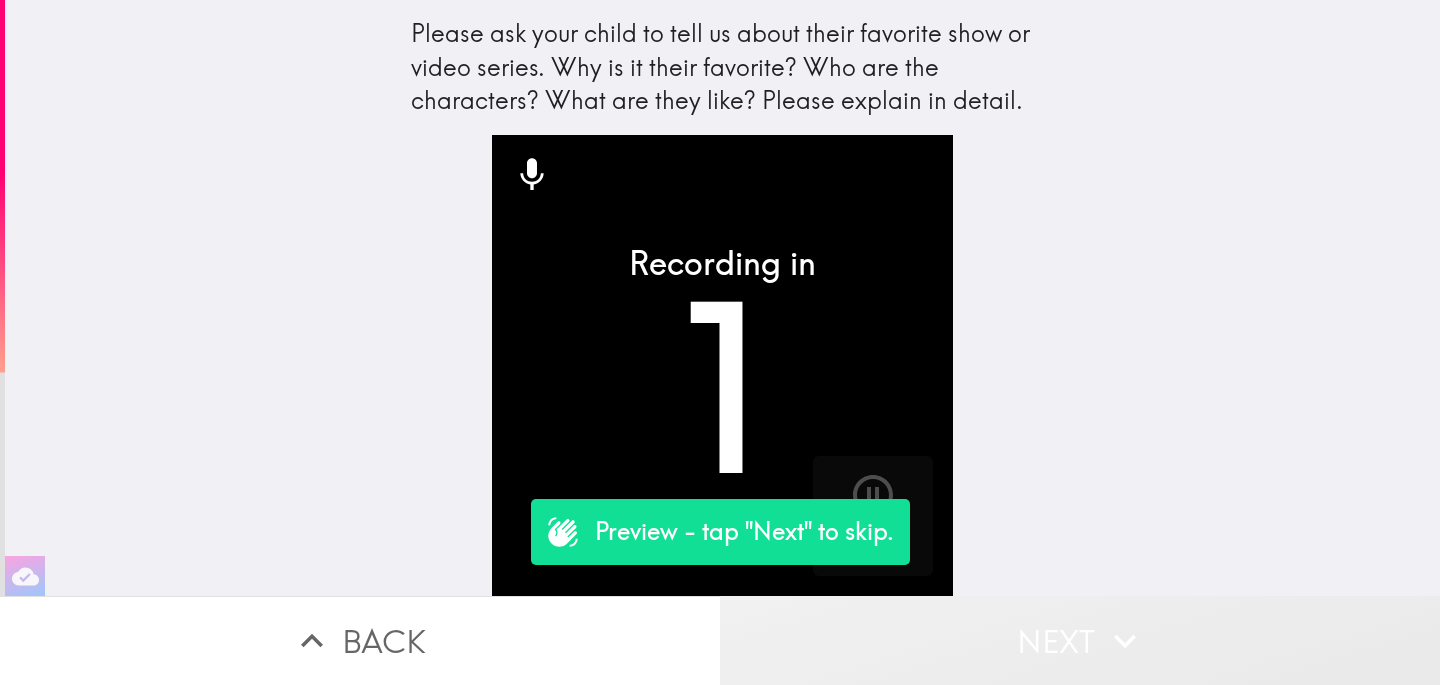 click on "Next" at bounding box center [1080, 640] 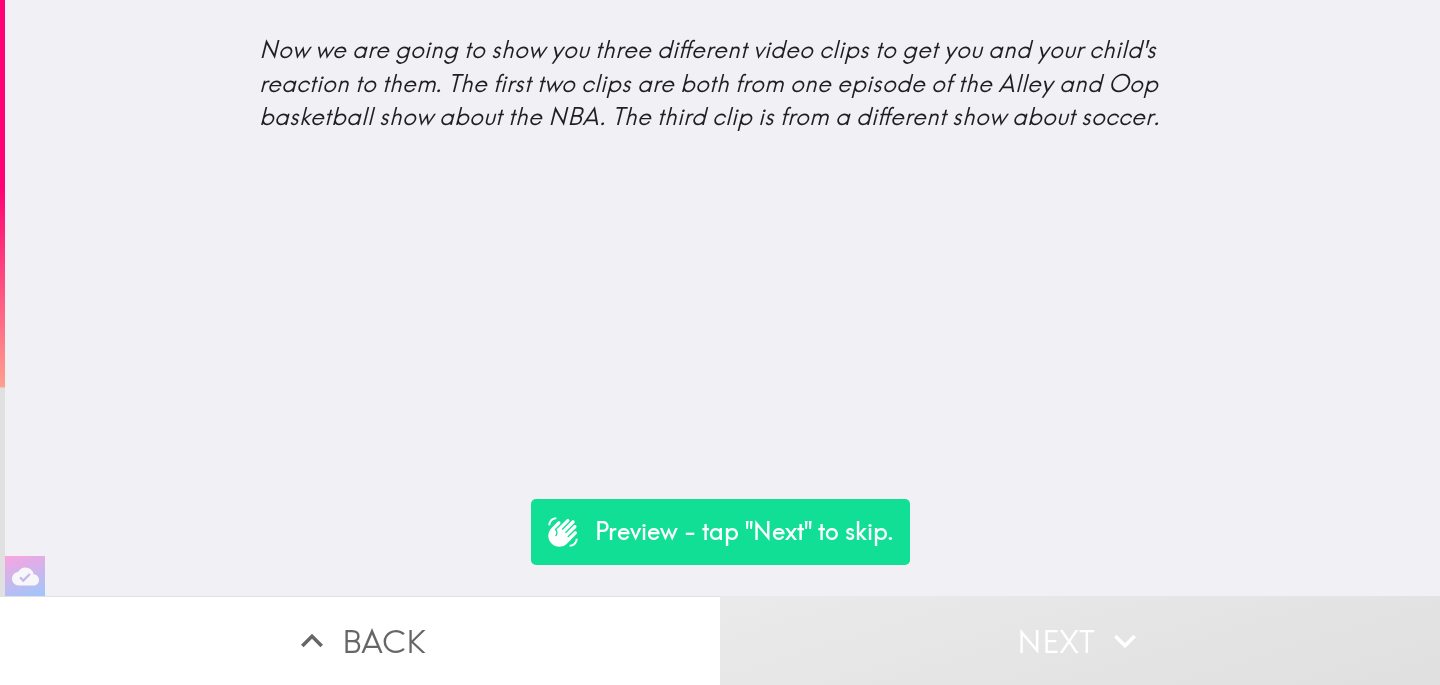 click on "Next" at bounding box center [1080, 640] 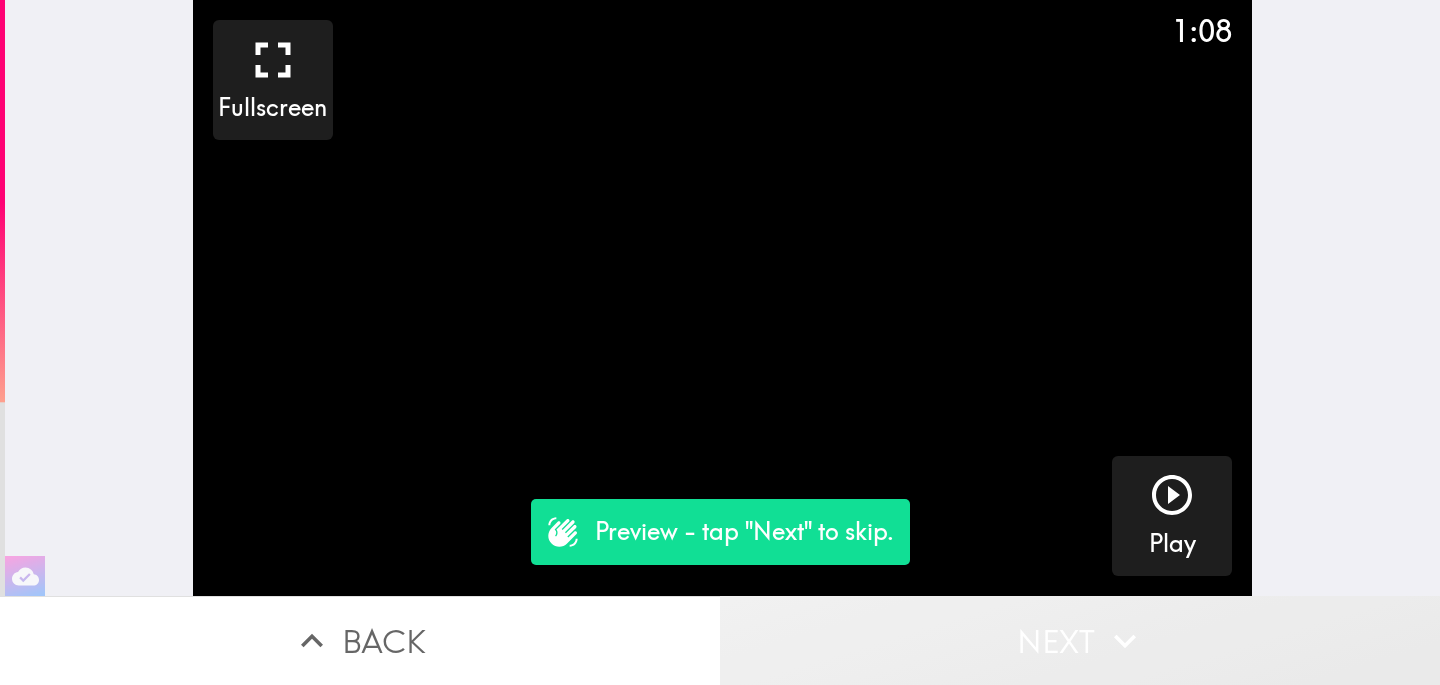 click on "Next" at bounding box center (1080, 640) 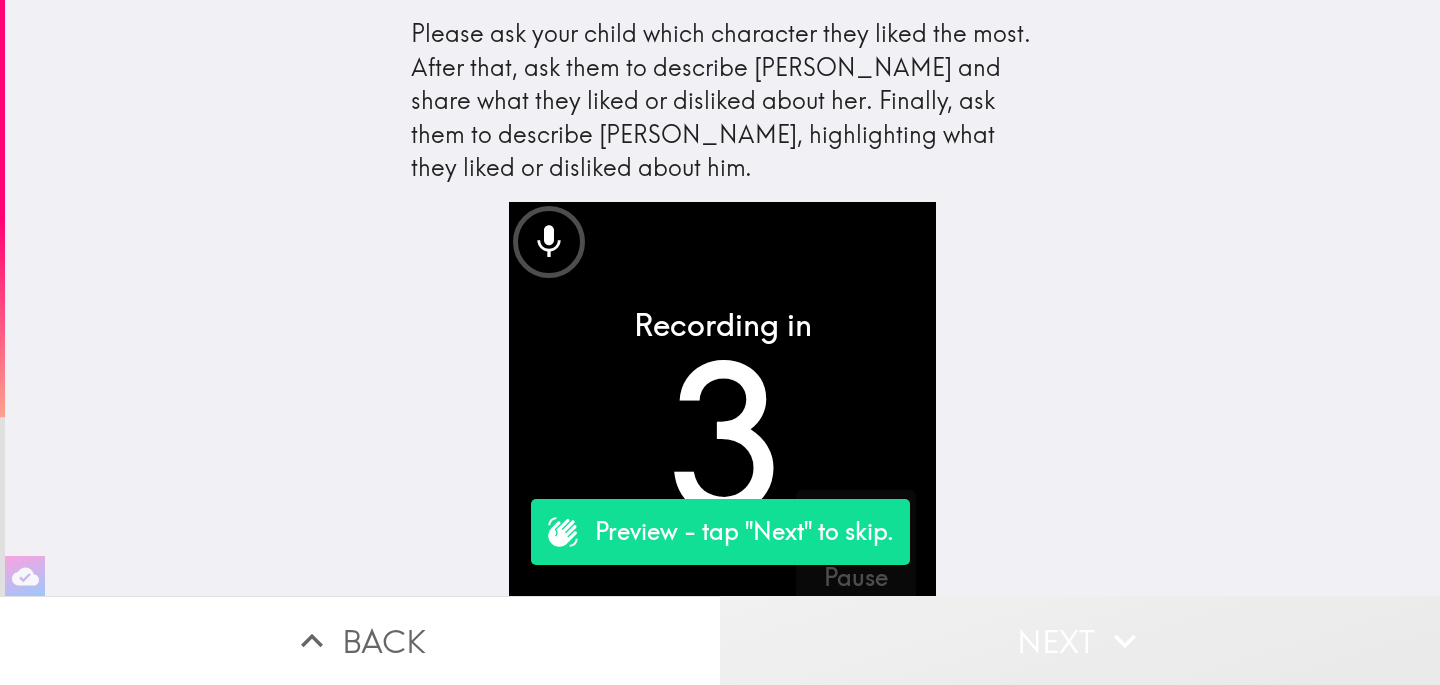 click on "Next" at bounding box center (1080, 640) 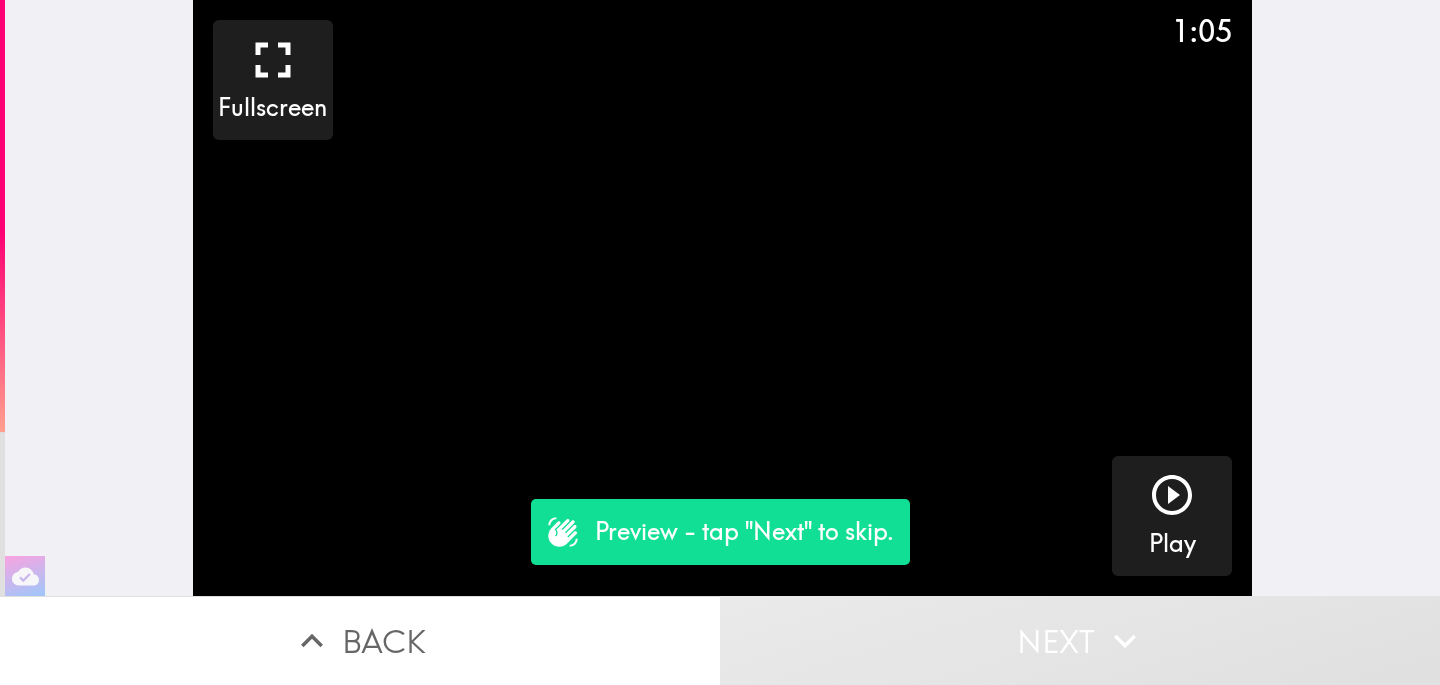 click on "Back" at bounding box center (360, 640) 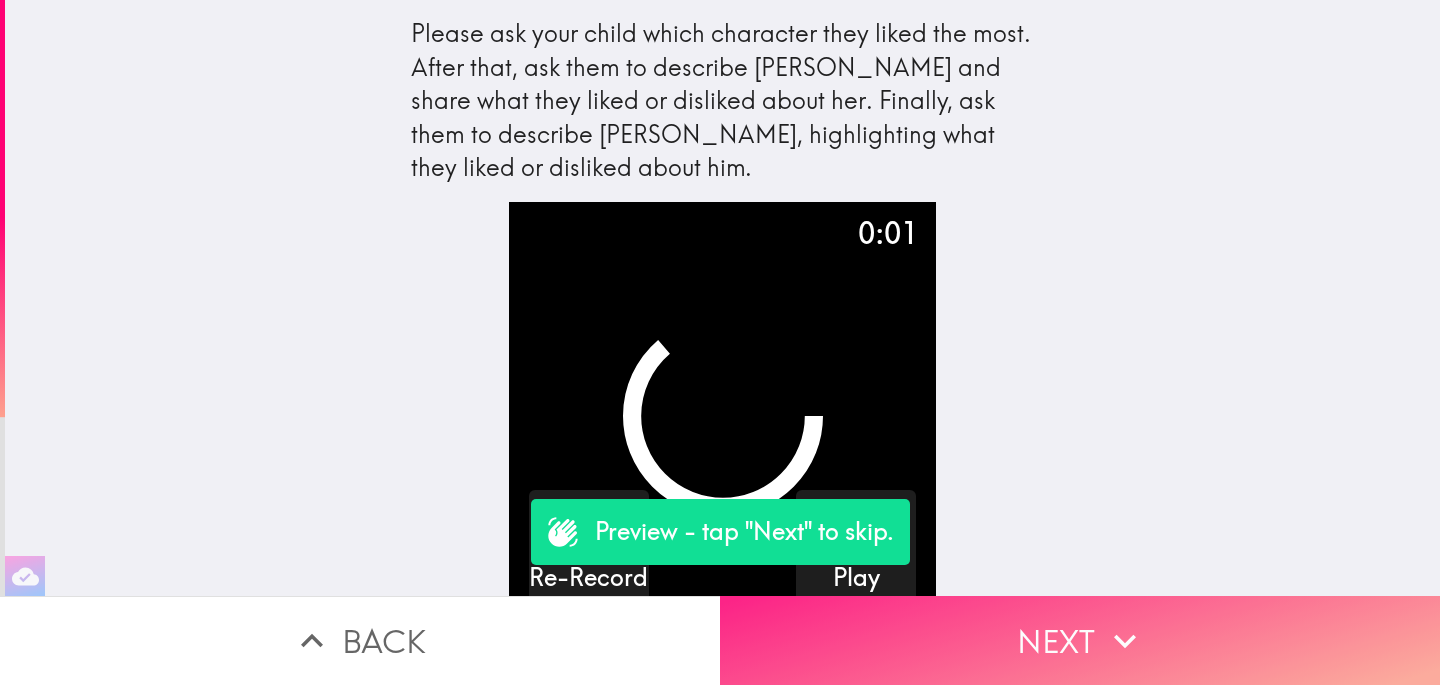 click on "Next" at bounding box center [1080, 640] 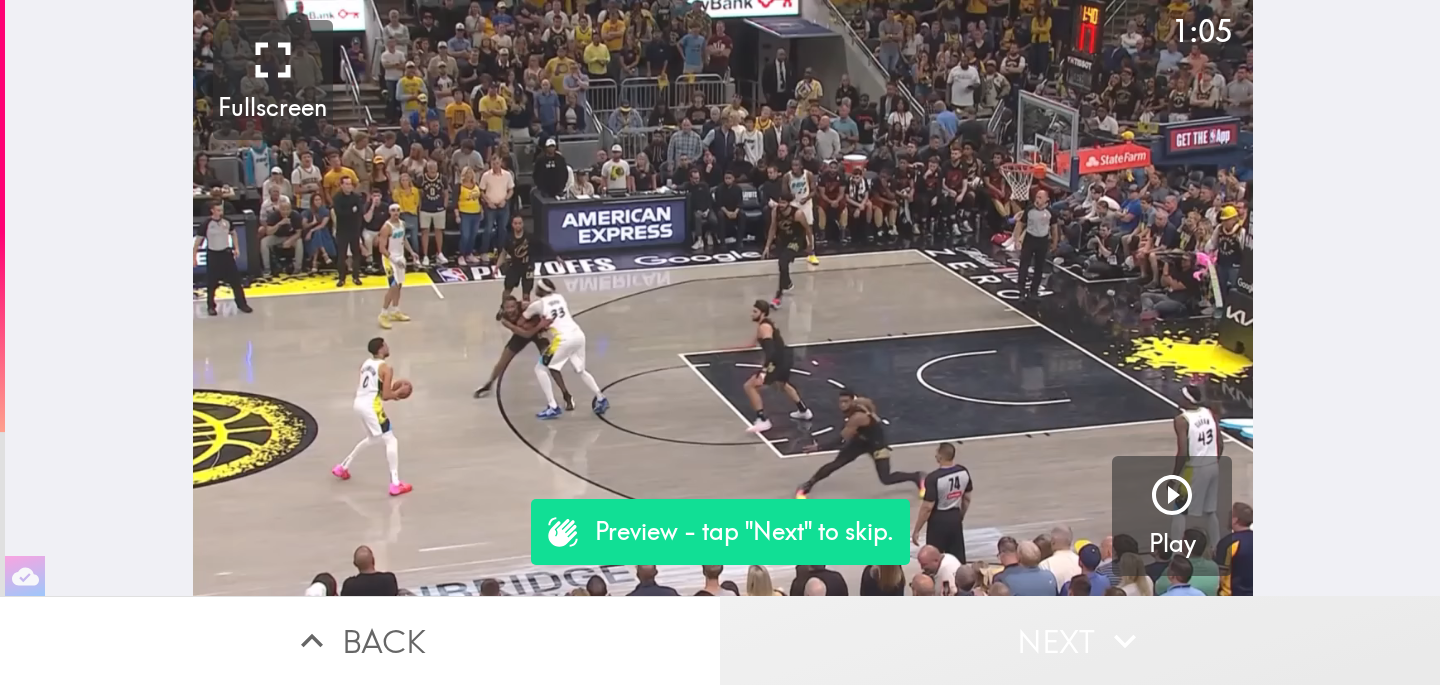 click on "Next" at bounding box center (1080, 640) 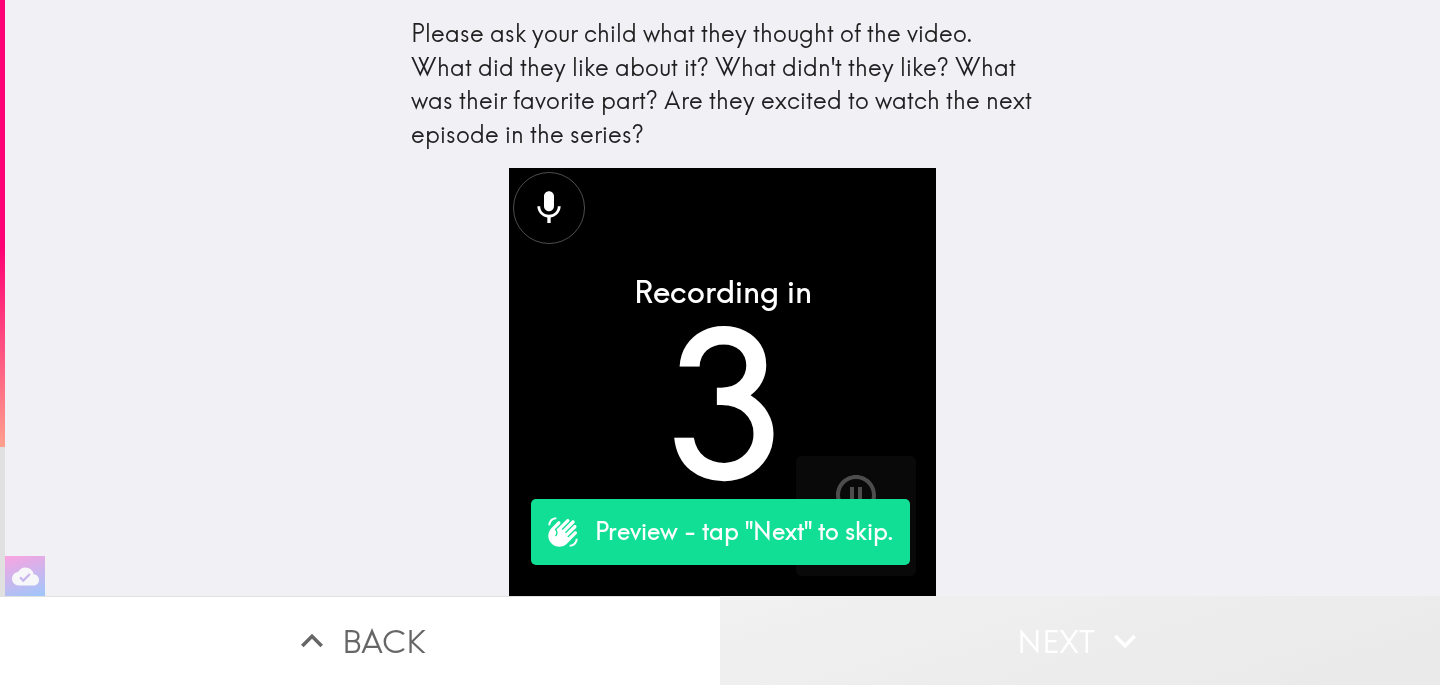 click on "Next" at bounding box center (1080, 640) 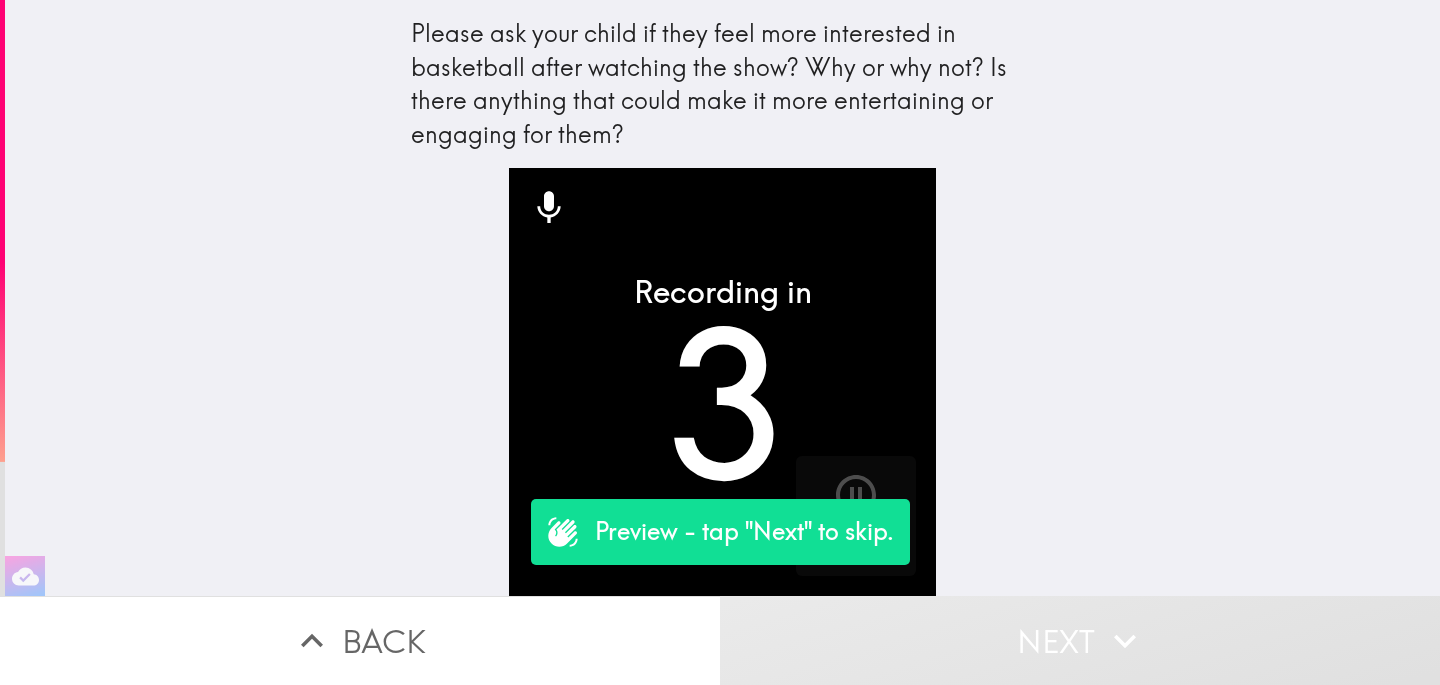 click on "Next" at bounding box center (1080, 640) 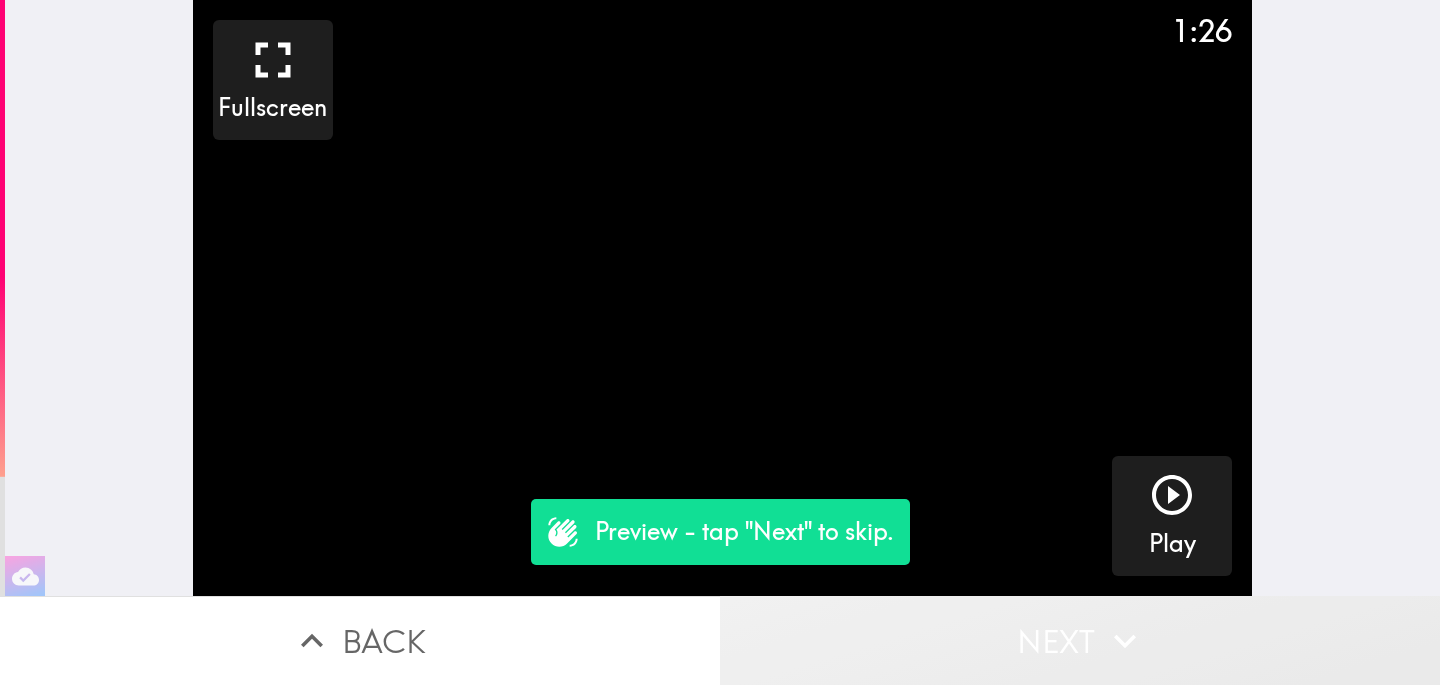 click on "Next" at bounding box center [1080, 640] 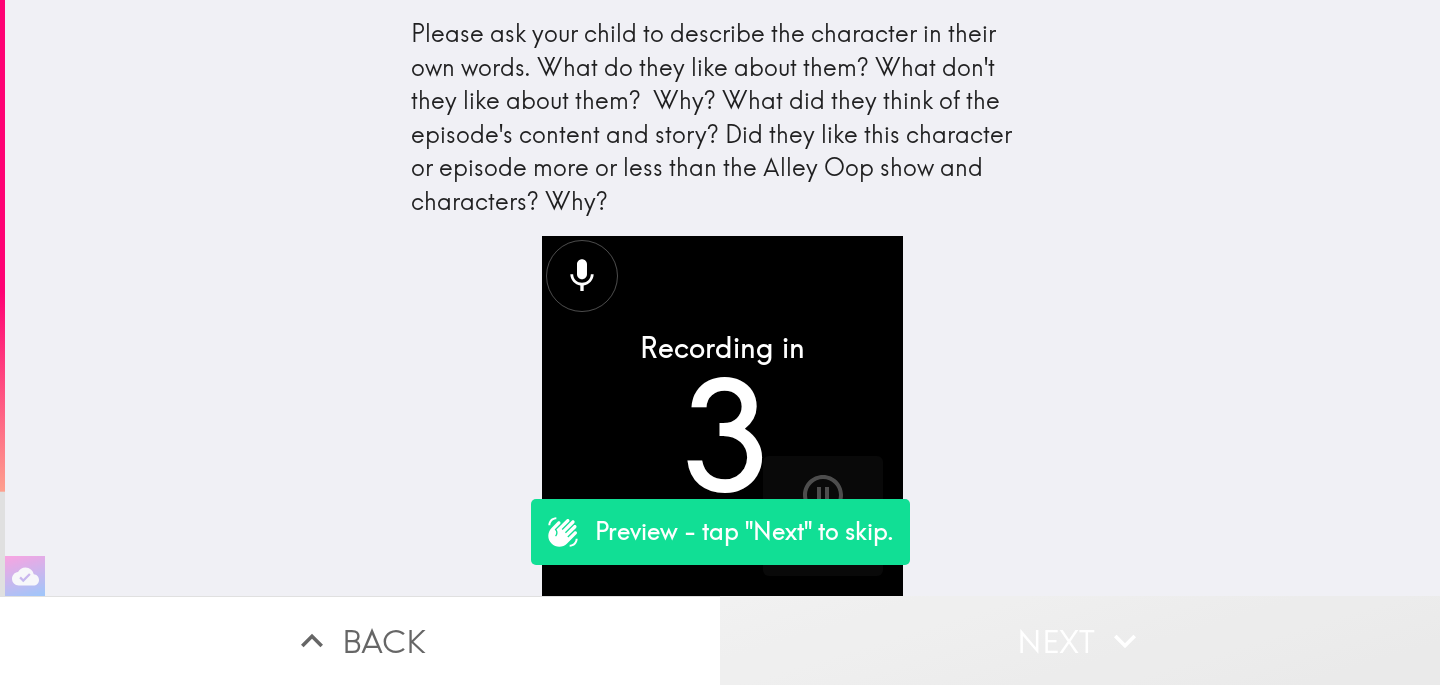 click on "Next" at bounding box center (1080, 640) 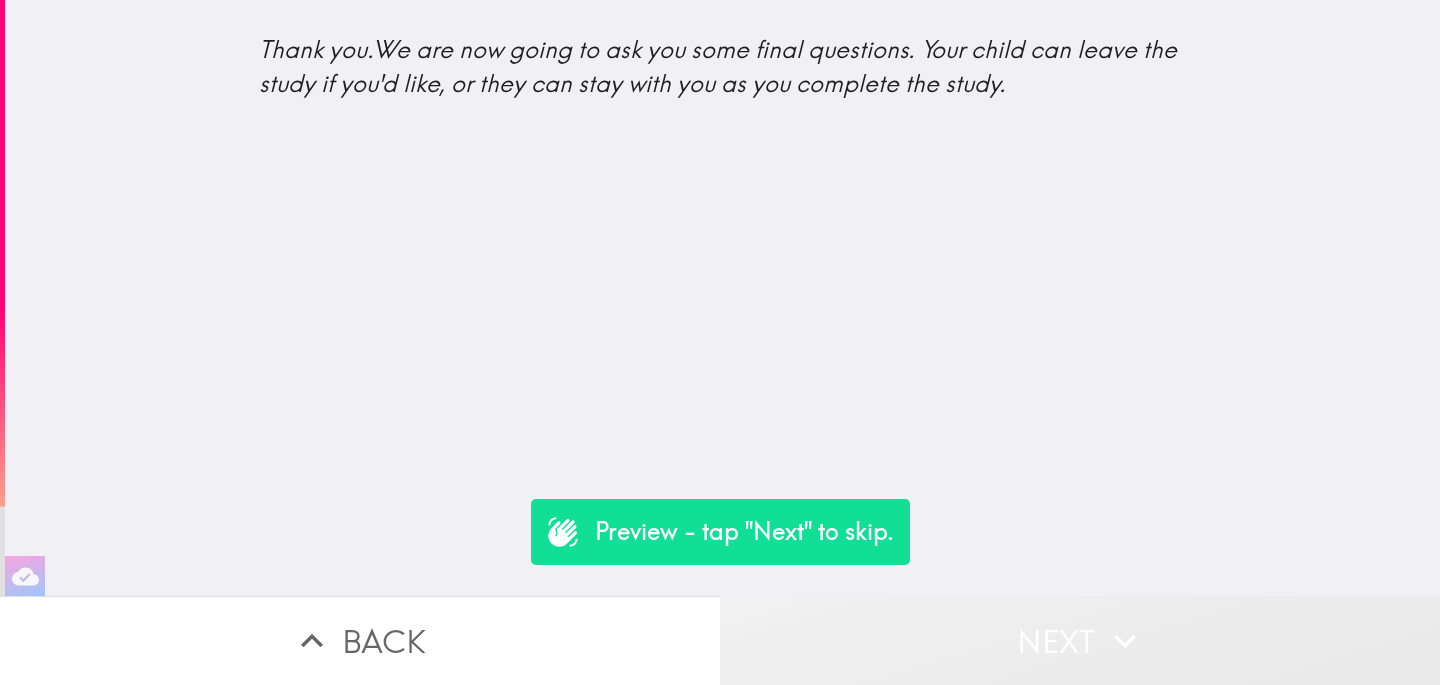 click on "Next" at bounding box center (1080, 640) 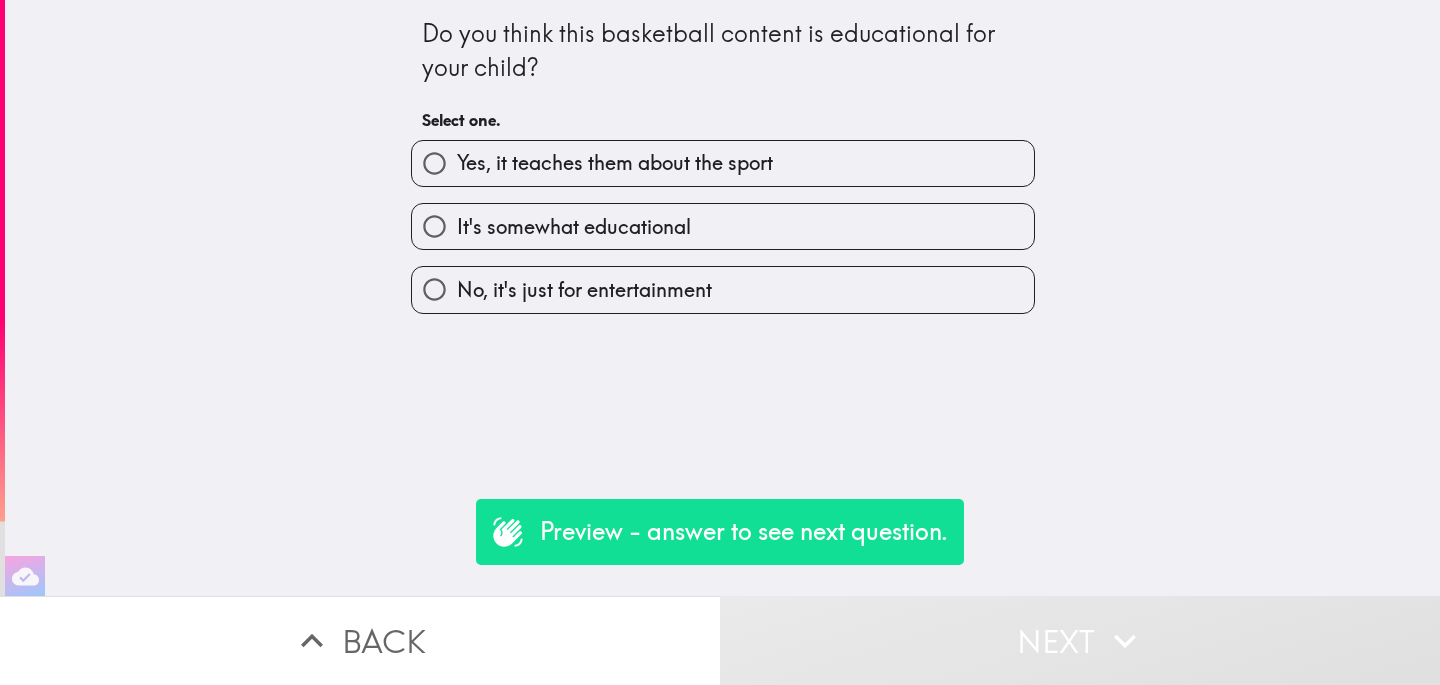 click on "It's somewhat educational" at bounding box center [723, 226] 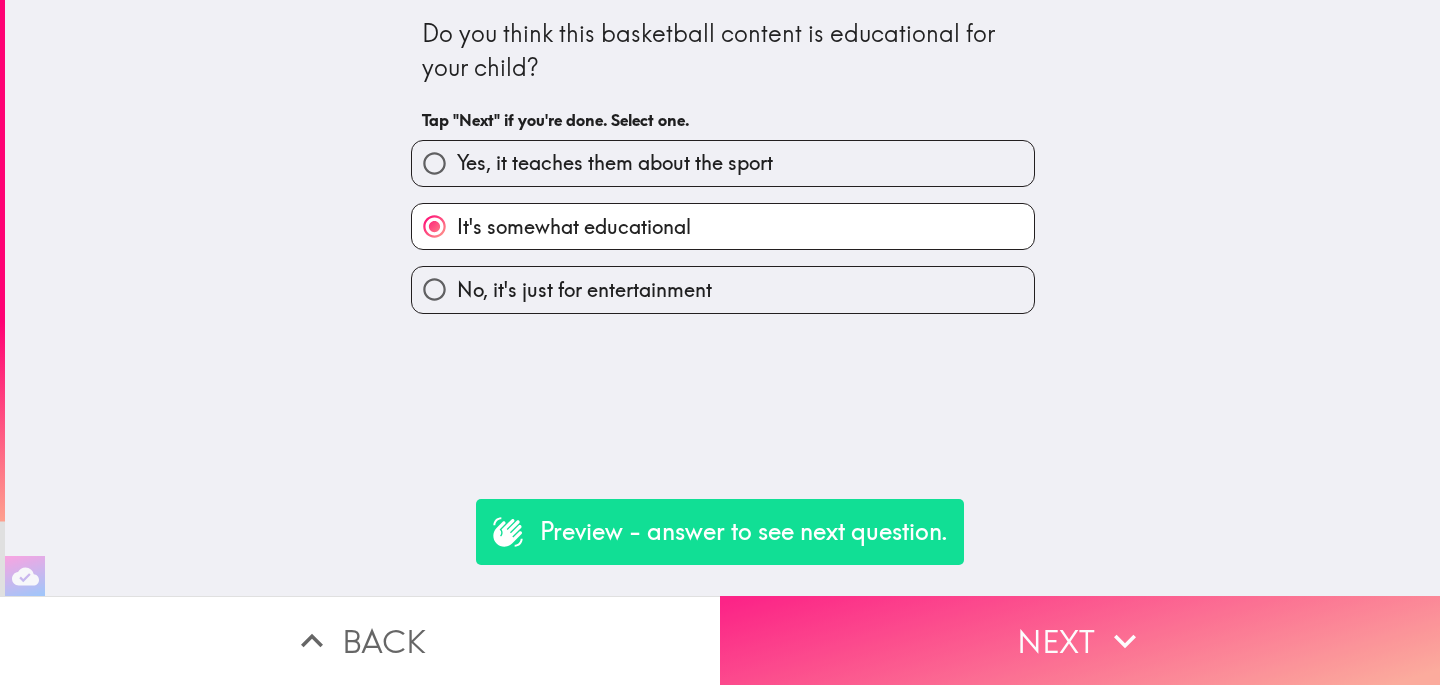 click on "Next" at bounding box center [1080, 640] 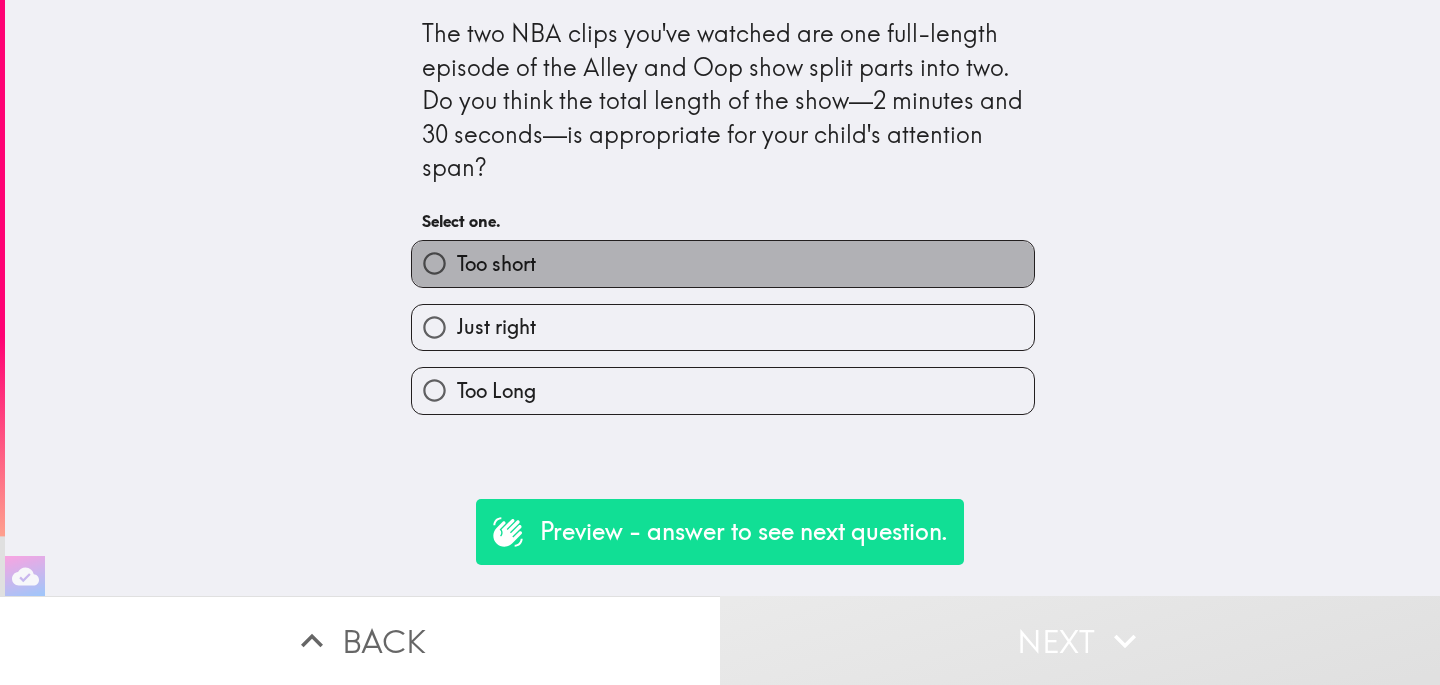 click on "Too short" at bounding box center (723, 263) 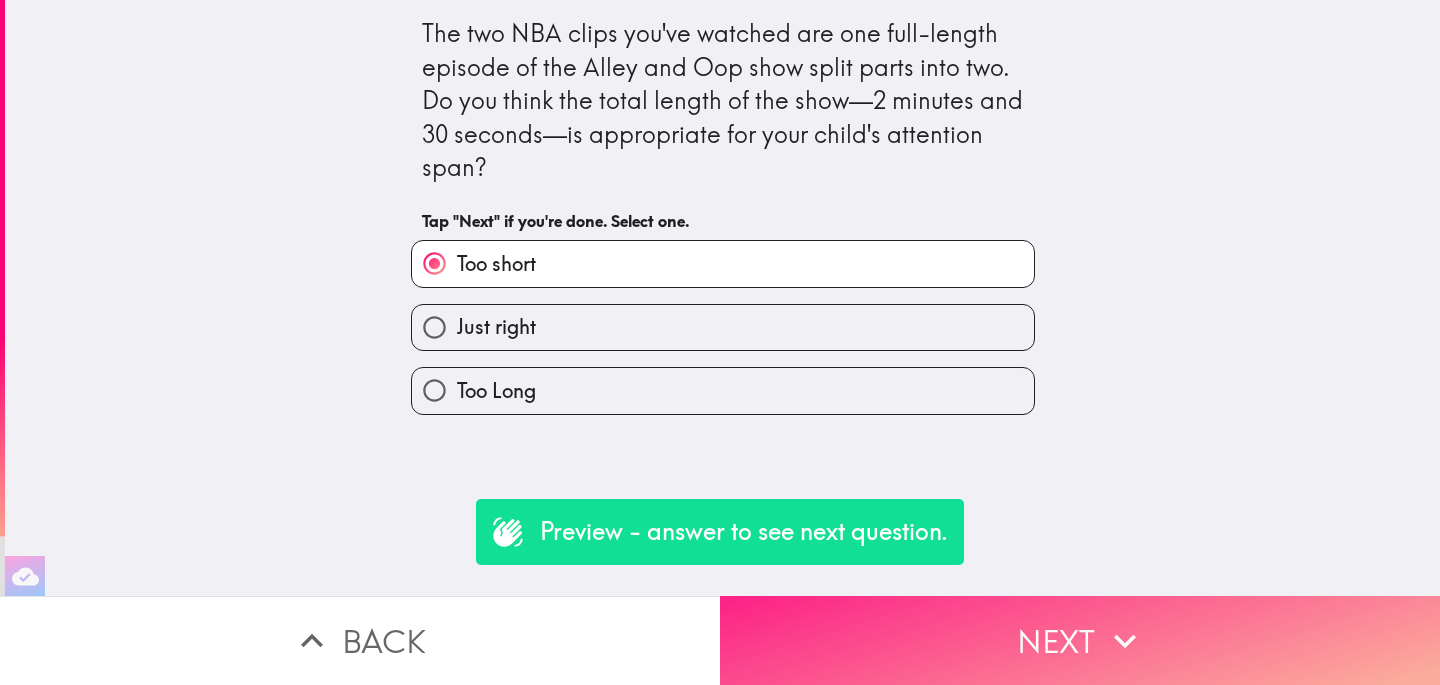 click on "Next" at bounding box center (1080, 640) 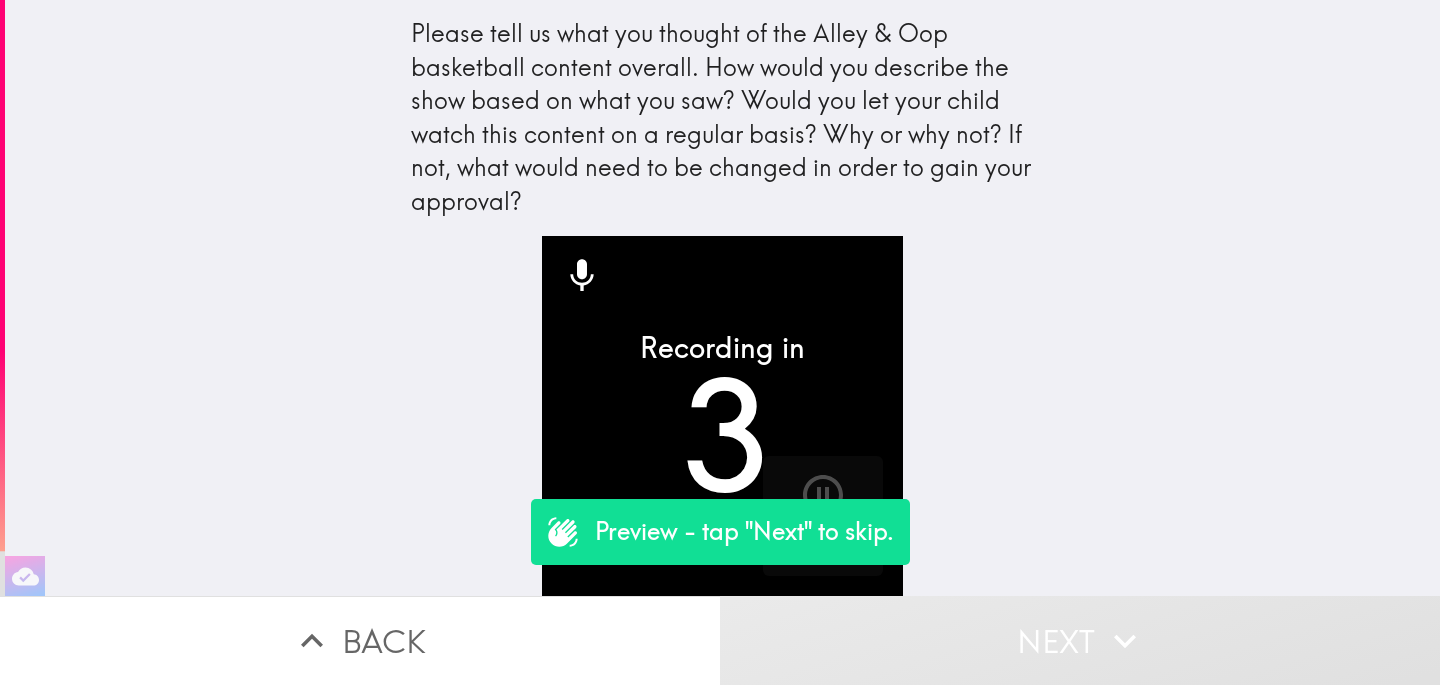 click on "Next" at bounding box center (1080, 640) 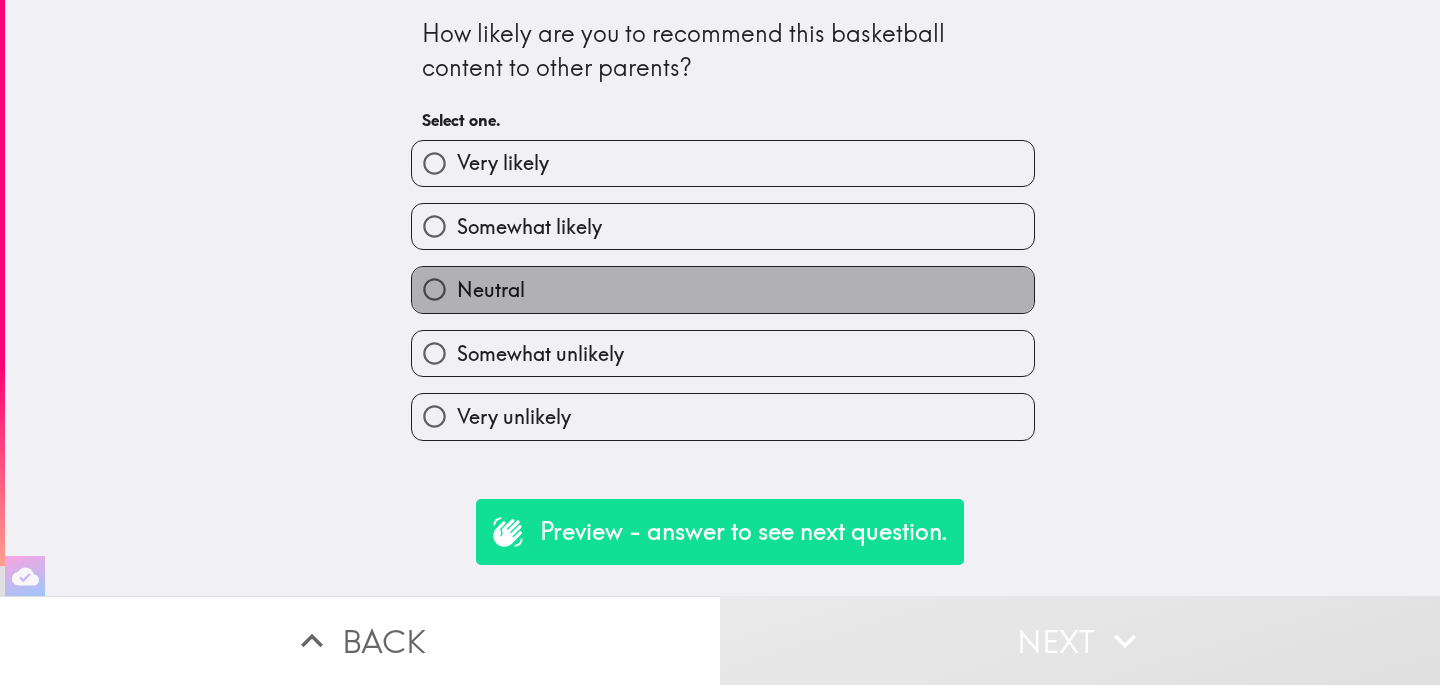 click on "Neutral" at bounding box center [723, 289] 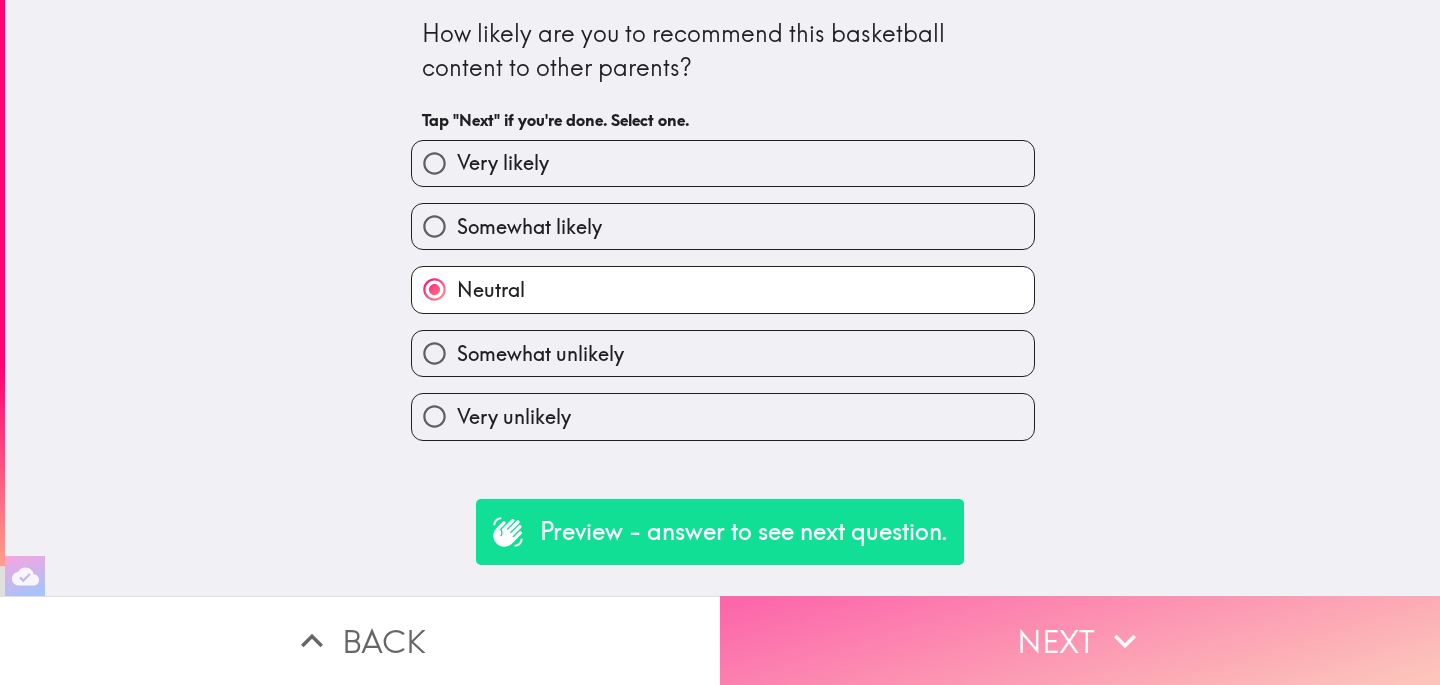 click on "Next" at bounding box center (1080, 640) 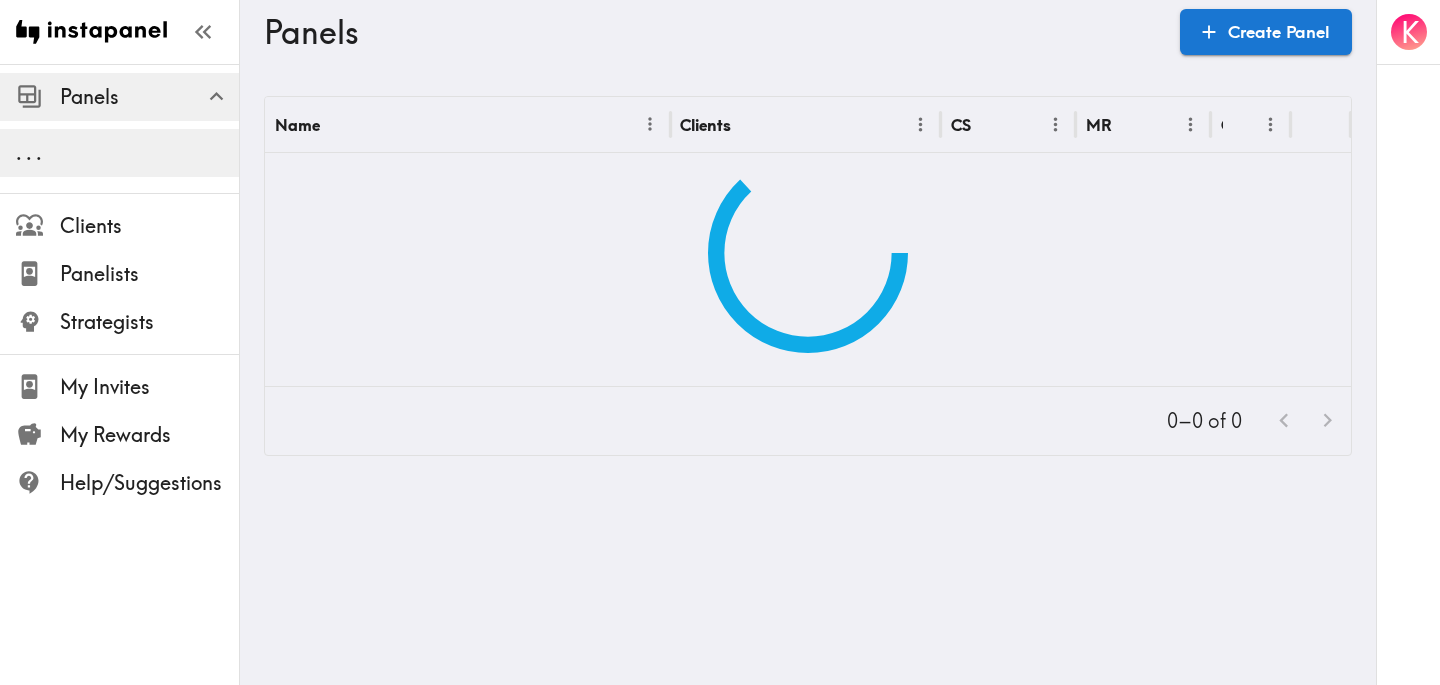scroll, scrollTop: 0, scrollLeft: 0, axis: both 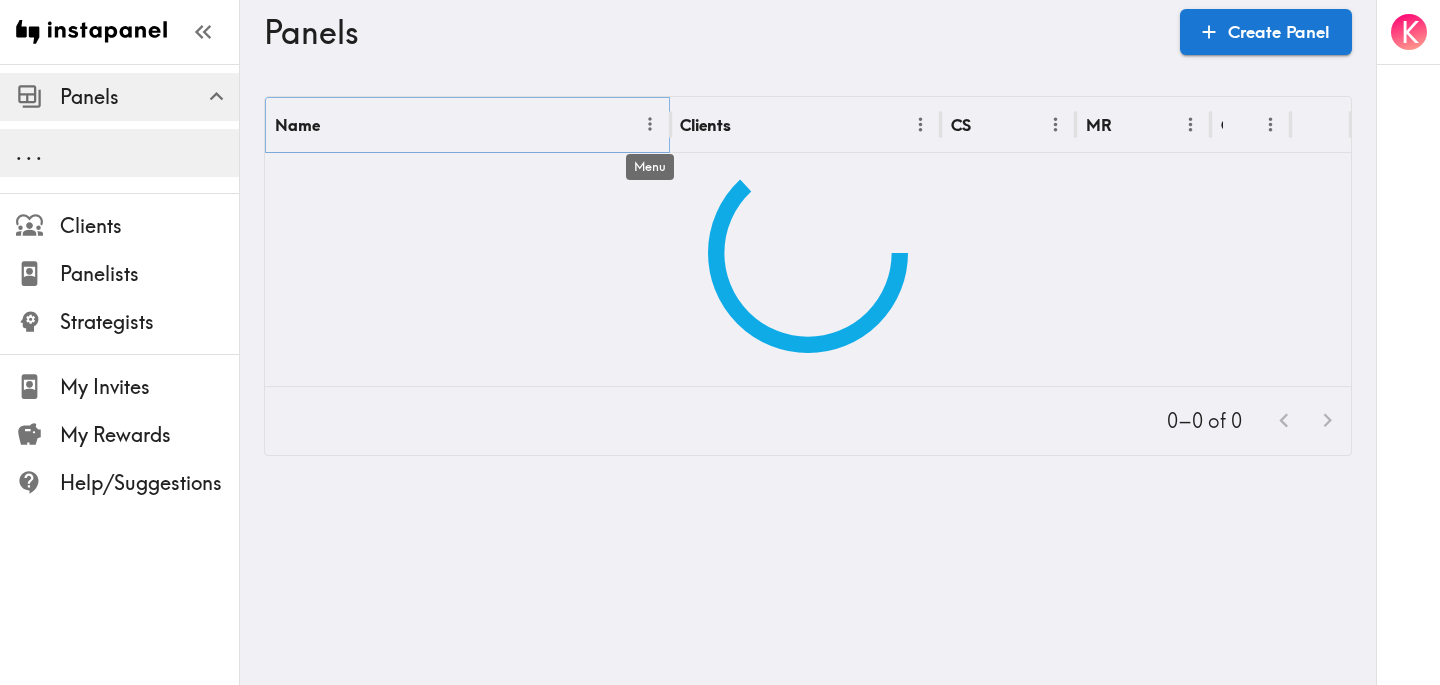 click 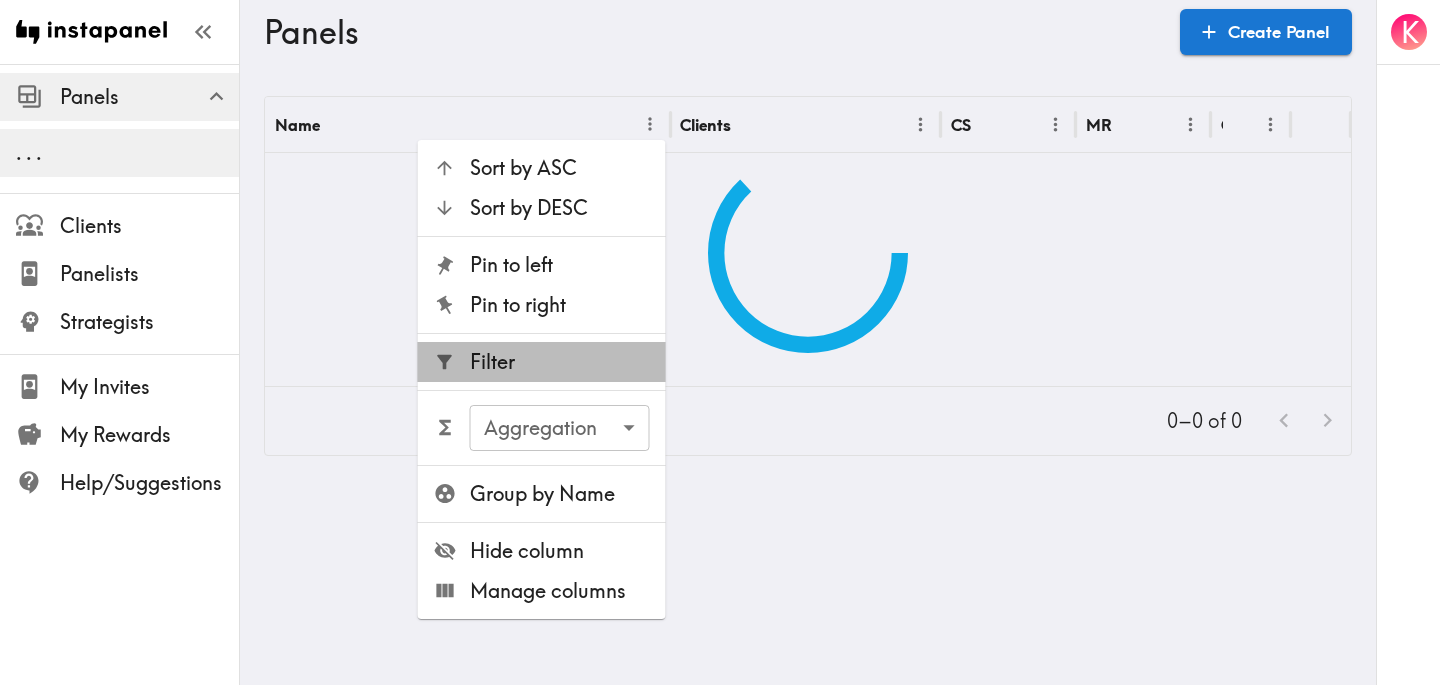 click on "Filter" at bounding box center (560, 362) 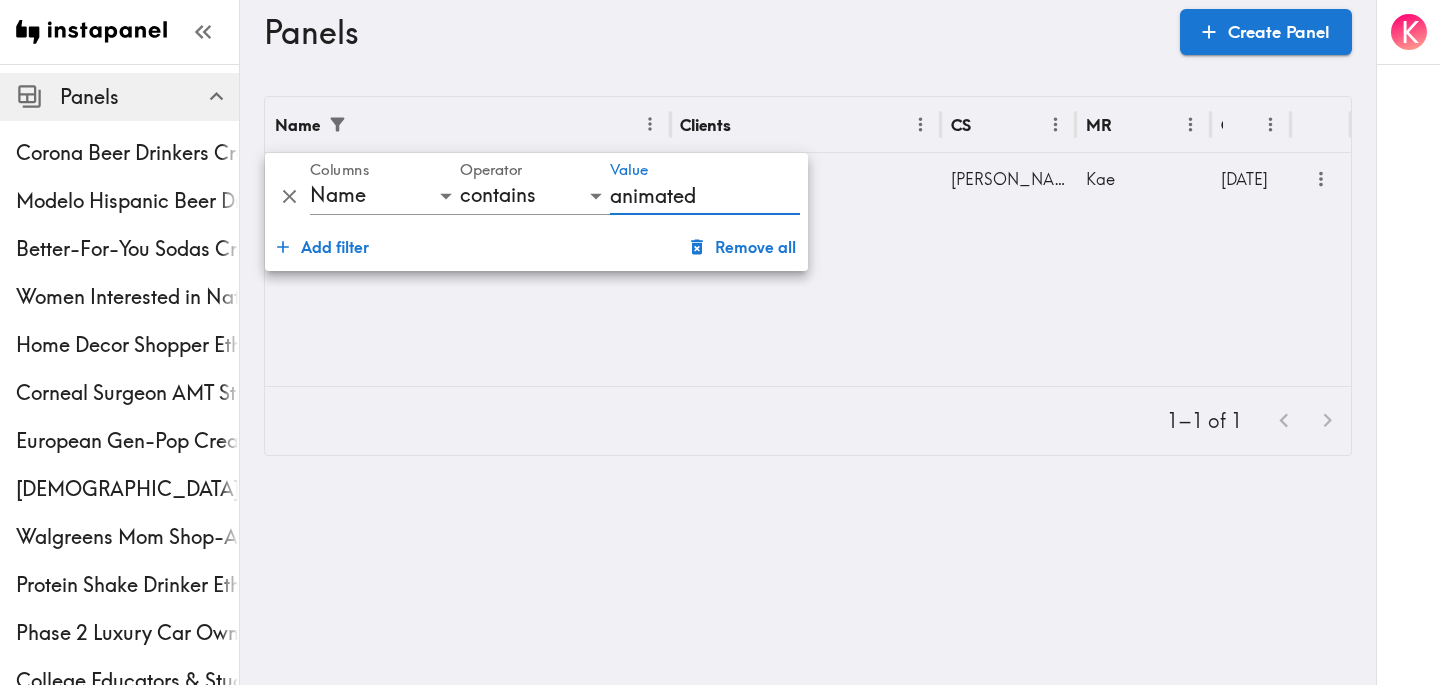type on "animated" 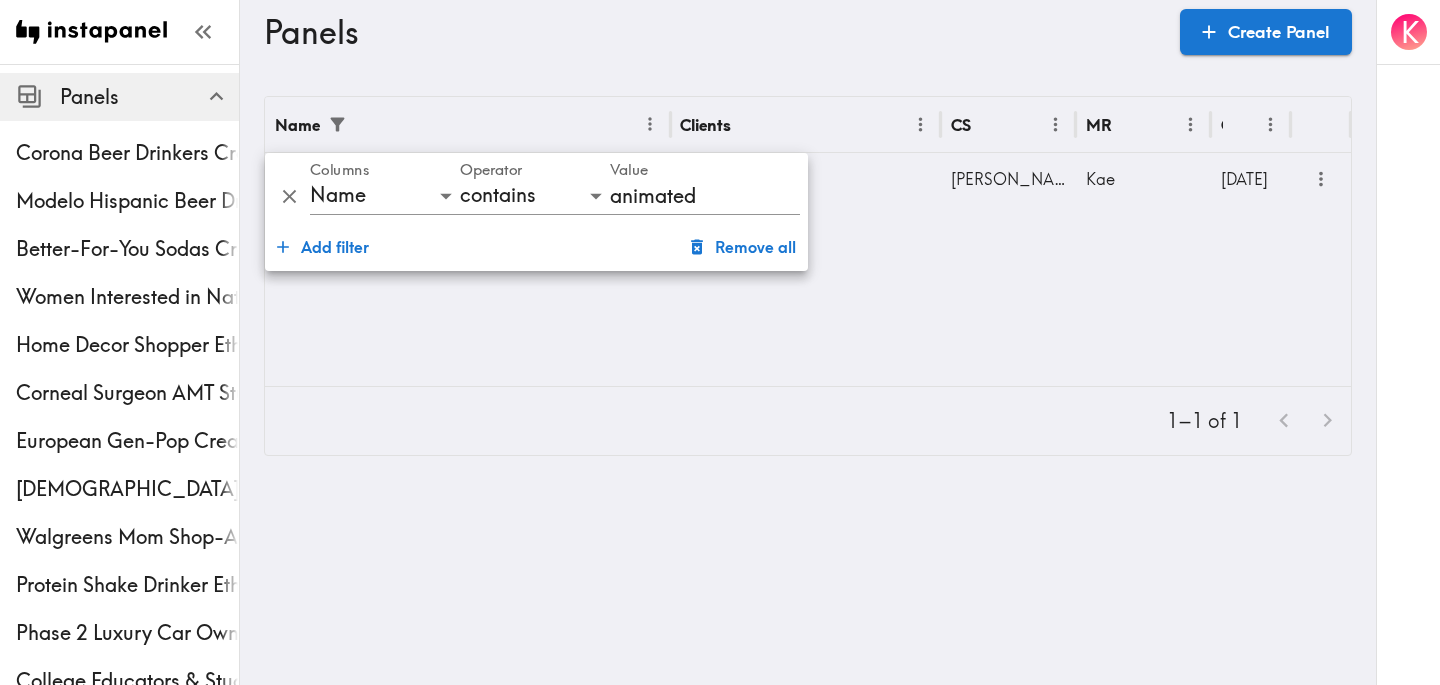 click on "Panels" at bounding box center [714, 32] 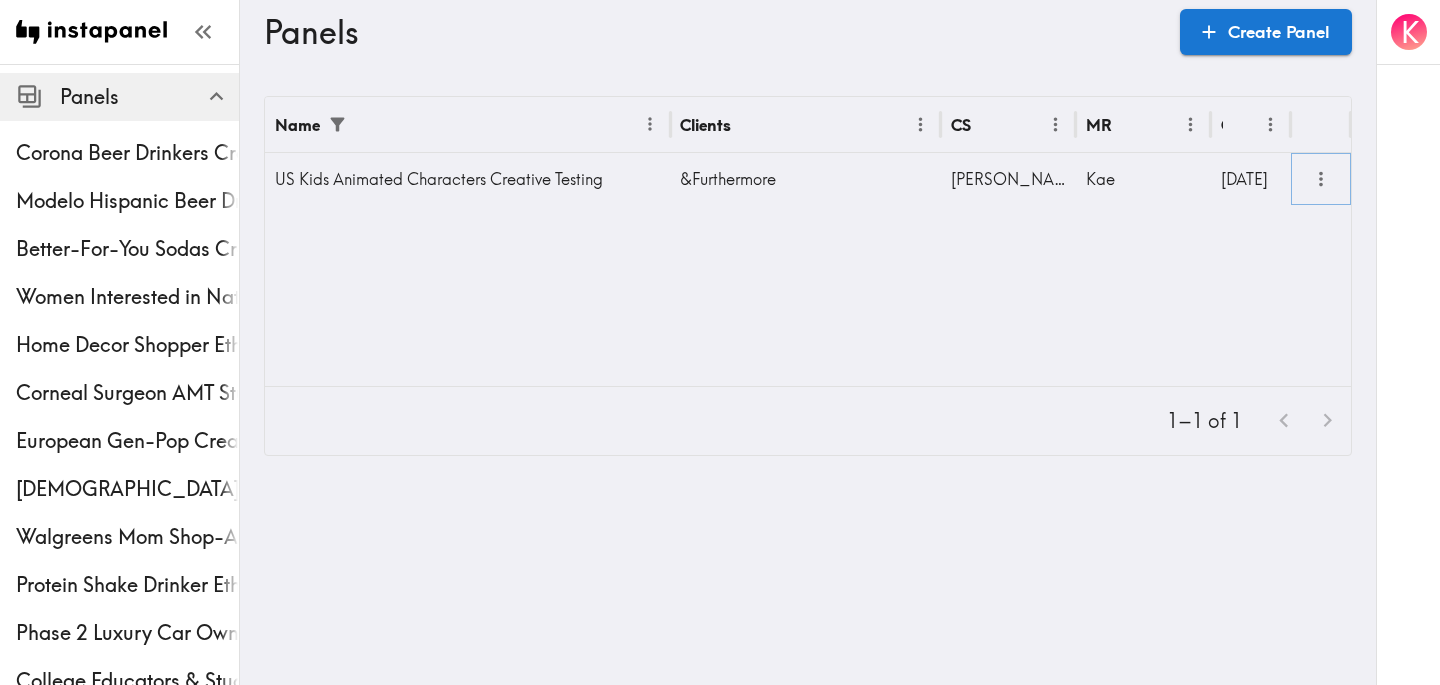 click 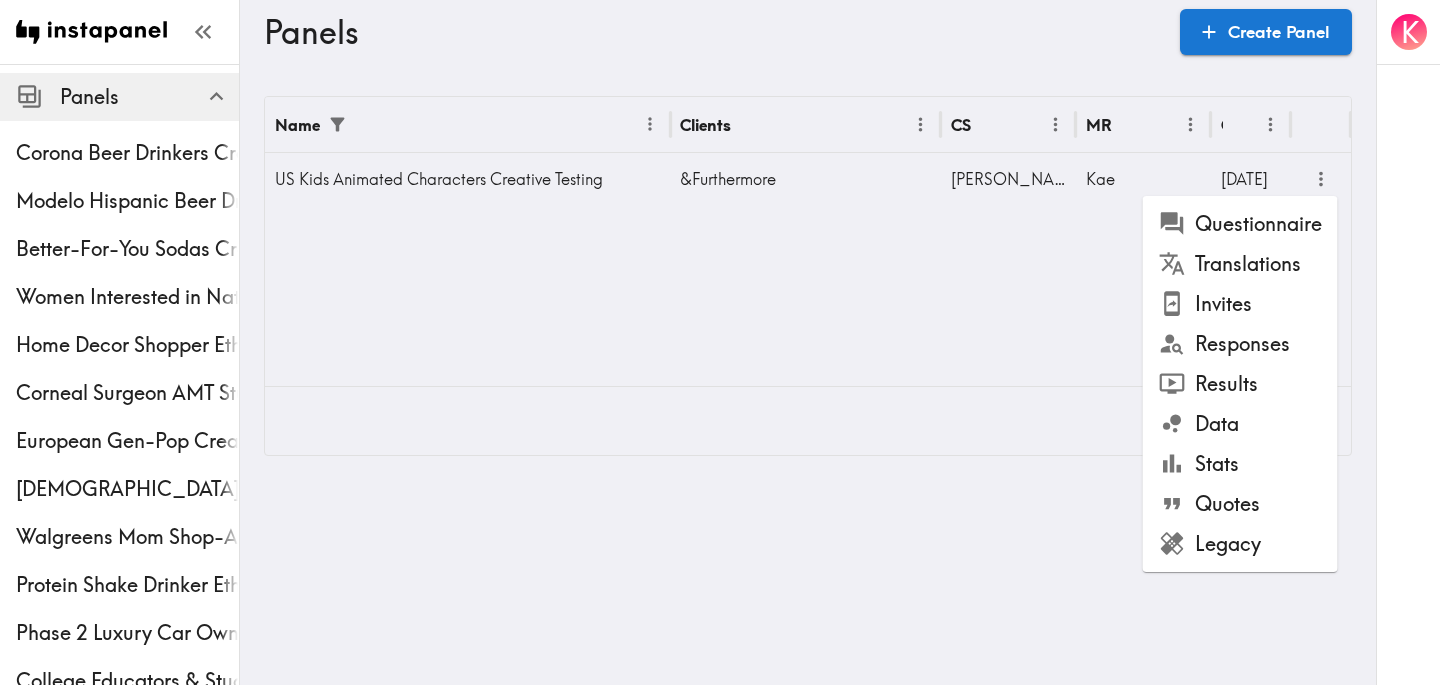 click on "Invites" at bounding box center [1240, 304] 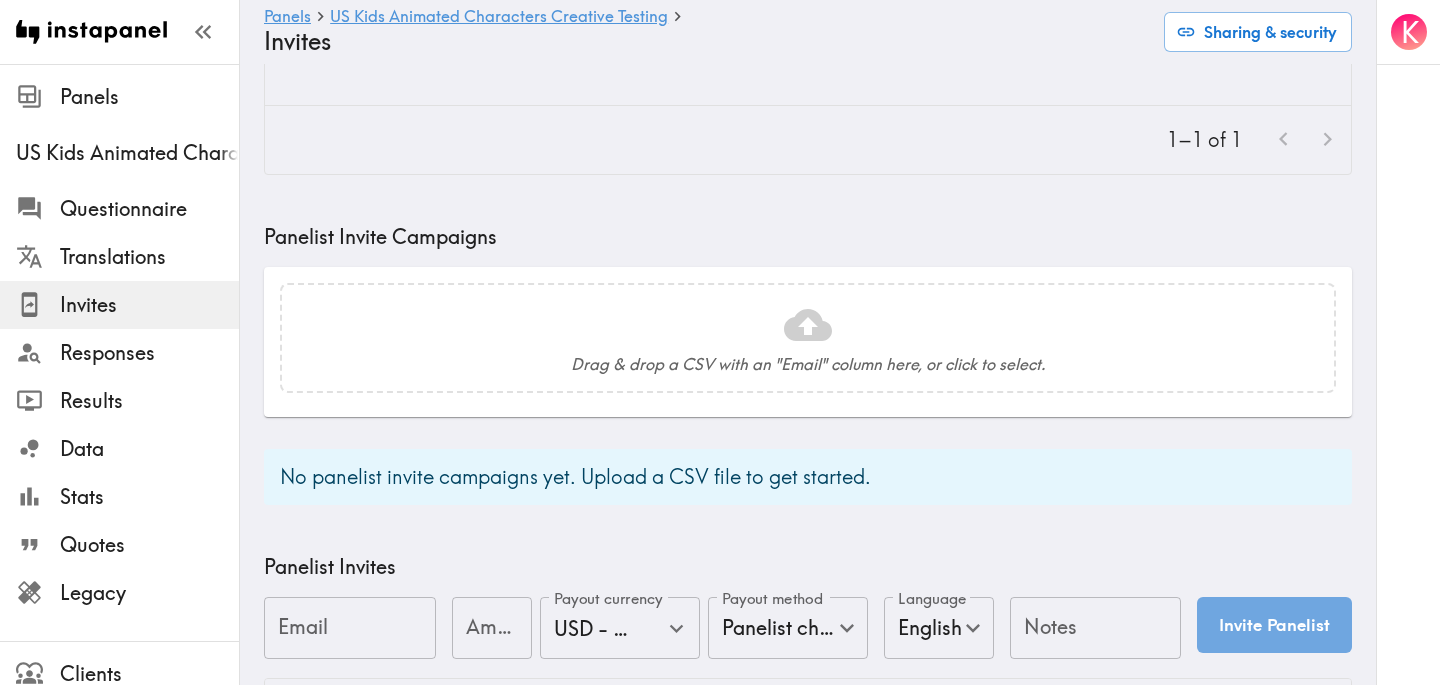 scroll, scrollTop: 791, scrollLeft: 0, axis: vertical 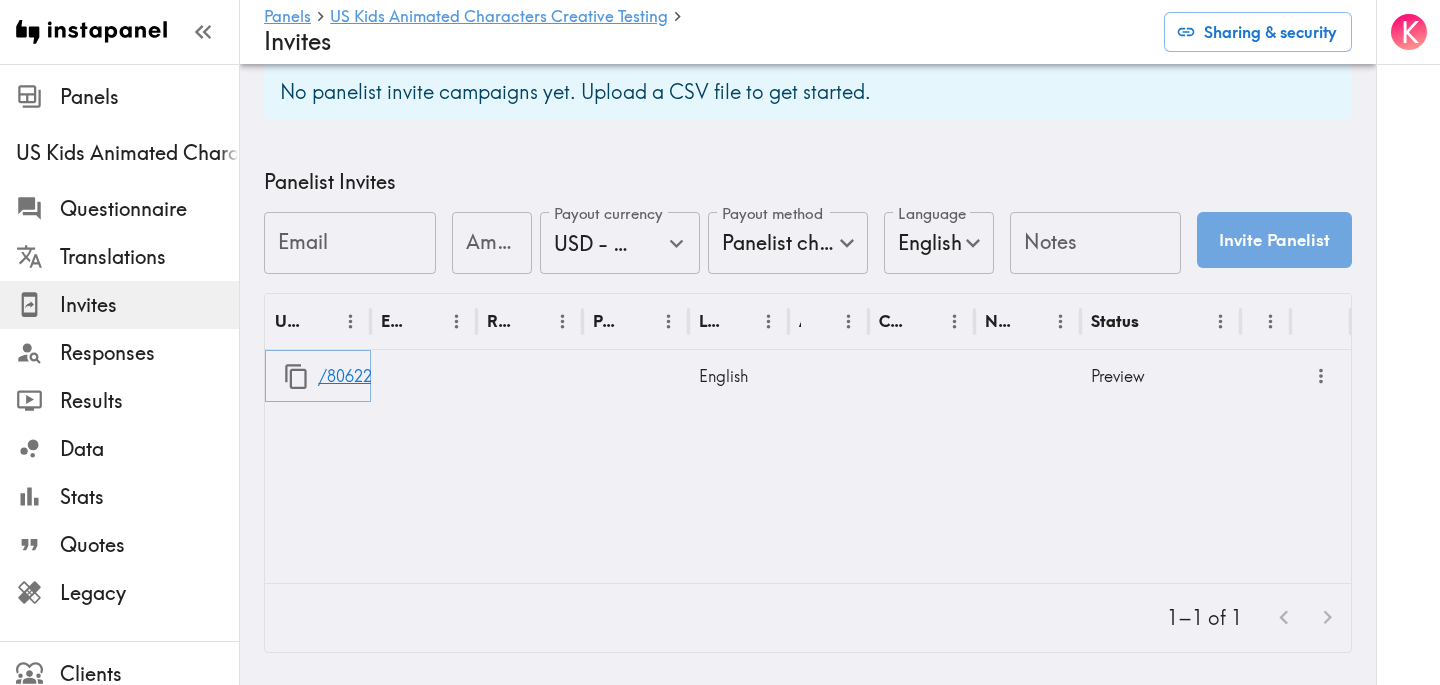 click 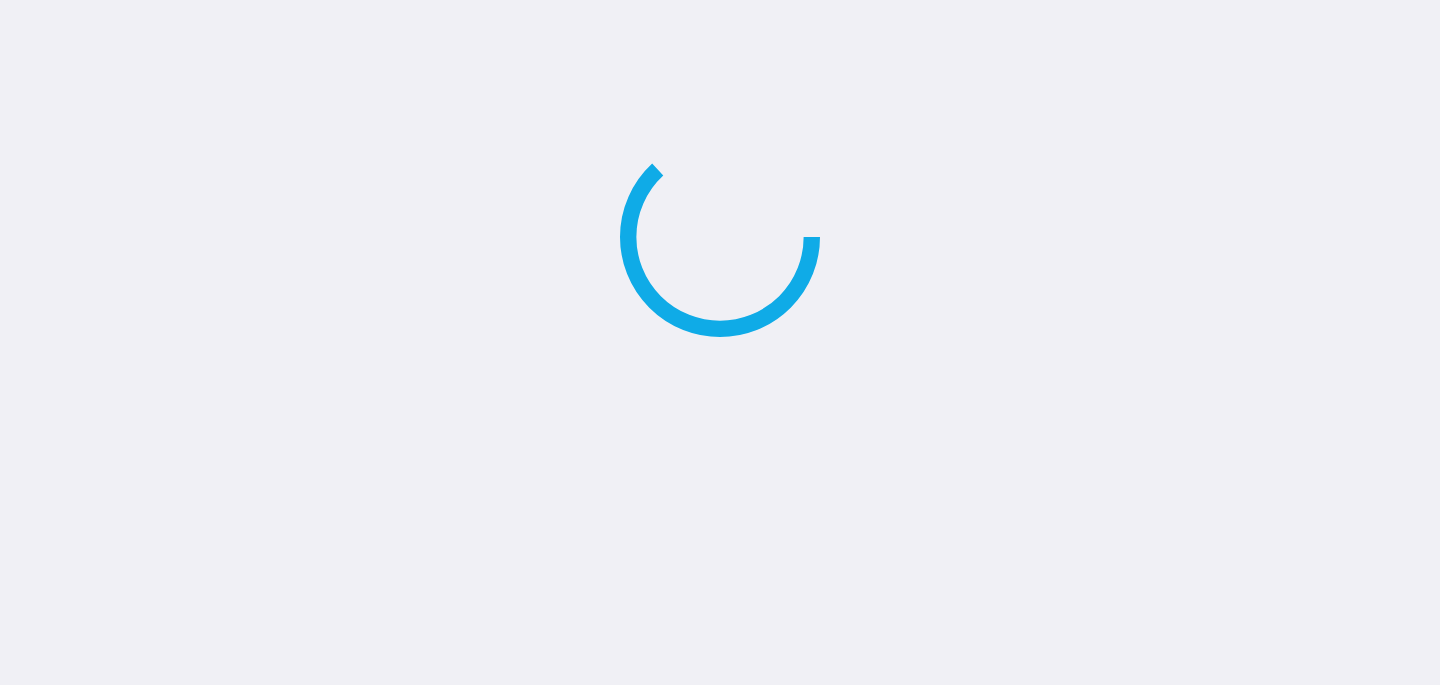 scroll, scrollTop: 0, scrollLeft: 0, axis: both 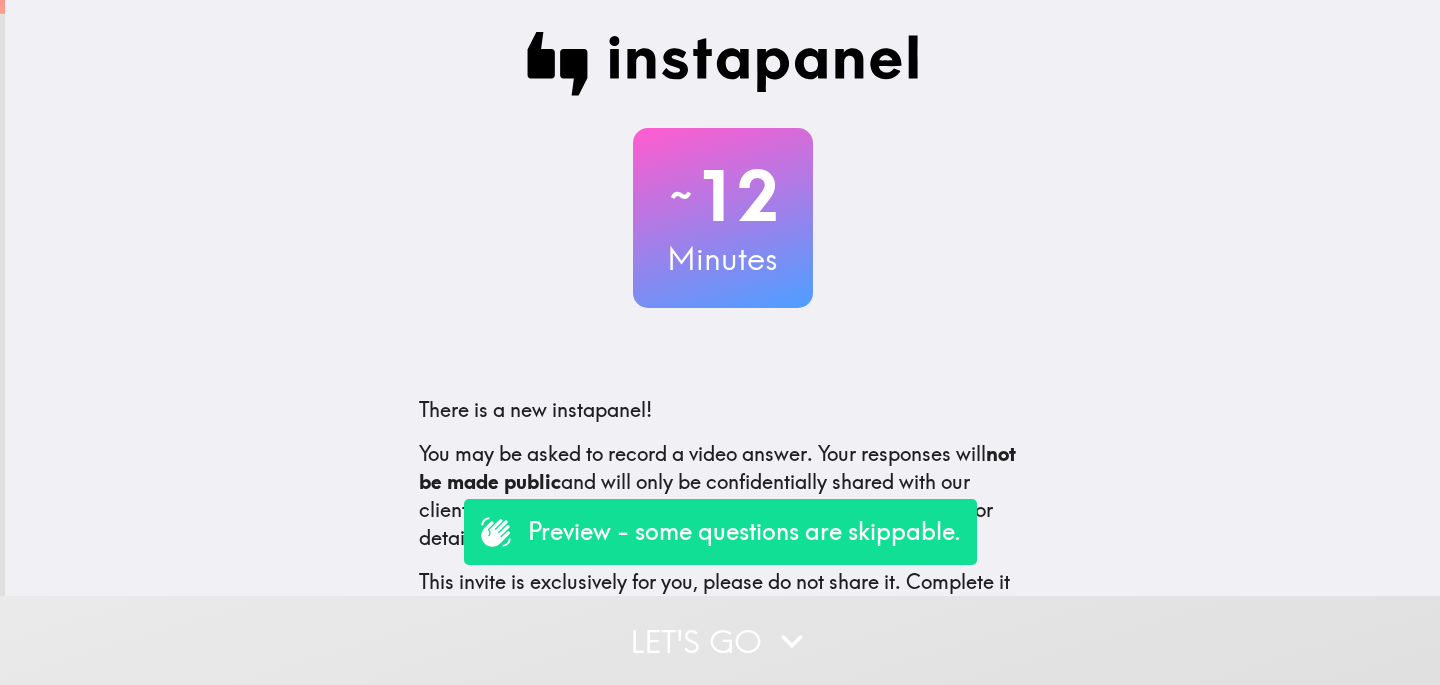 click on "Let's go" at bounding box center [720, 640] 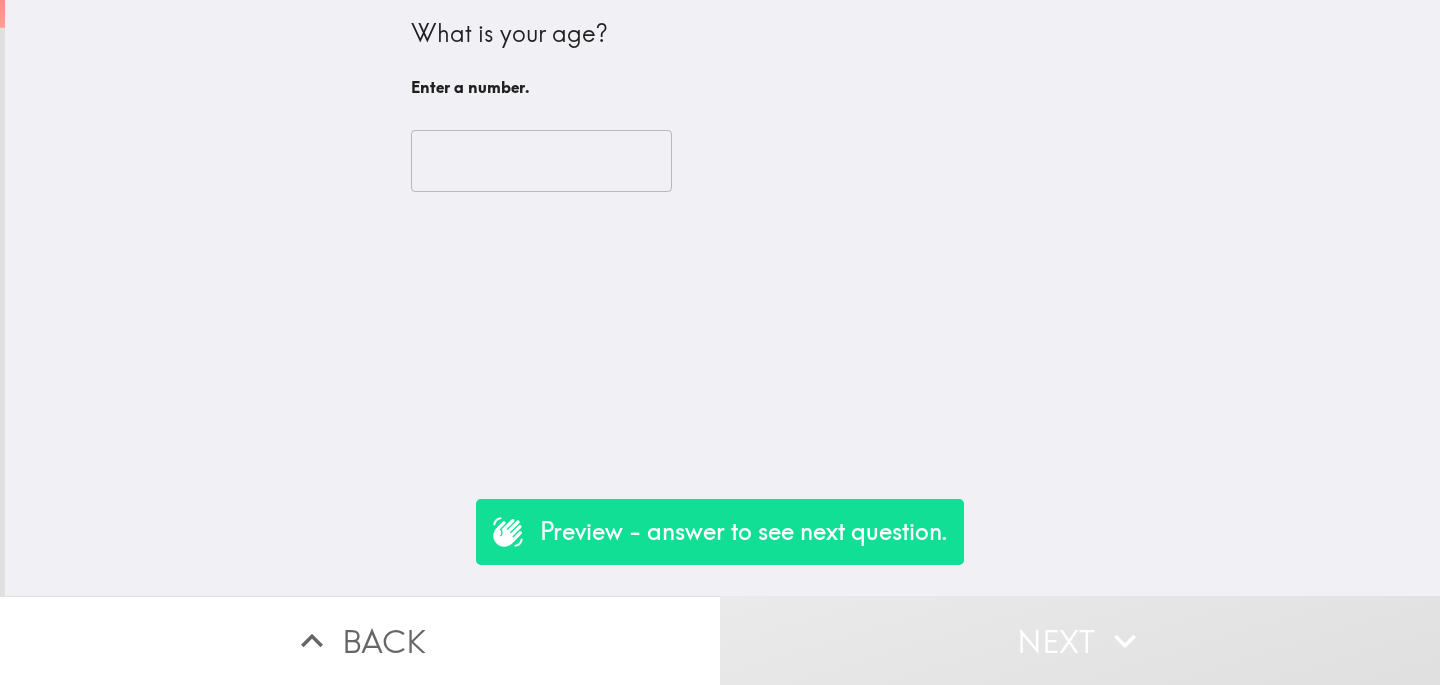 click at bounding box center (541, 161) 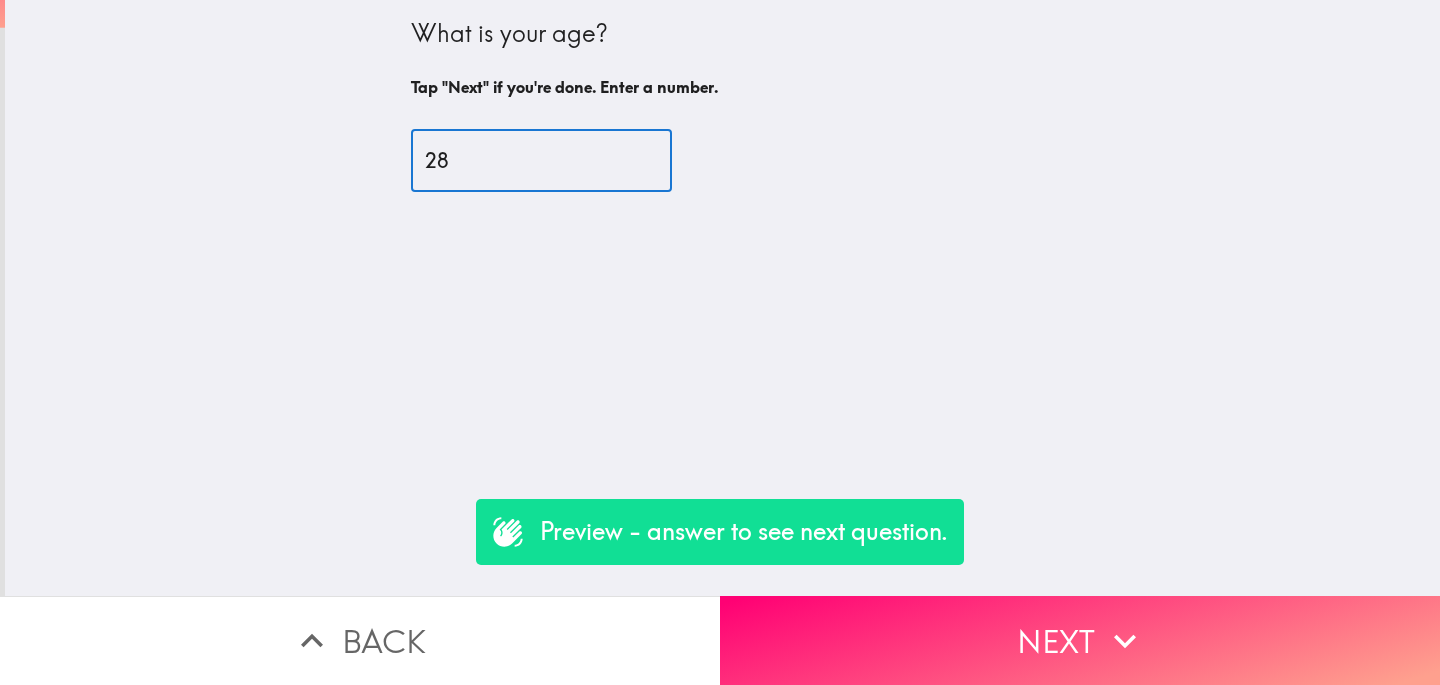 type on "28" 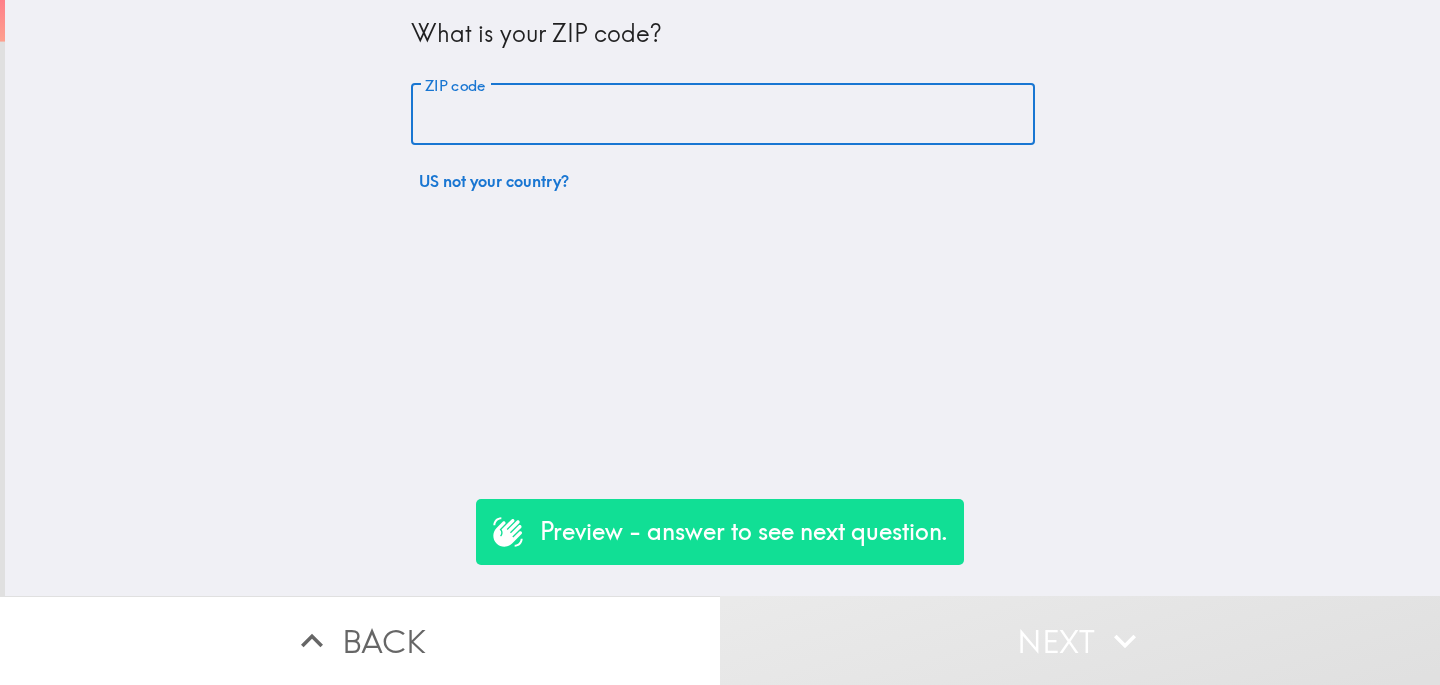 click on "ZIP code" at bounding box center (723, 115) 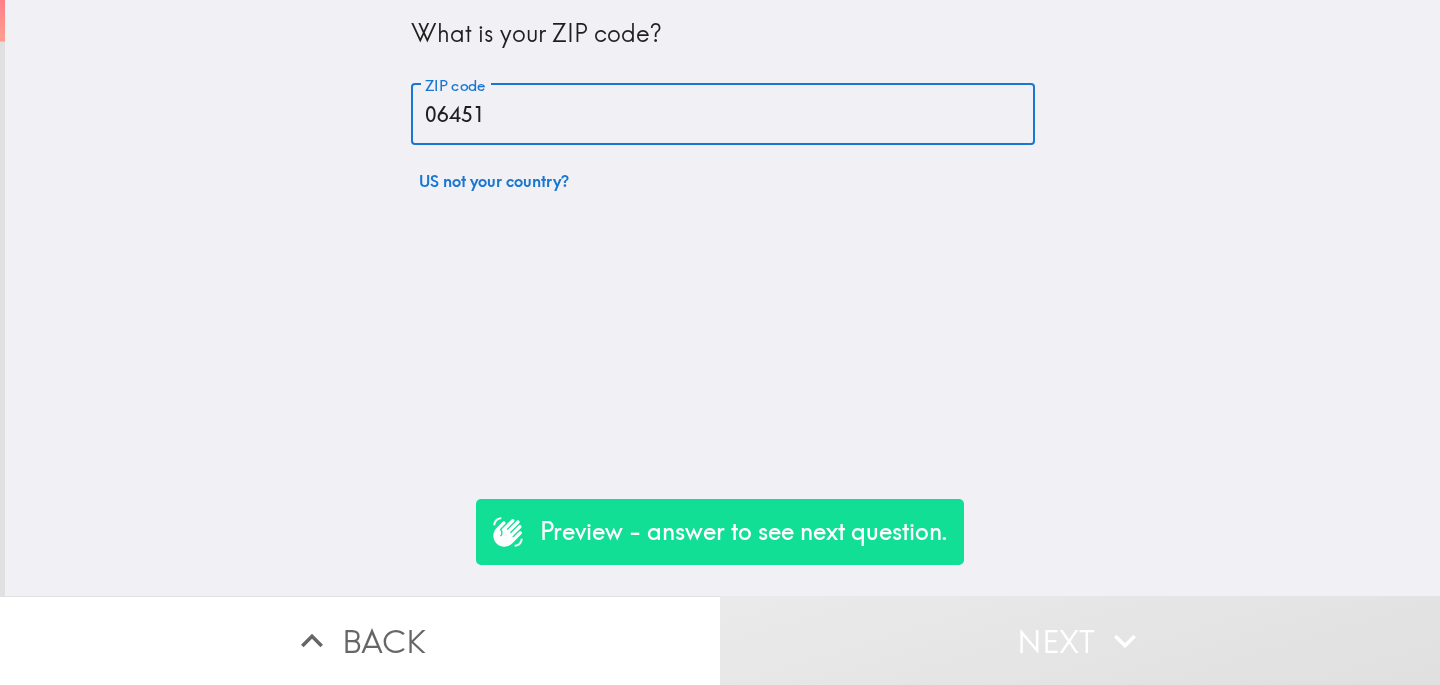 type on "06451" 